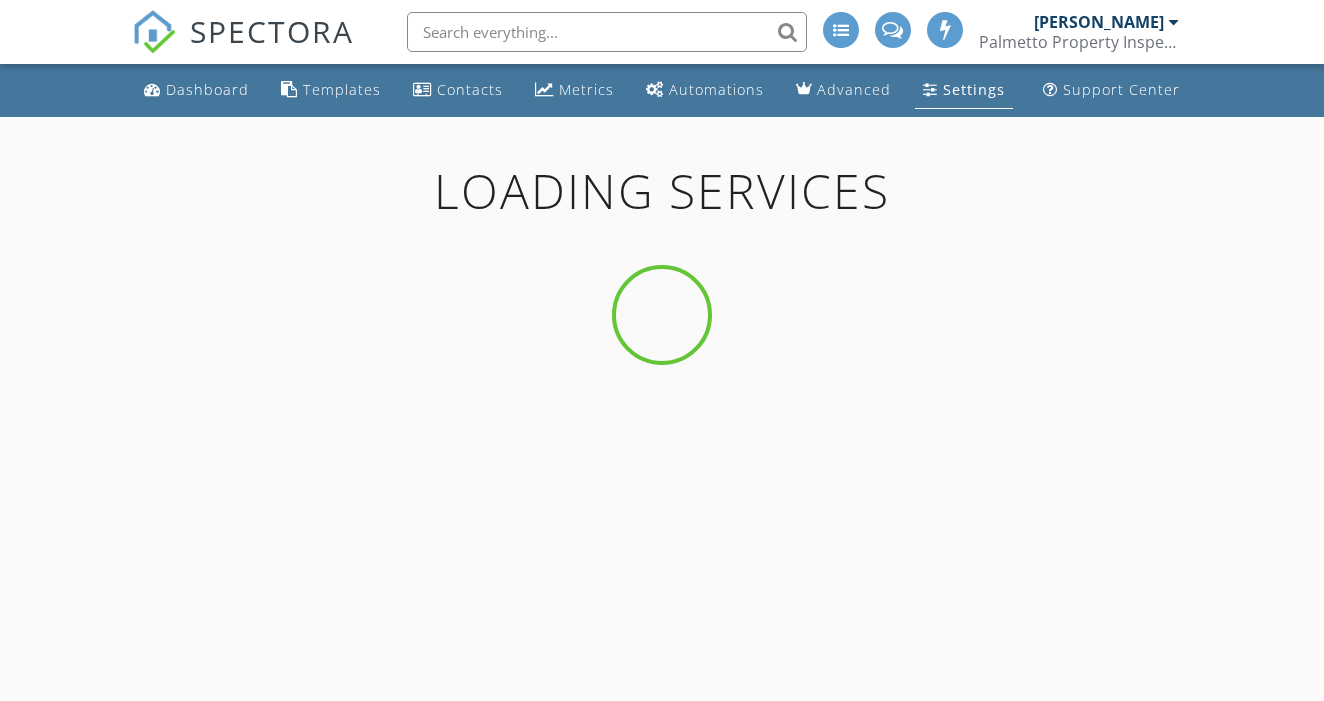 scroll, scrollTop: 0, scrollLeft: 0, axis: both 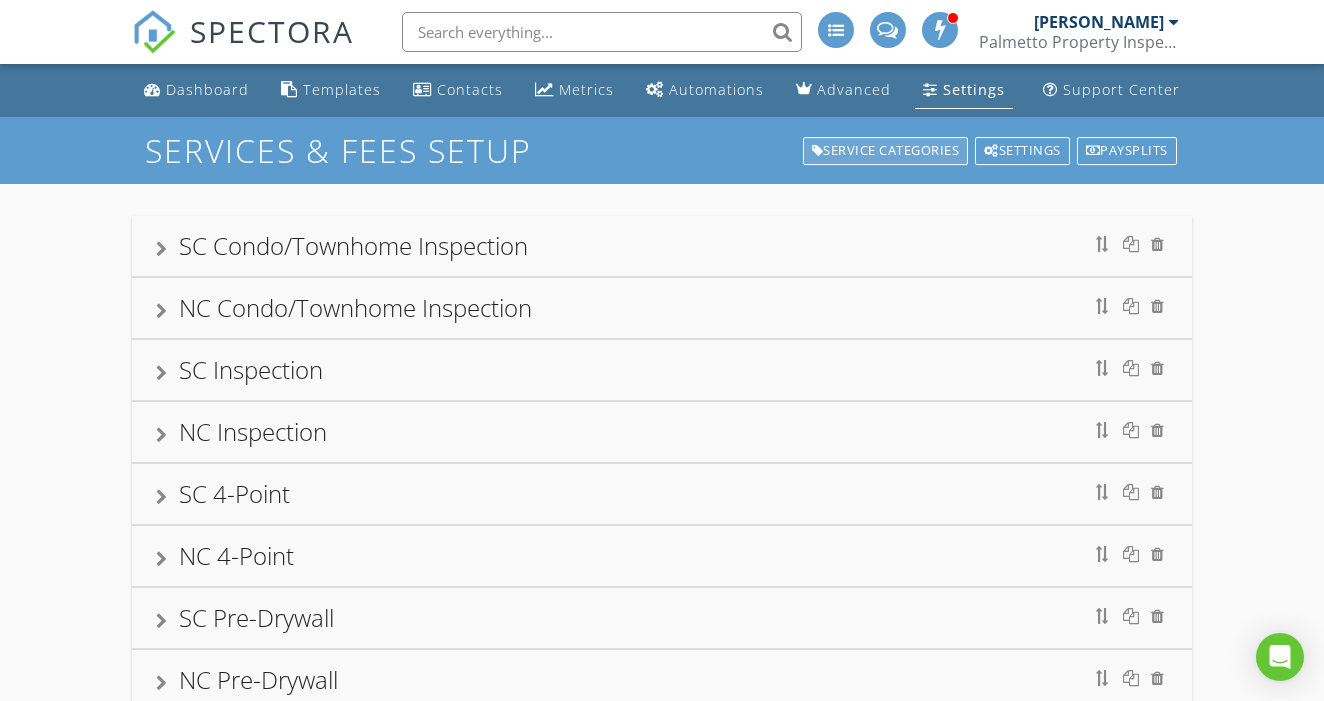 click on "Service Categories" at bounding box center (886, 151) 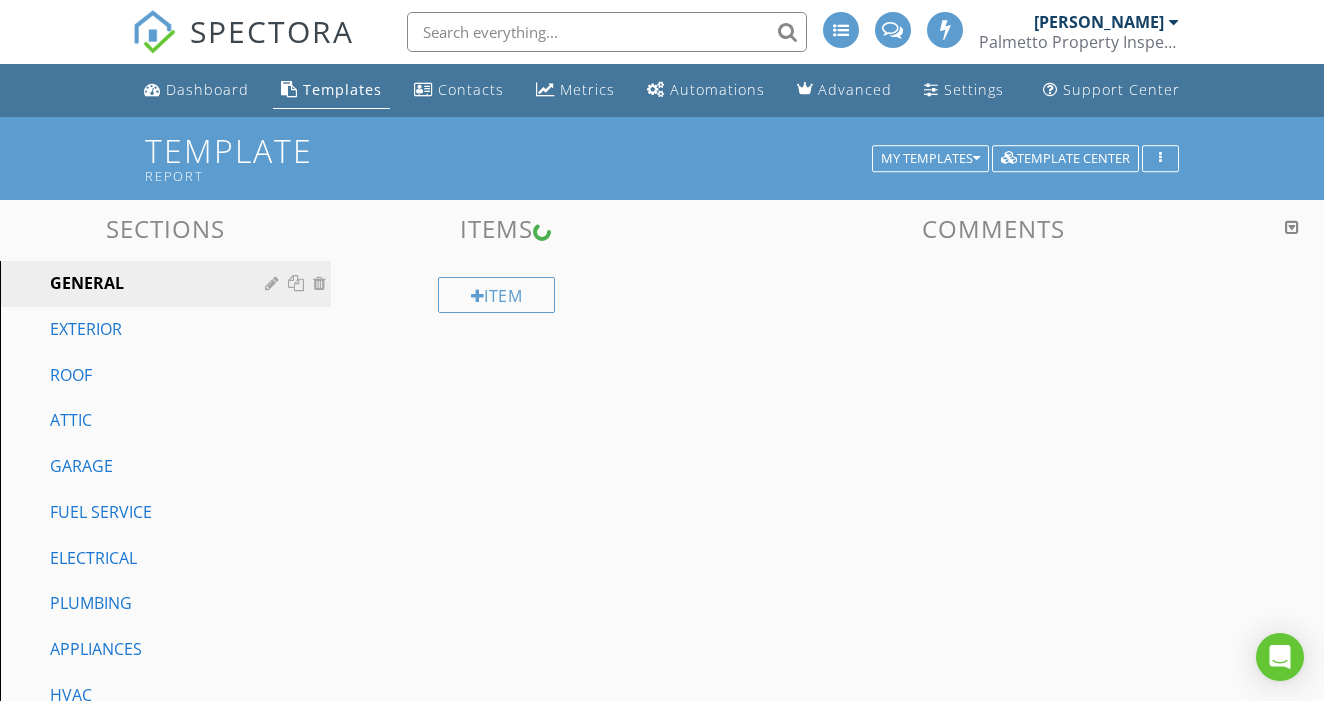 scroll, scrollTop: 0, scrollLeft: 0, axis: both 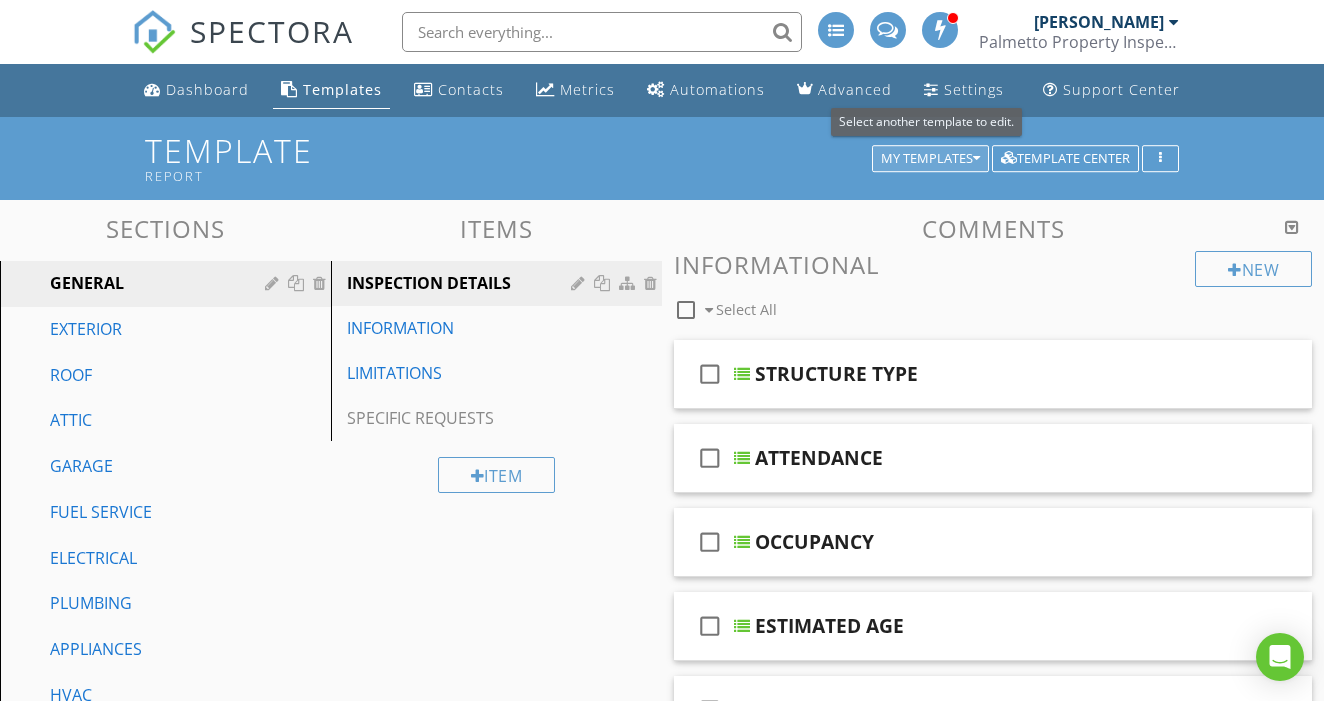 click on "My Templates" at bounding box center [930, 159] 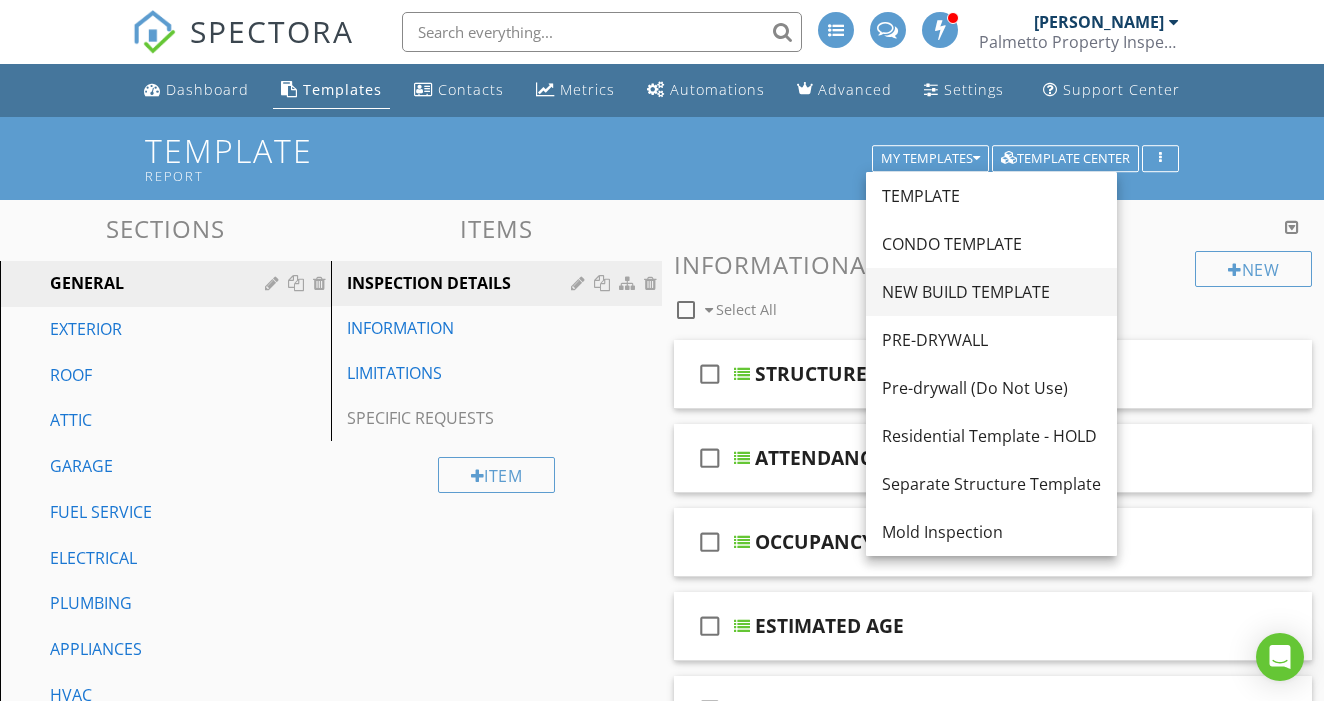 click on "NEW BUILD TEMPLATE" at bounding box center [991, 292] 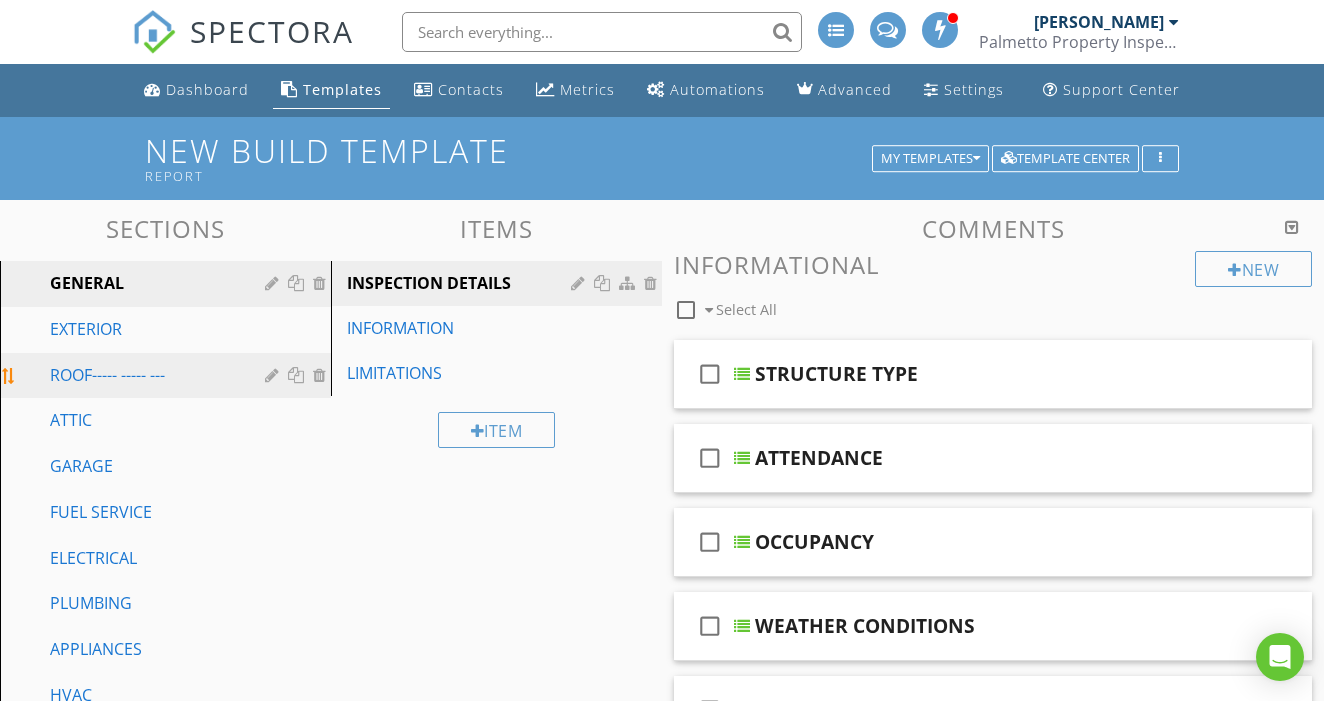 click on "ROOF----- ----- ---" at bounding box center [143, 375] 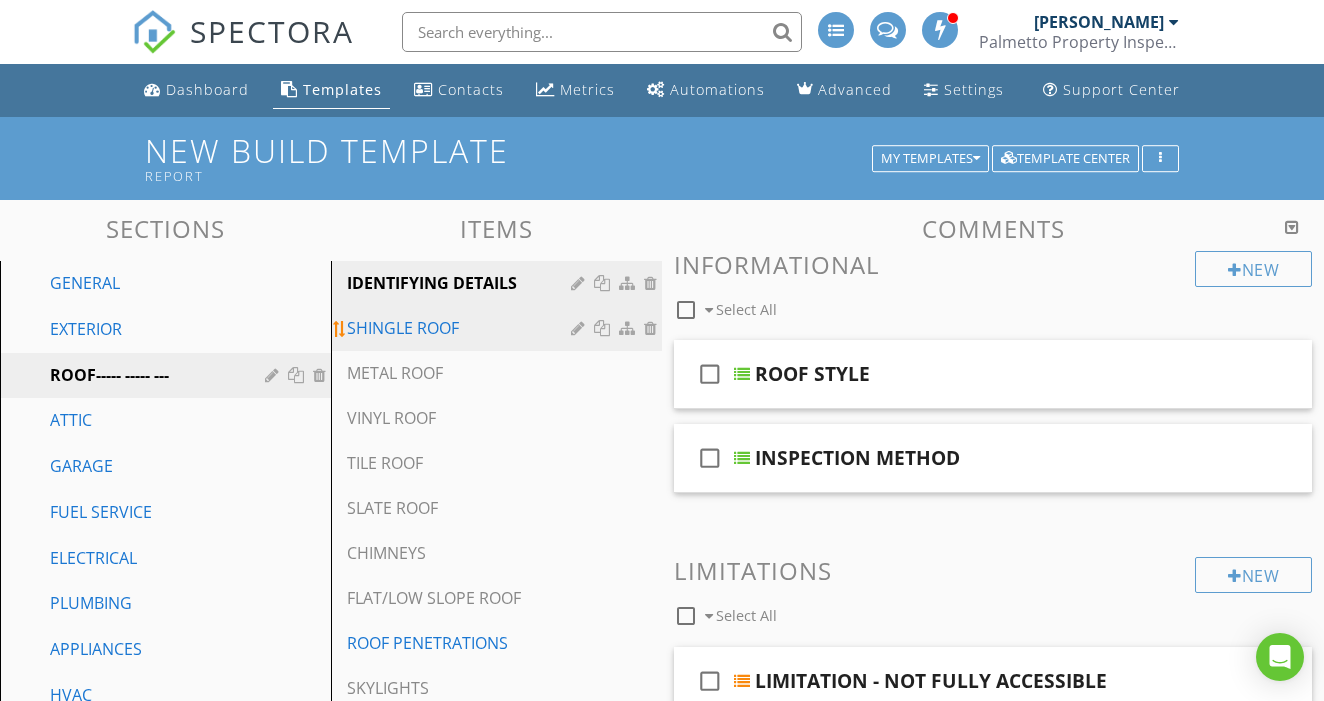 click on "SHINGLE ROOF" at bounding box center (462, 328) 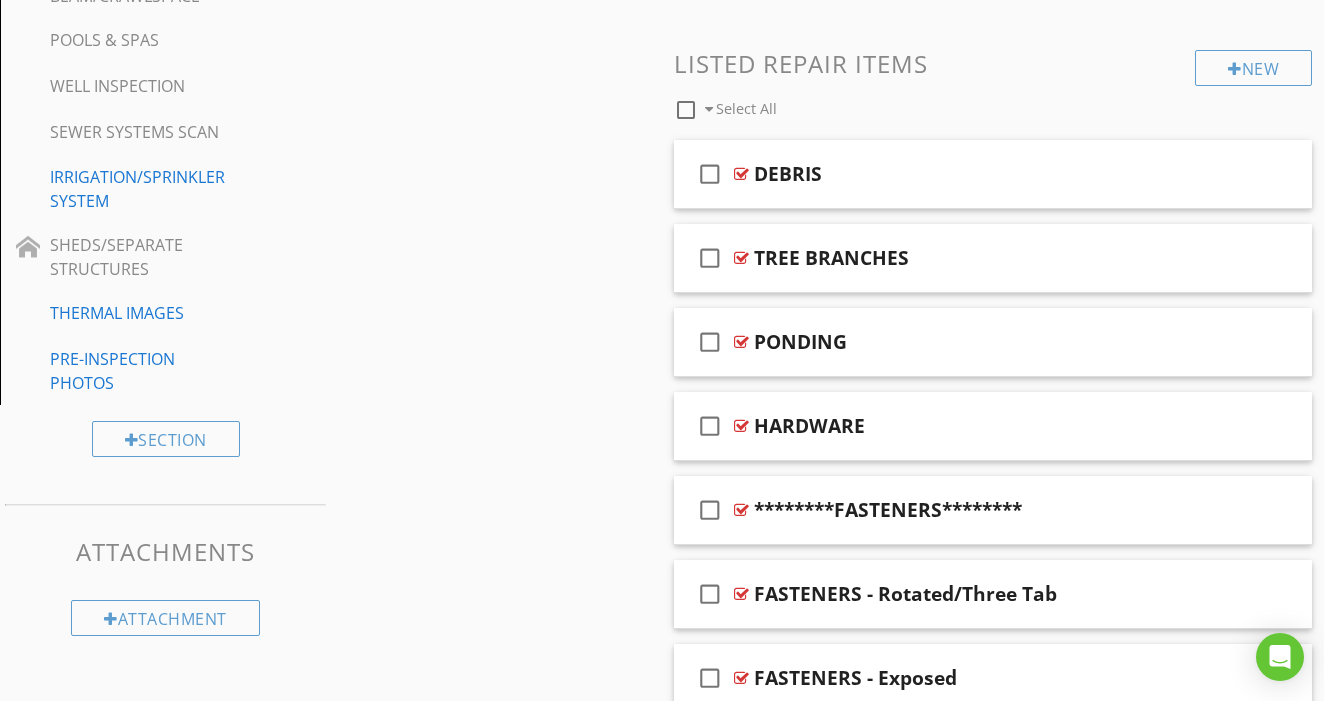 scroll, scrollTop: 886, scrollLeft: 0, axis: vertical 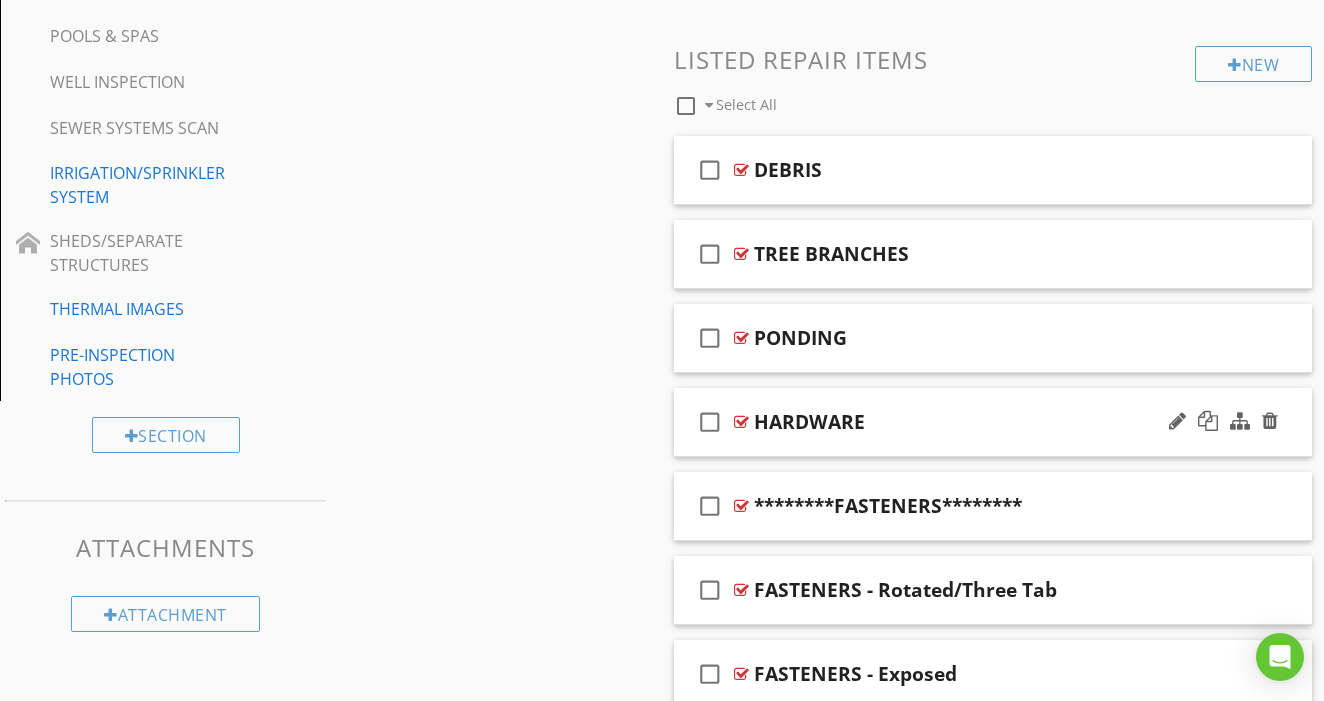click on "check_box_outline_blank
HARDWARE" at bounding box center (993, 422) 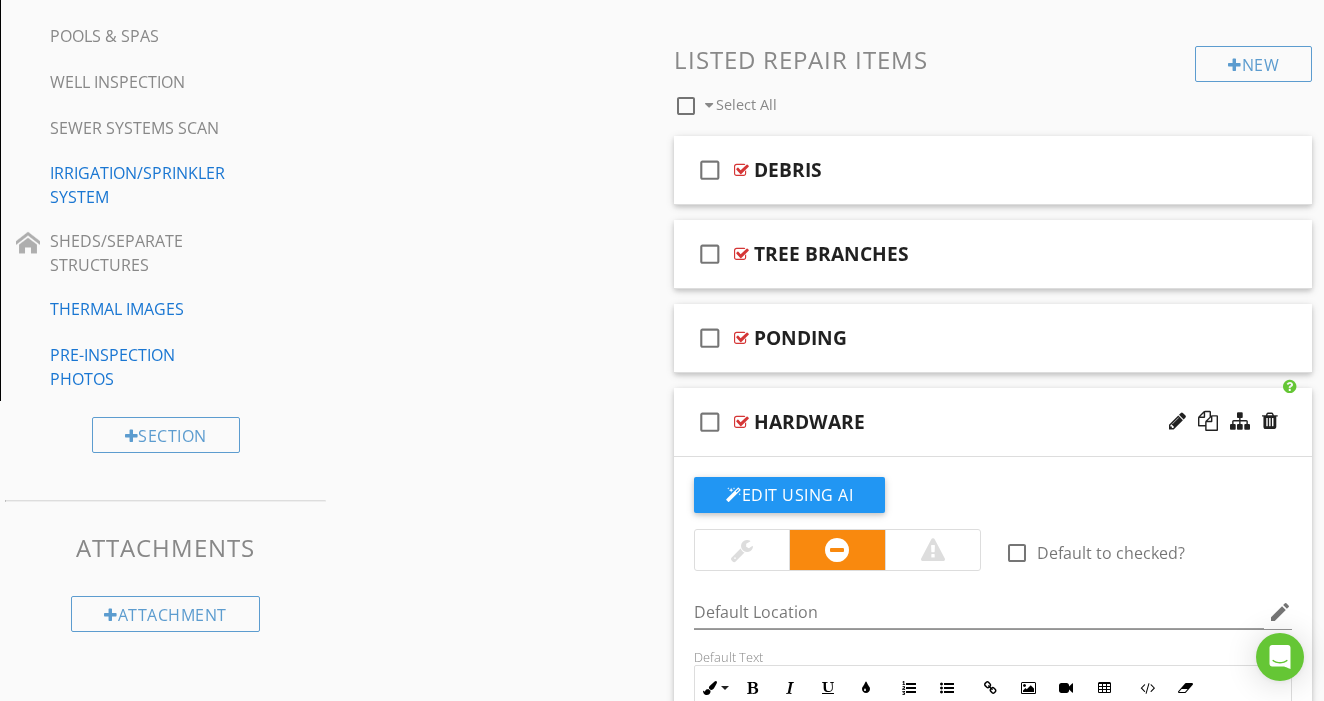 click on "check_box_outline_blank
HARDWARE" at bounding box center (993, 422) 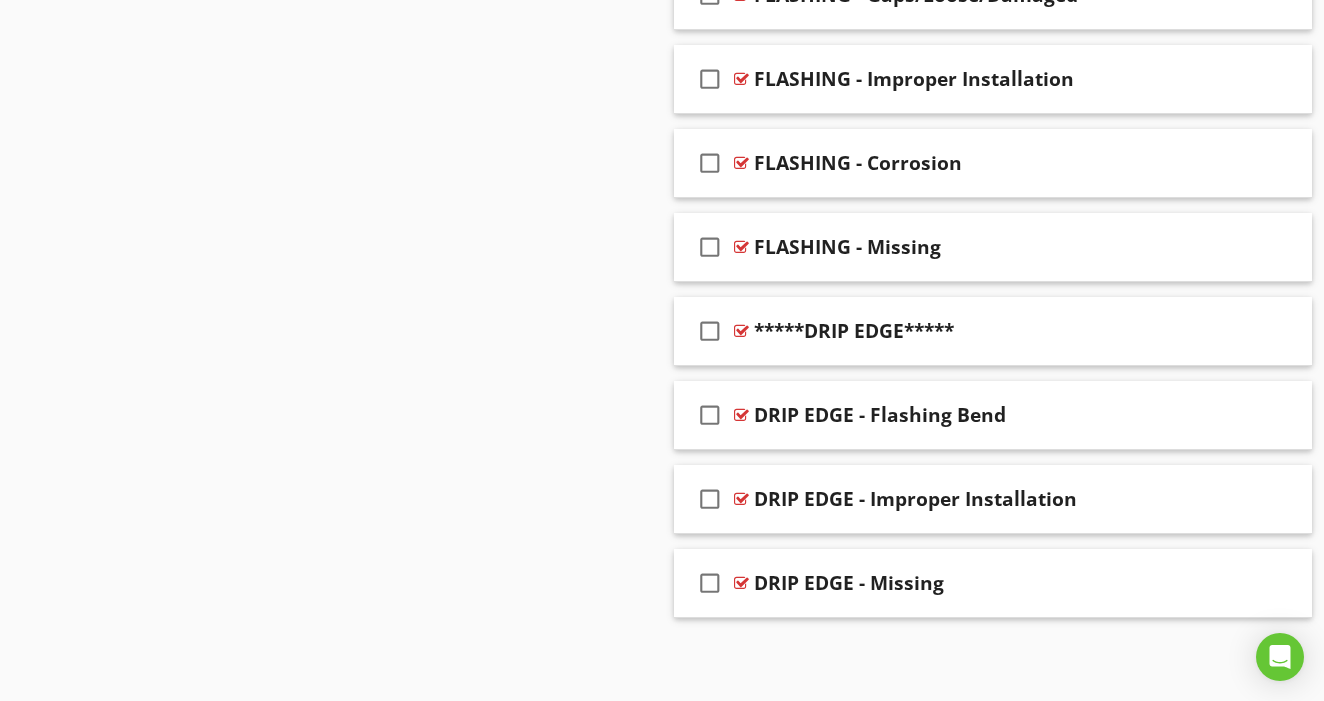 scroll, scrollTop: 3412, scrollLeft: 0, axis: vertical 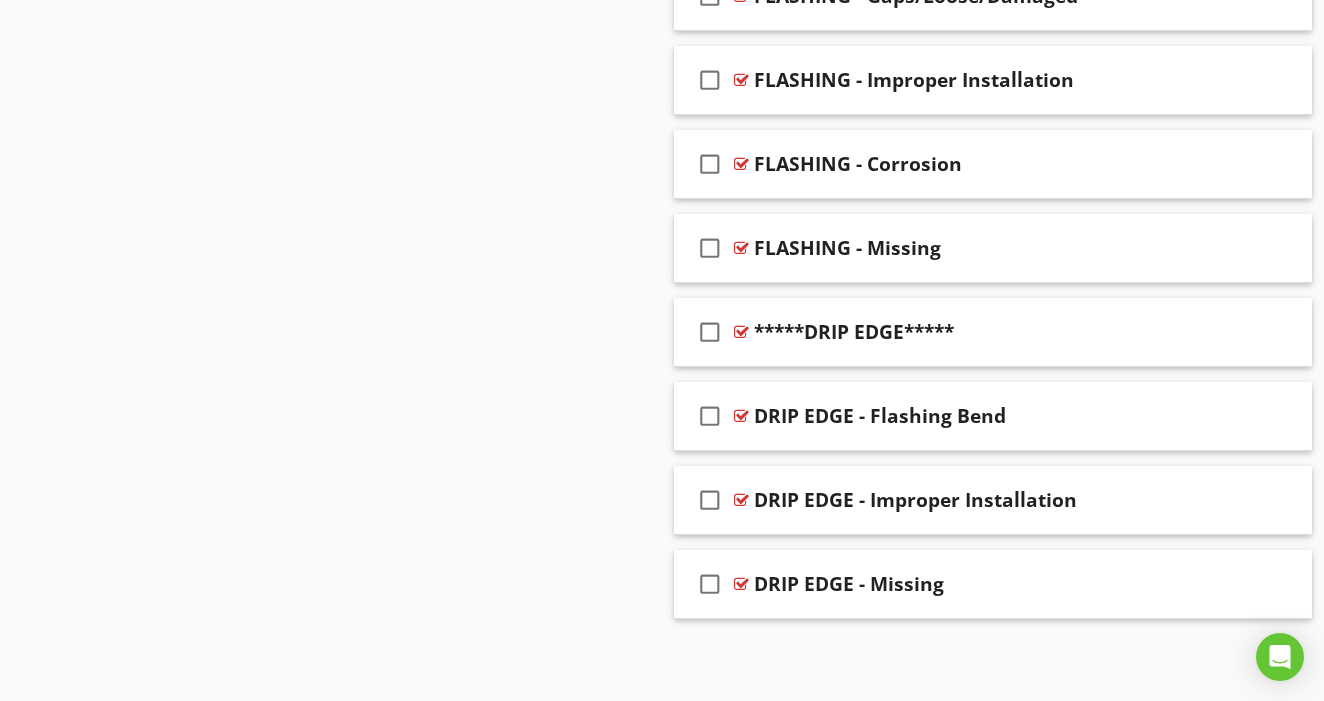 click on "DRIP EDGE - Flashing Bend" at bounding box center (880, 416) 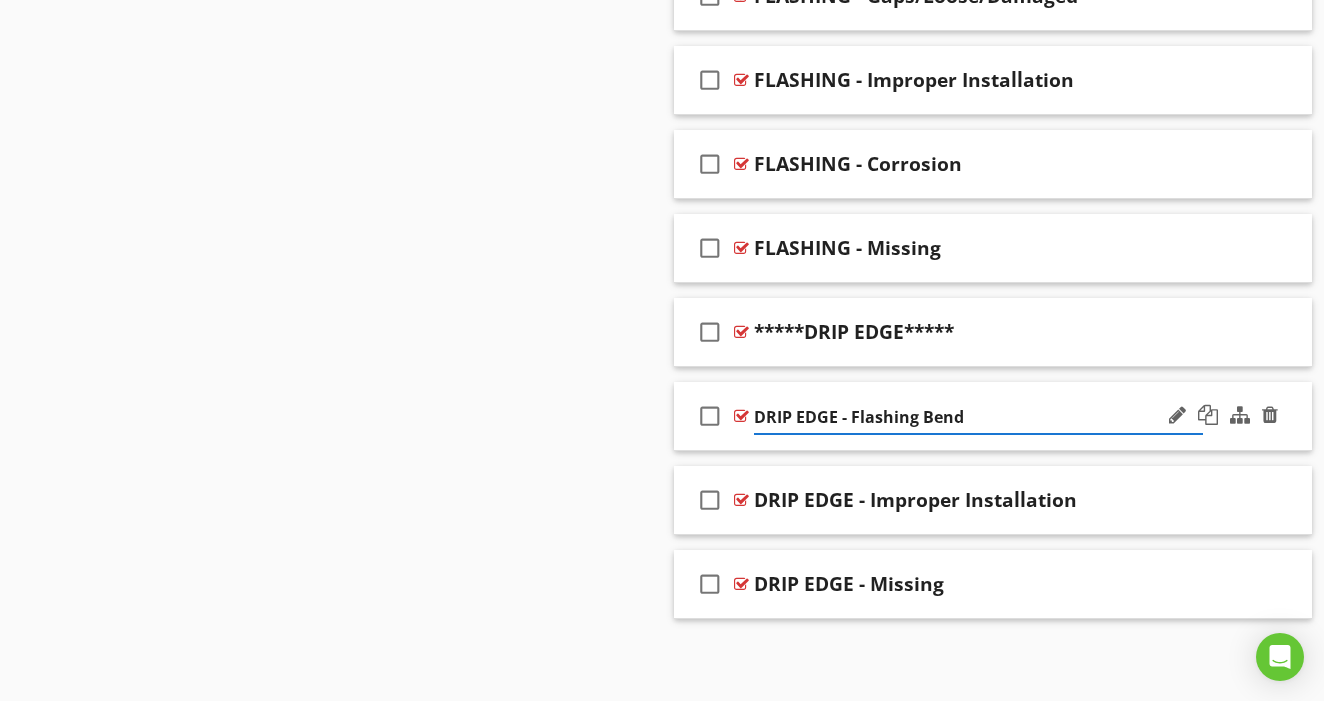 click on "check_box_outline_blank         DRIP EDGE - Flashing Bend" at bounding box center (993, 416) 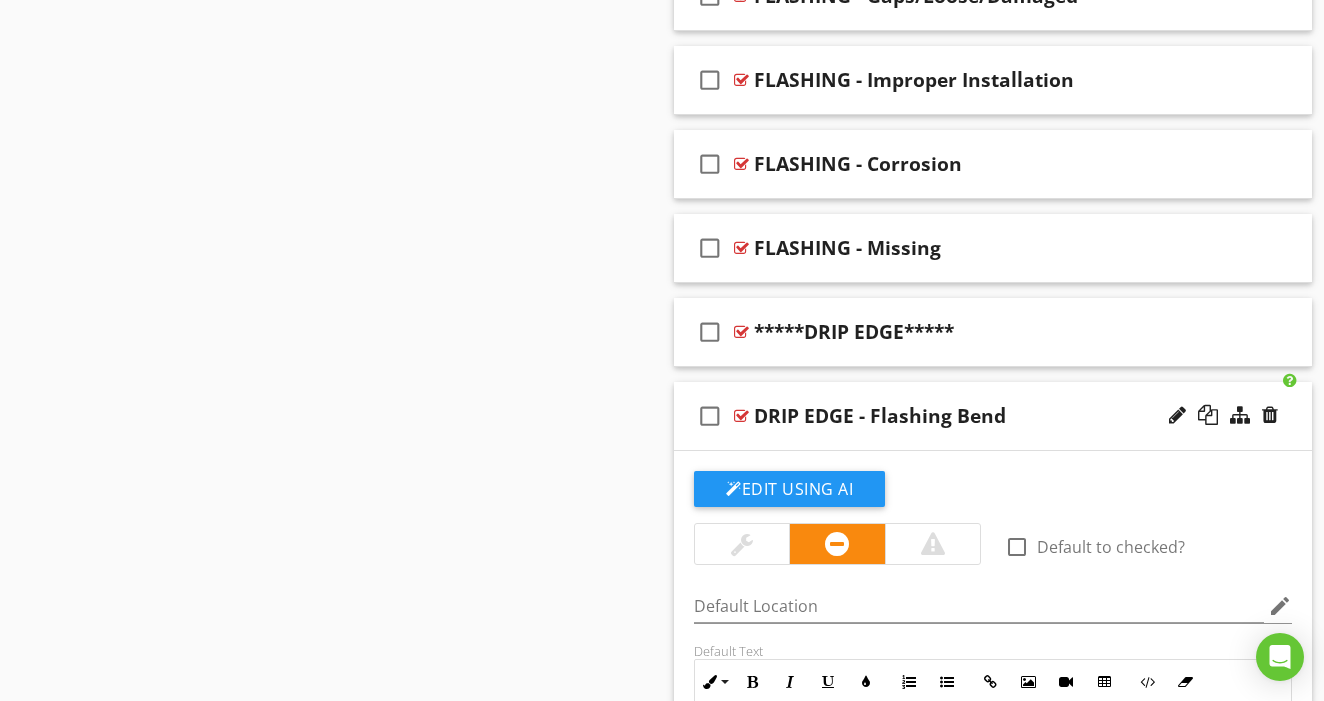 click on "check_box_outline_blank
DRIP EDGE - Flashing Bend" at bounding box center [993, 416] 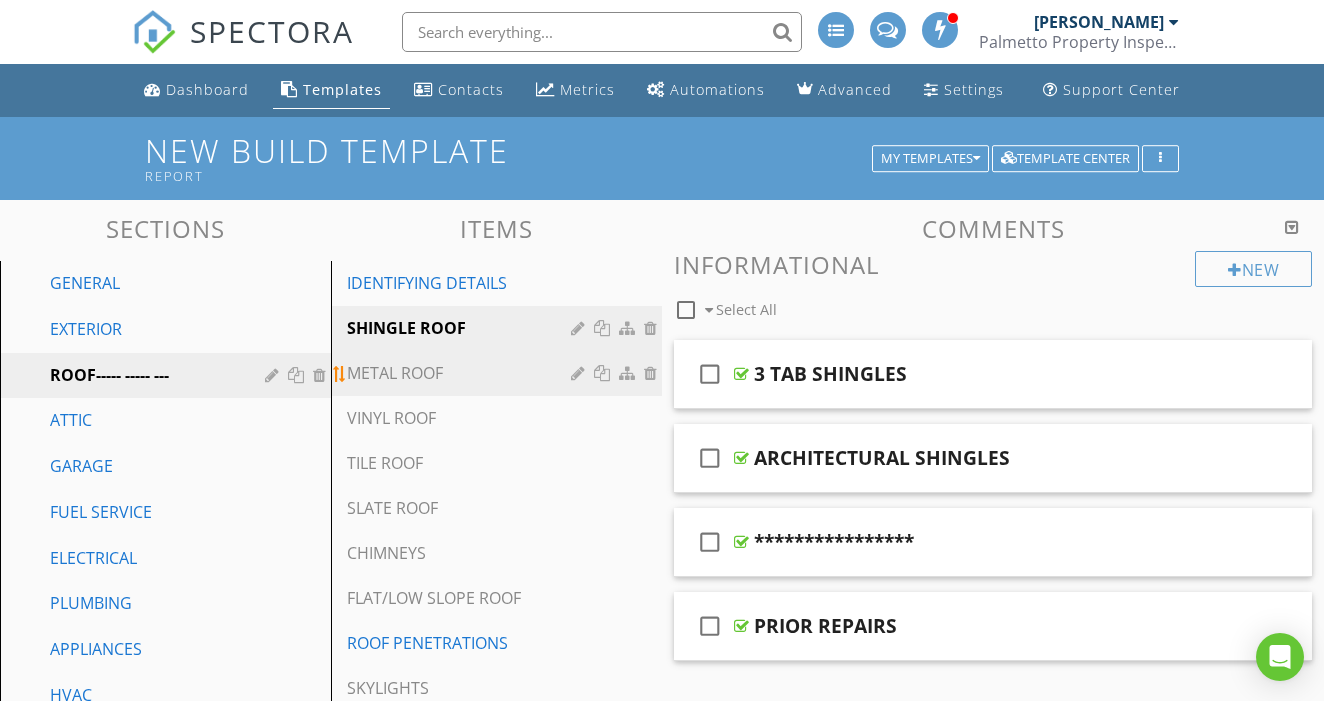 scroll, scrollTop: 0, scrollLeft: 0, axis: both 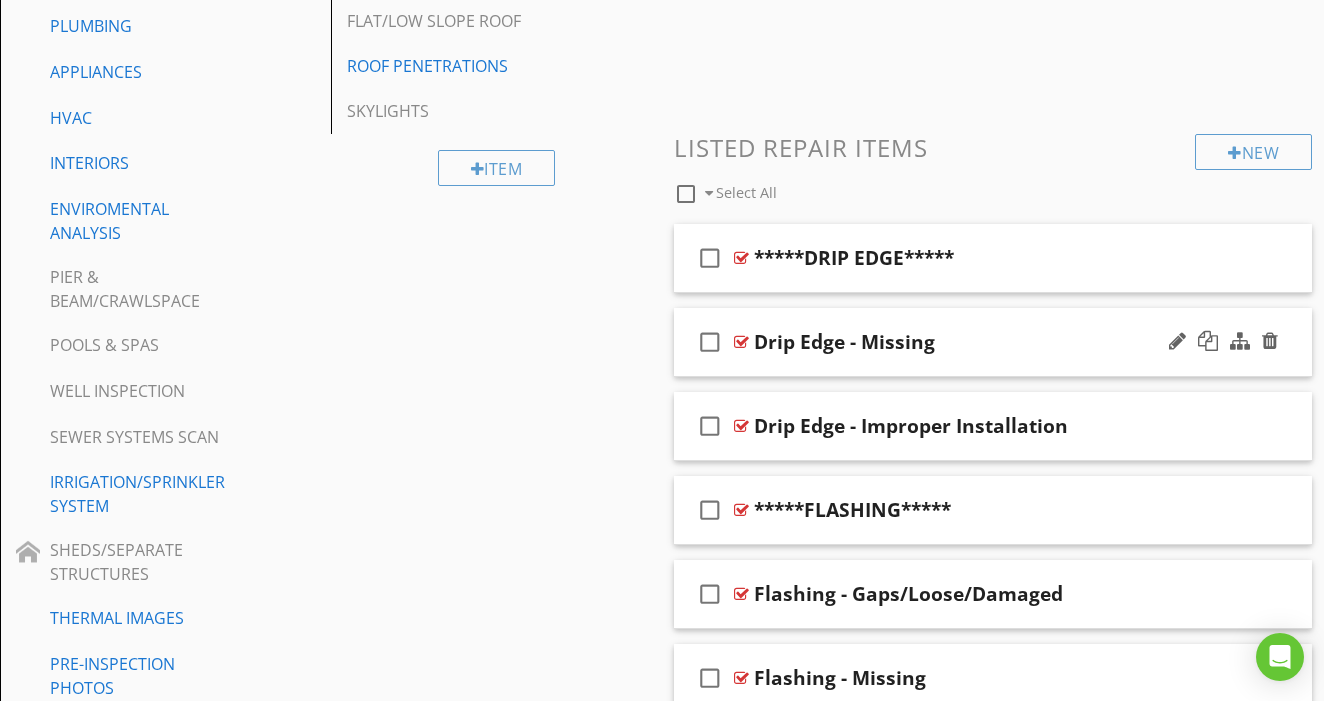 click on "check_box_outline_blank
Drip Edge - Missing" at bounding box center [993, 342] 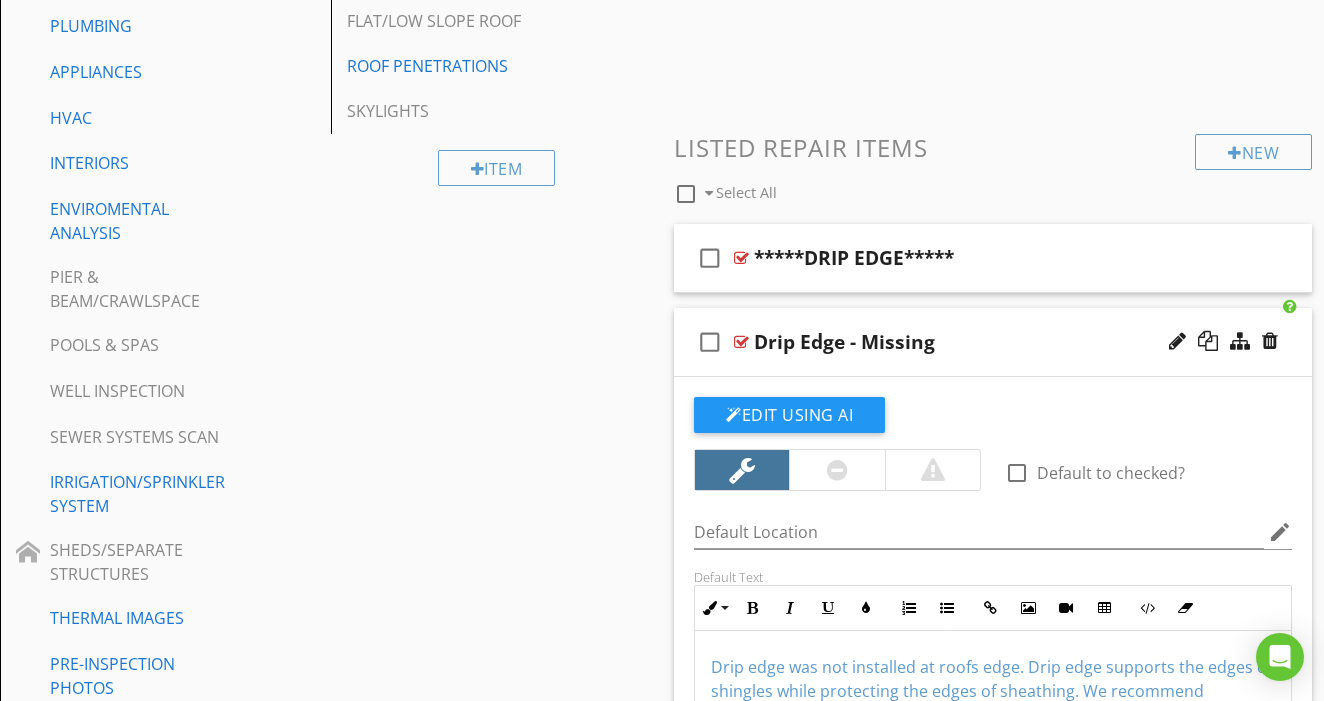 click on "check_box_outline_blank
Drip Edge - Missing" at bounding box center (993, 342) 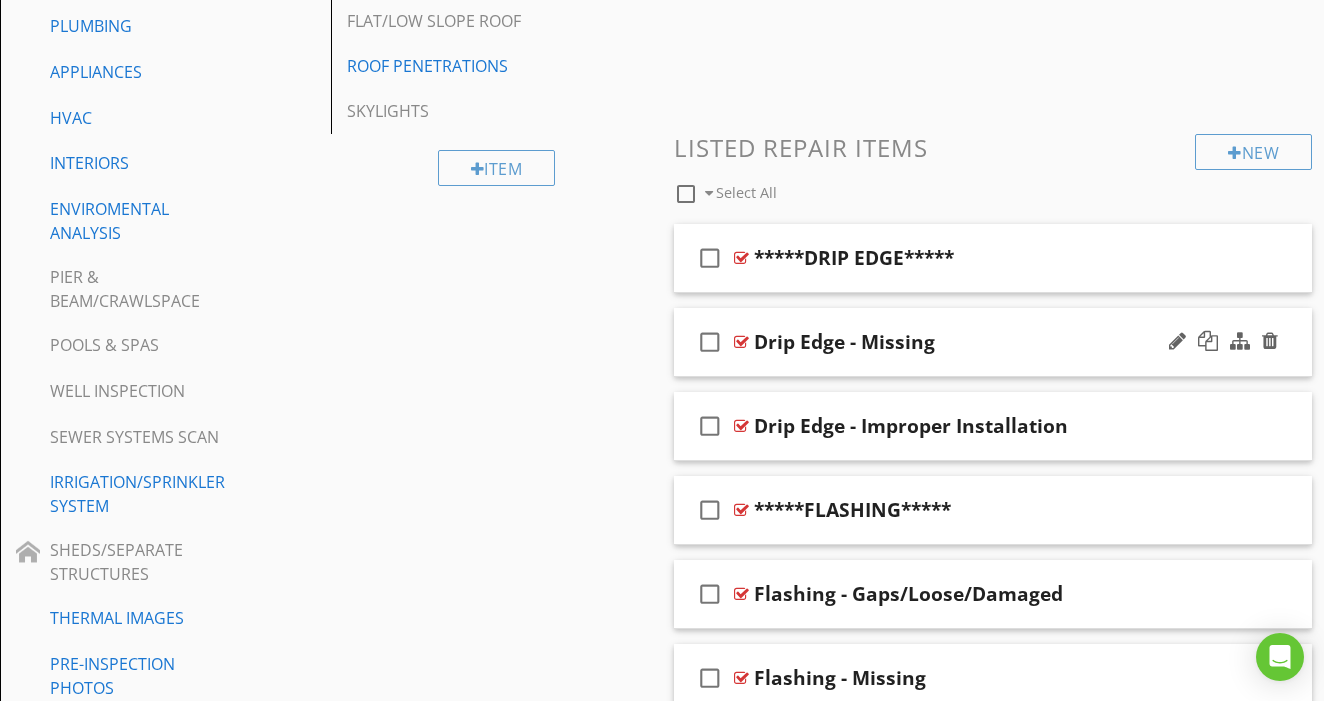 click on "check_box_outline_blank
Drip Edge - Missing" at bounding box center [993, 342] 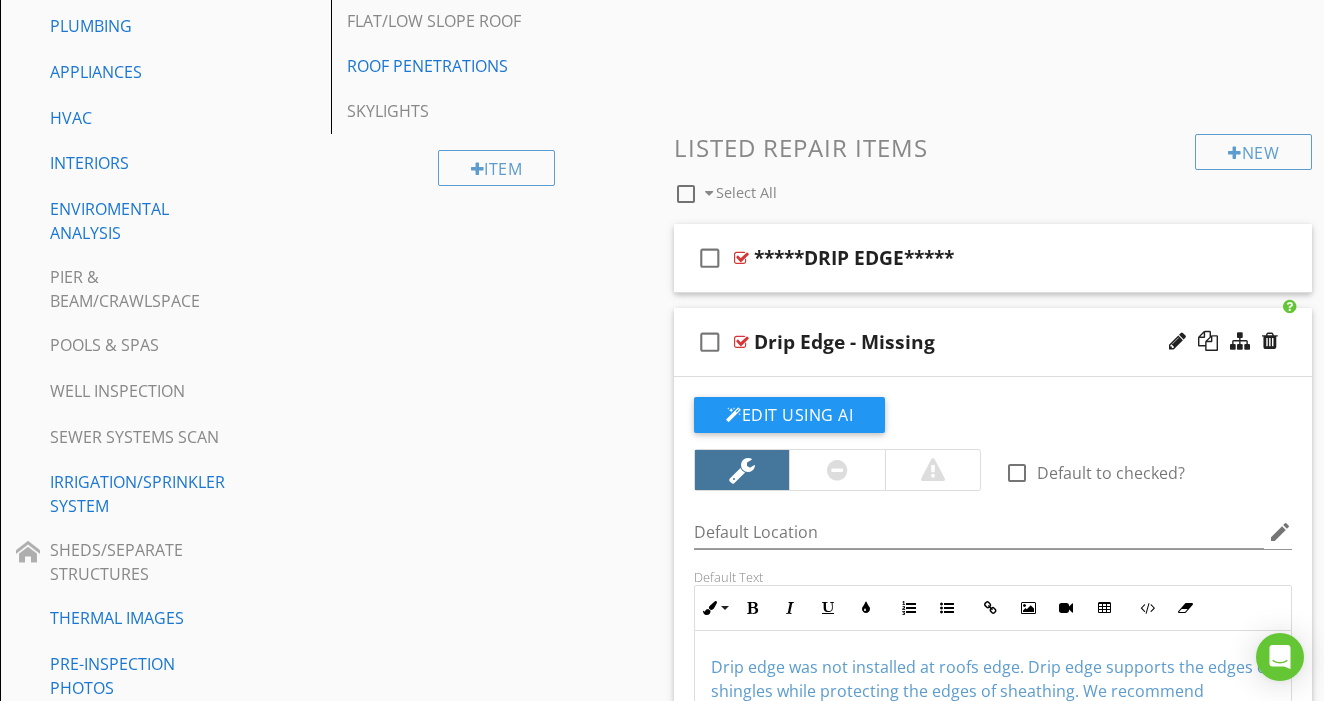 click at bounding box center [837, 470] 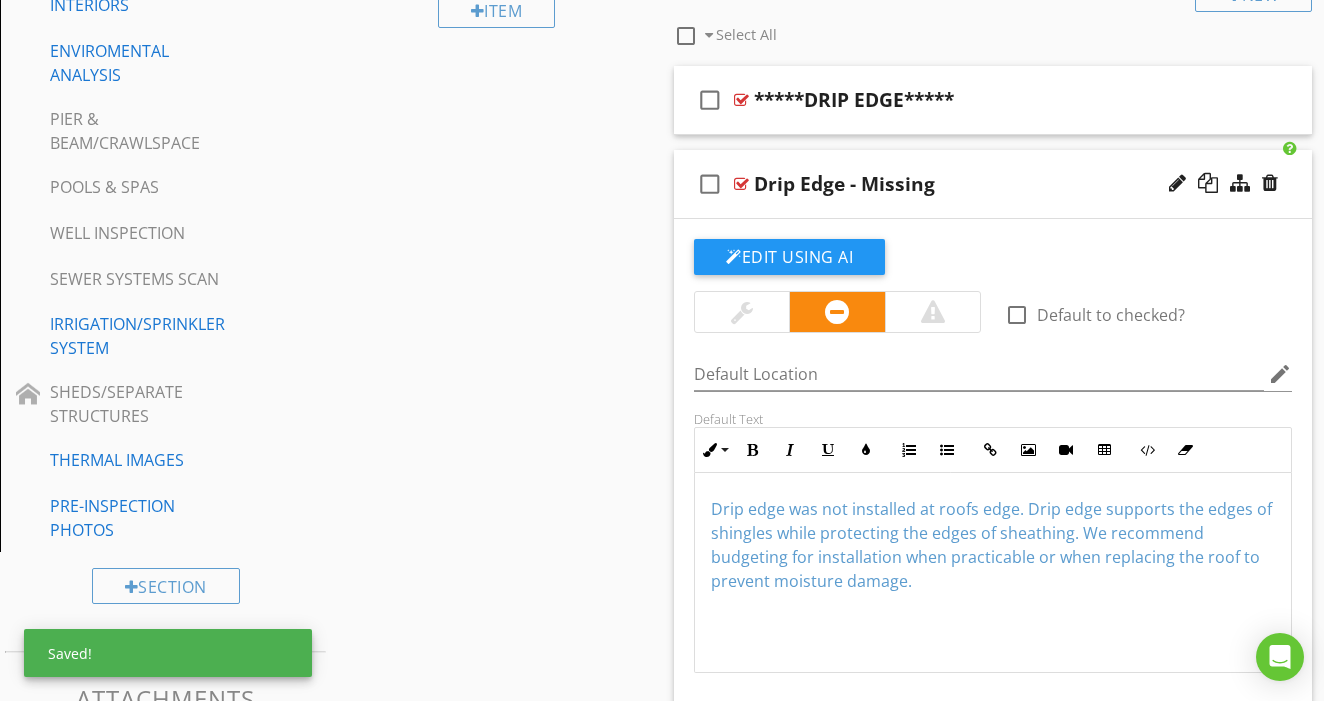 scroll, scrollTop: 768, scrollLeft: 0, axis: vertical 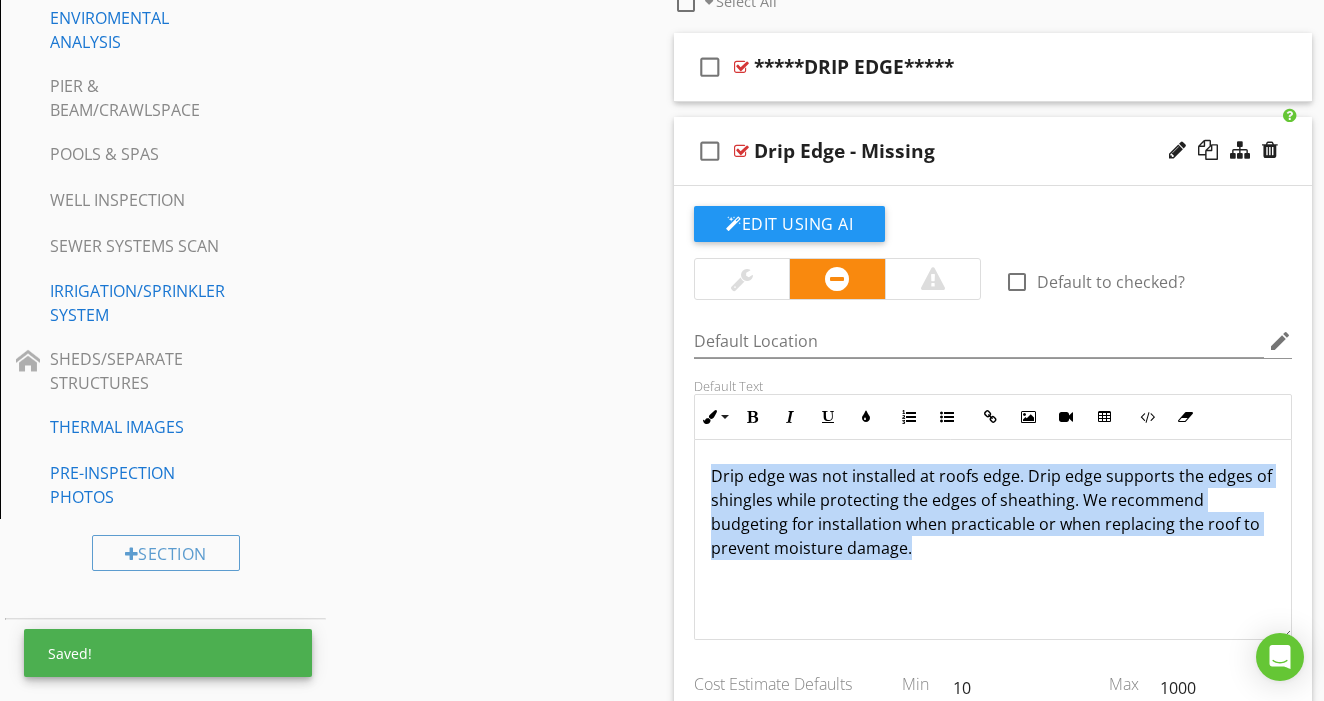 drag, startPoint x: 740, startPoint y: 452, endPoint x: 835, endPoint y: 598, distance: 174.18668 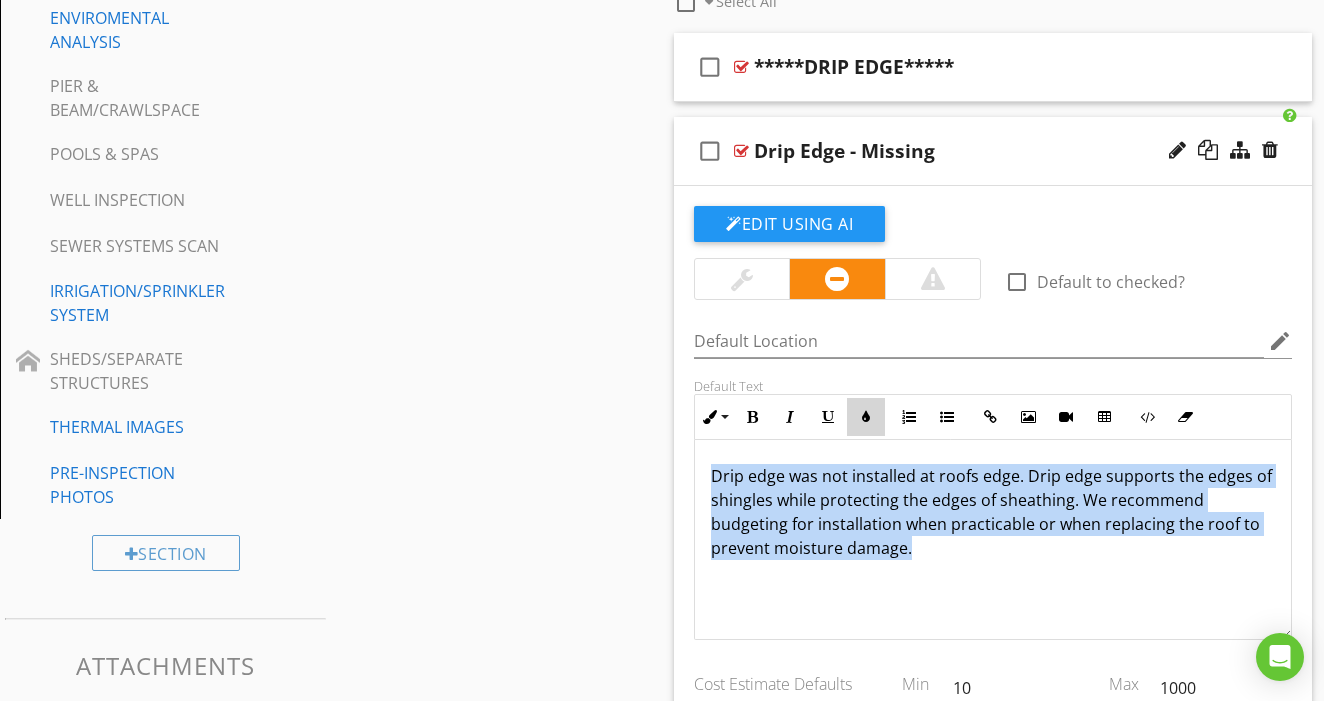 click at bounding box center (866, 417) 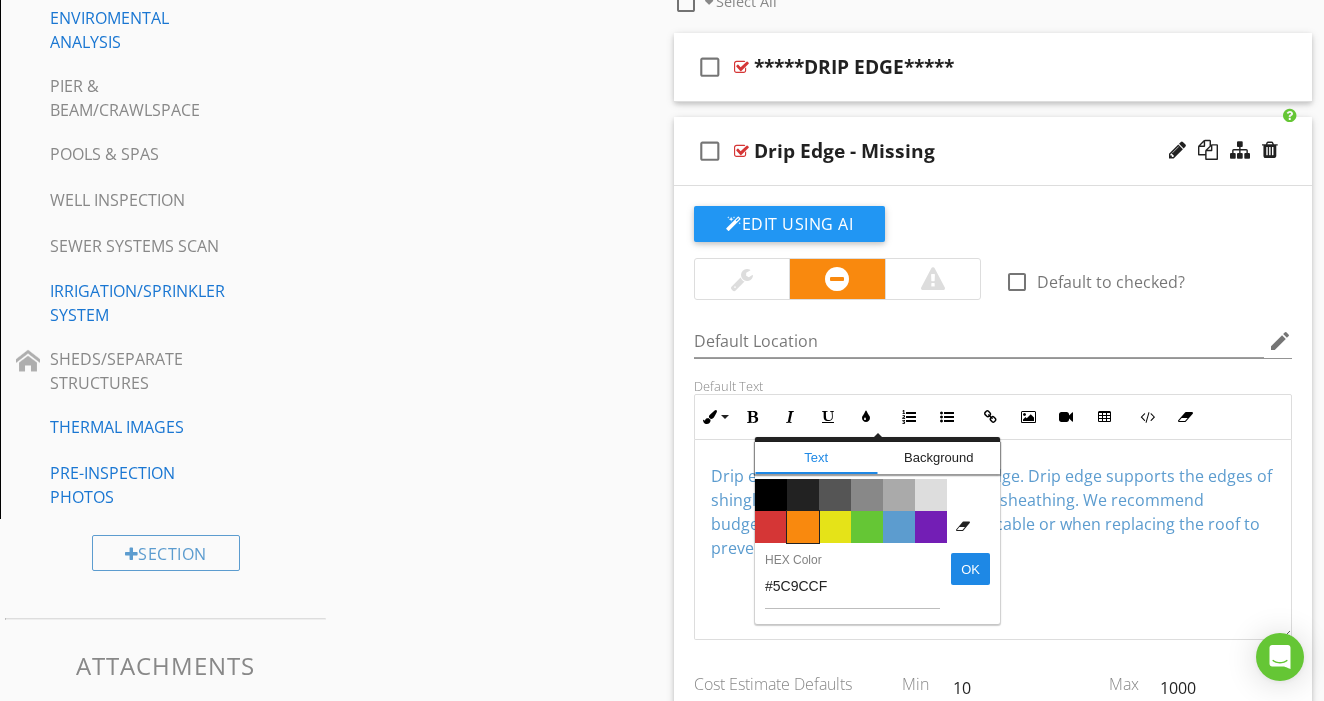 click on "Color #f9890e" at bounding box center [803, 527] 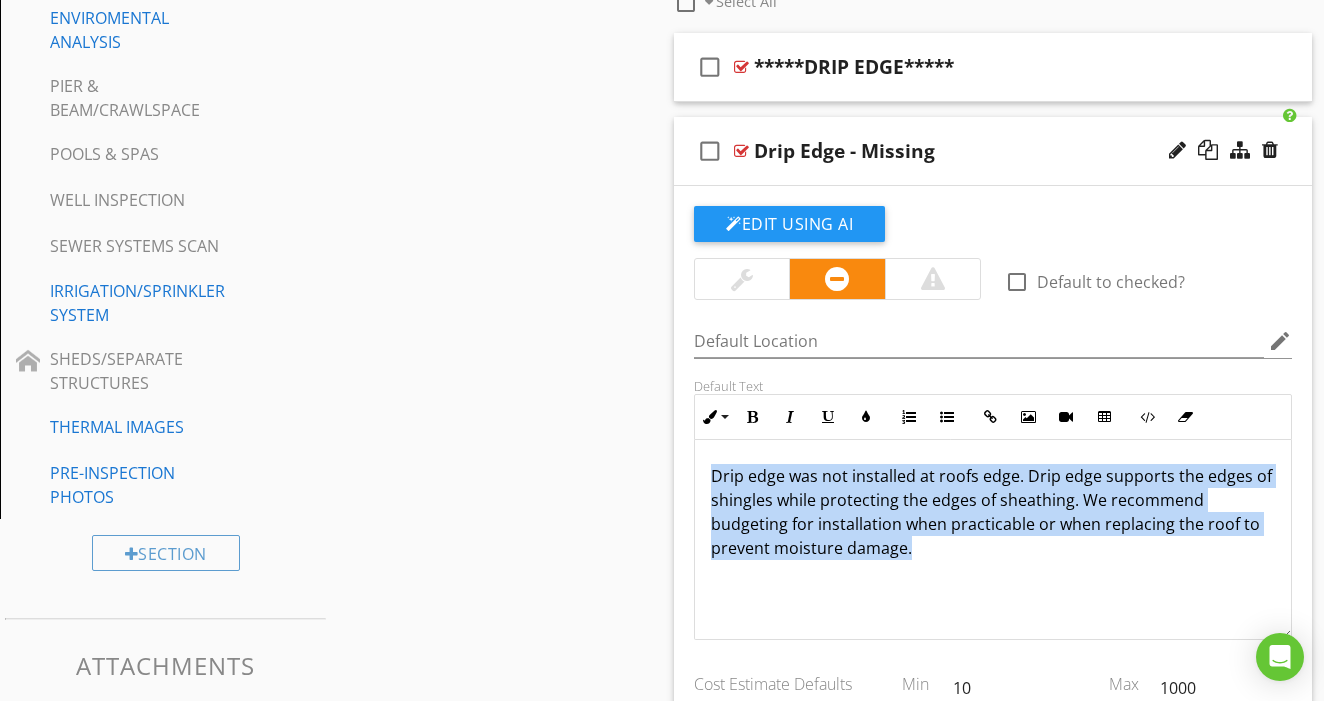 click on "Drip edge was not installed at roofs edge. Drip edge supports the edges of shingles while protecting the edges of sheathing. We recommend budgeting for installation when practicable or when replacing the roof to prevent moisture damage." at bounding box center (993, 512) 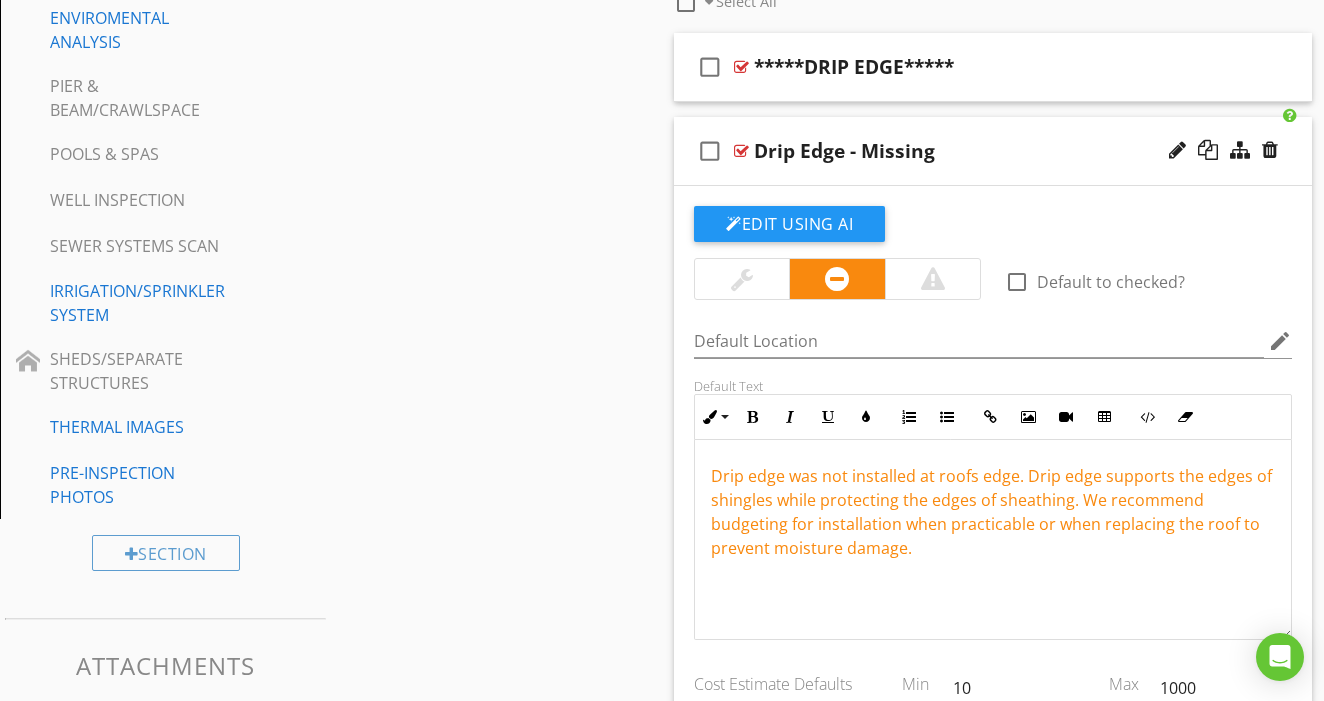 click on "Drip Edge - Missing" at bounding box center [978, 151] 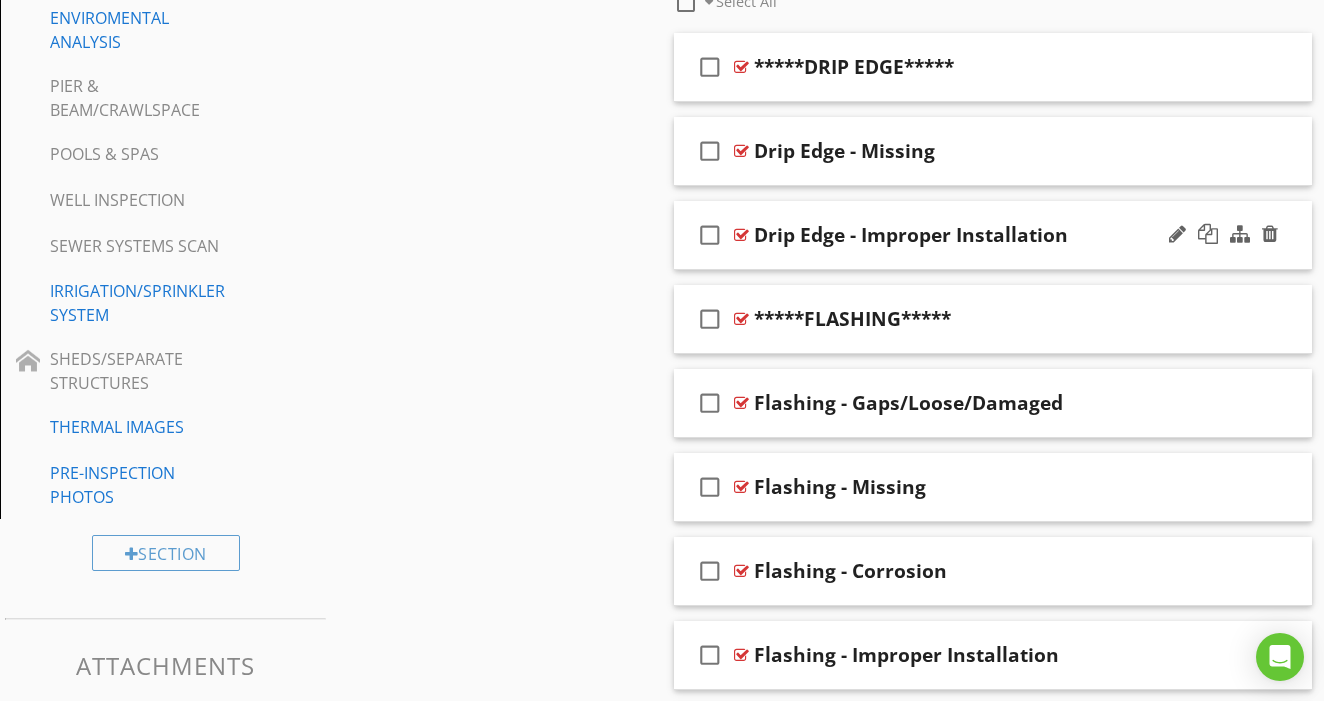 click on "check_box_outline_blank
Drip Edge - Improper Installation" at bounding box center [993, 235] 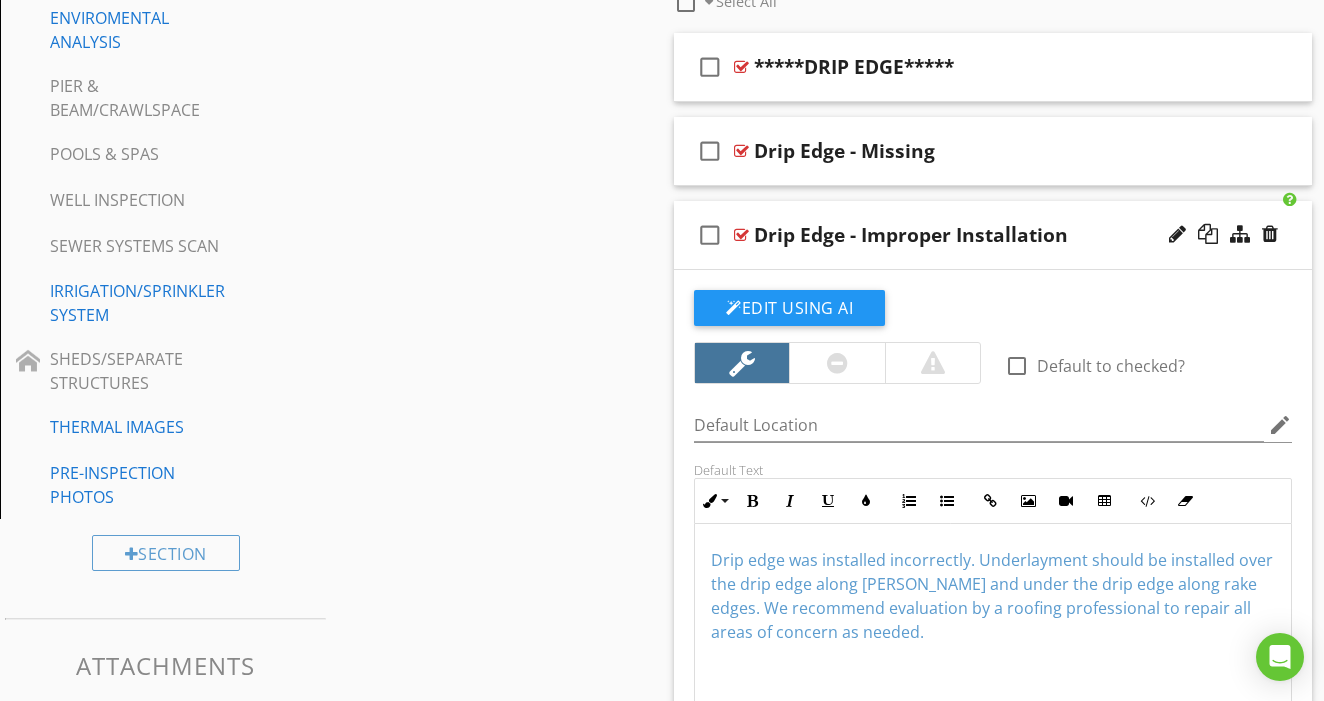 click at bounding box center (836, 363) 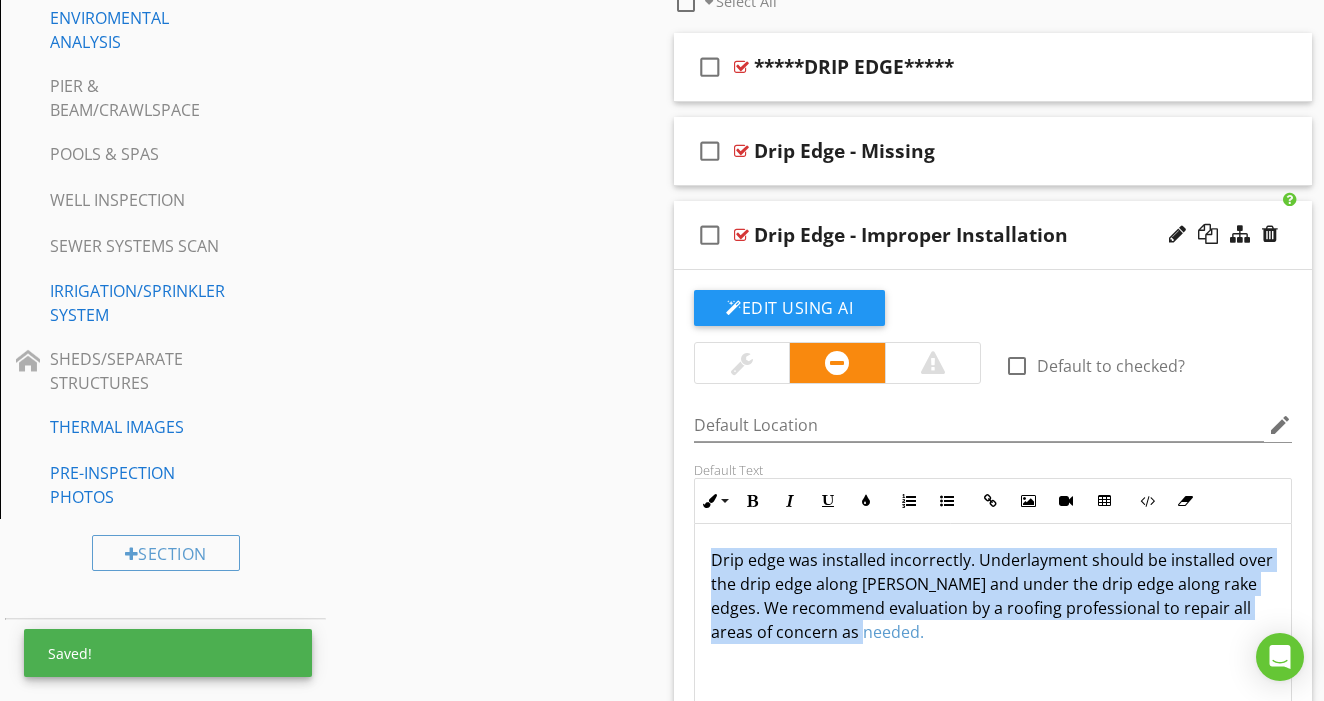 drag, startPoint x: 829, startPoint y: 538, endPoint x: 871, endPoint y: 665, distance: 133.76472 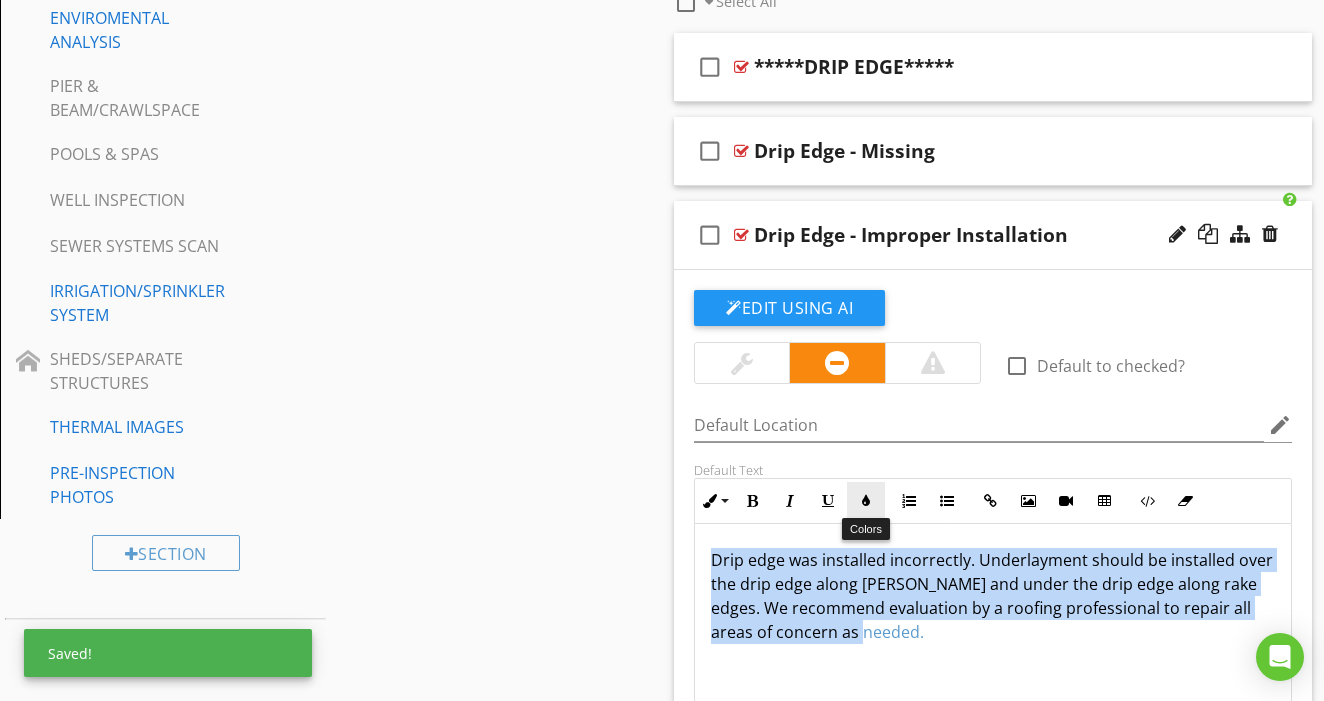 click on "Colors" at bounding box center (866, 501) 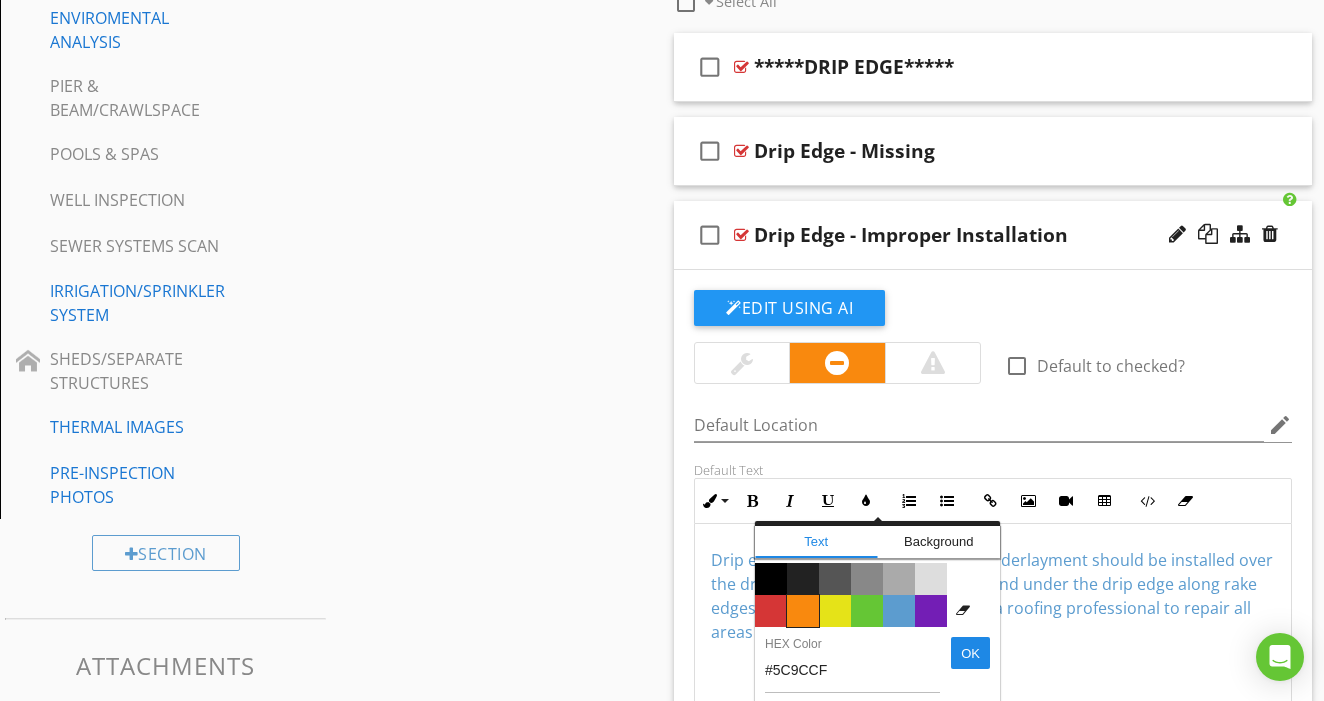 click on "Color #f9890e" at bounding box center (803, 611) 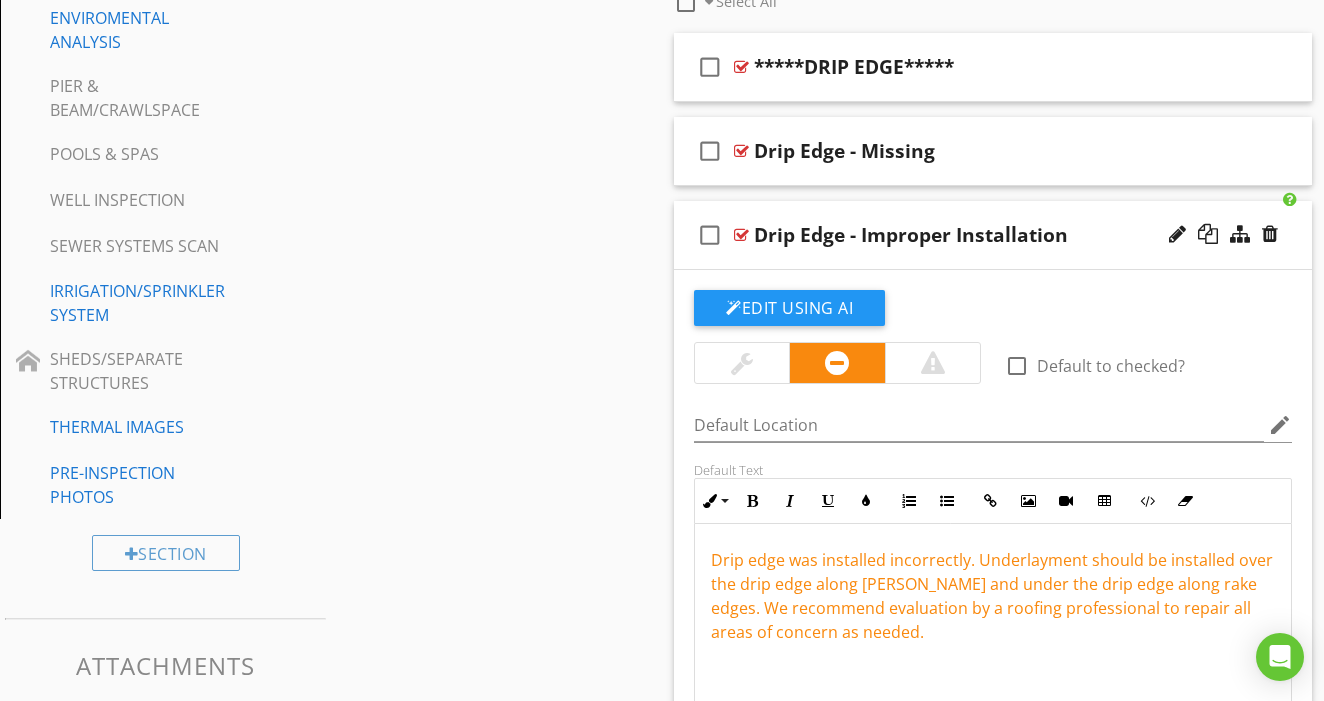 click on "check_box_outline_blank
Drip Edge - Improper Installation" at bounding box center [993, 235] 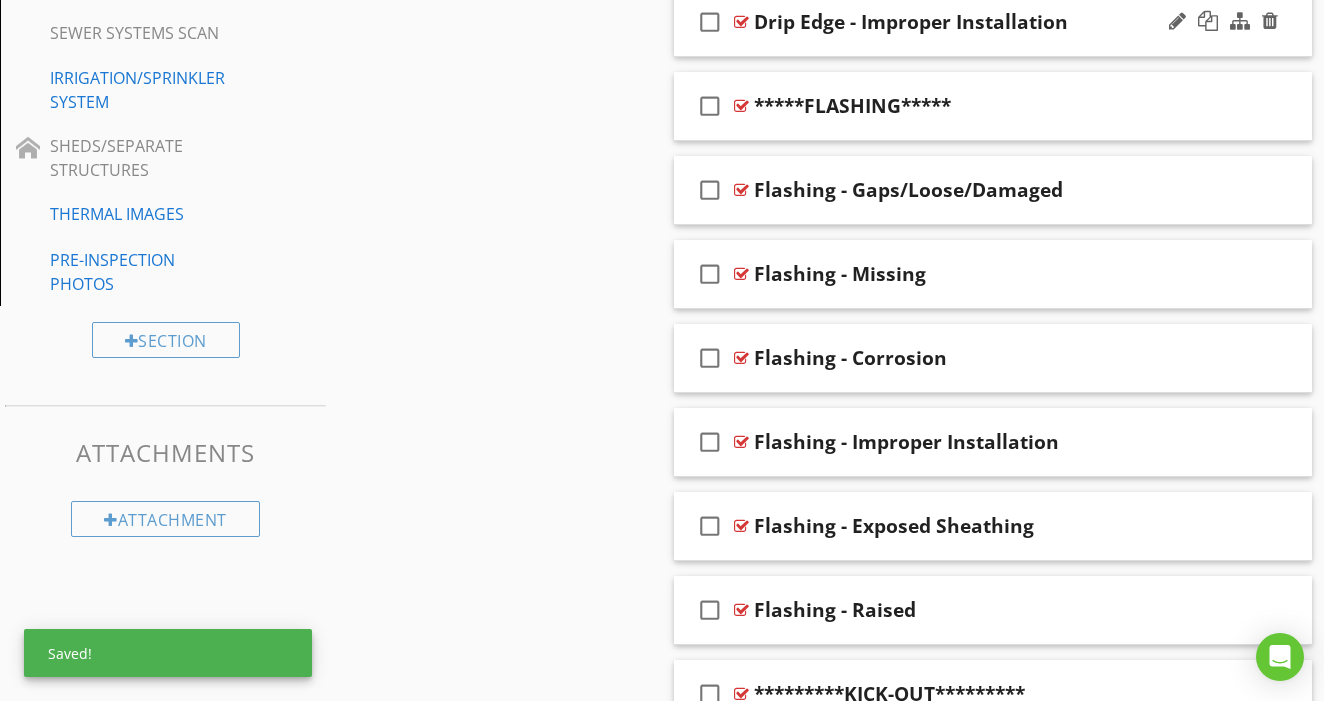 scroll, scrollTop: 983, scrollLeft: 0, axis: vertical 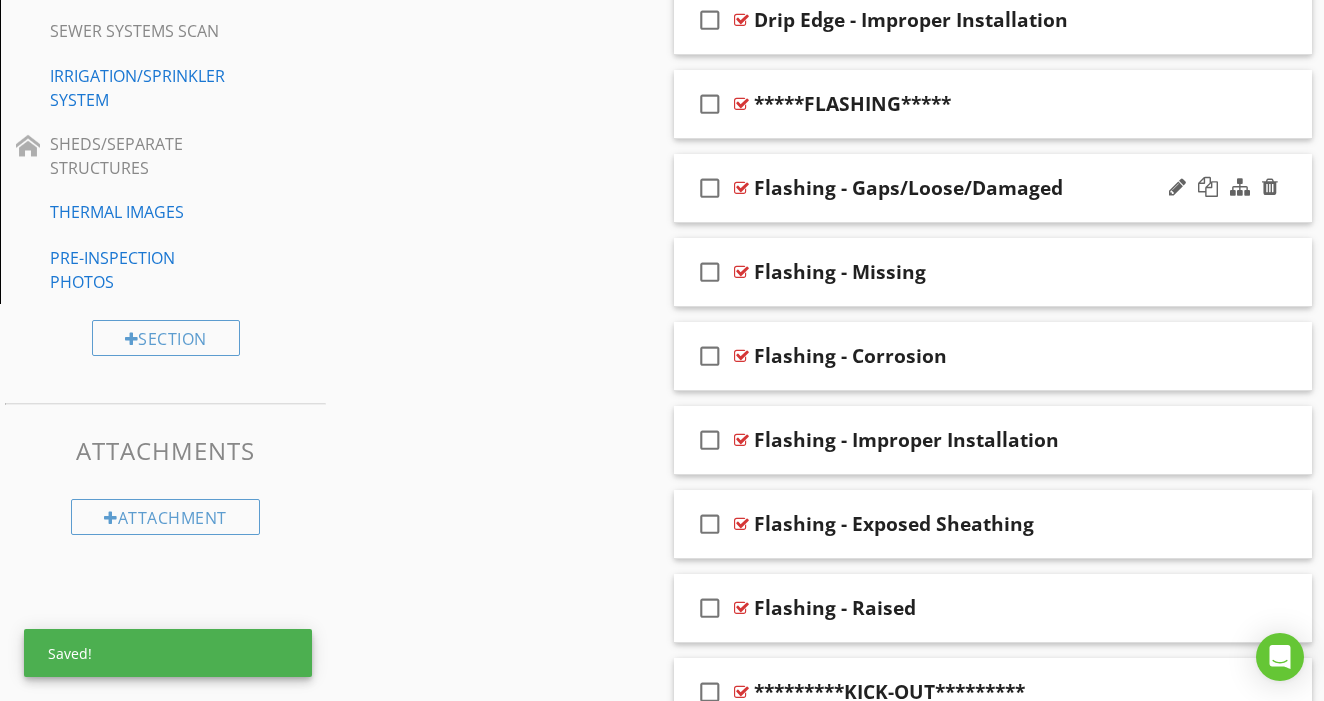click on "check_box_outline_blank
Flashing - Gaps/Loose/Damaged" at bounding box center [993, 188] 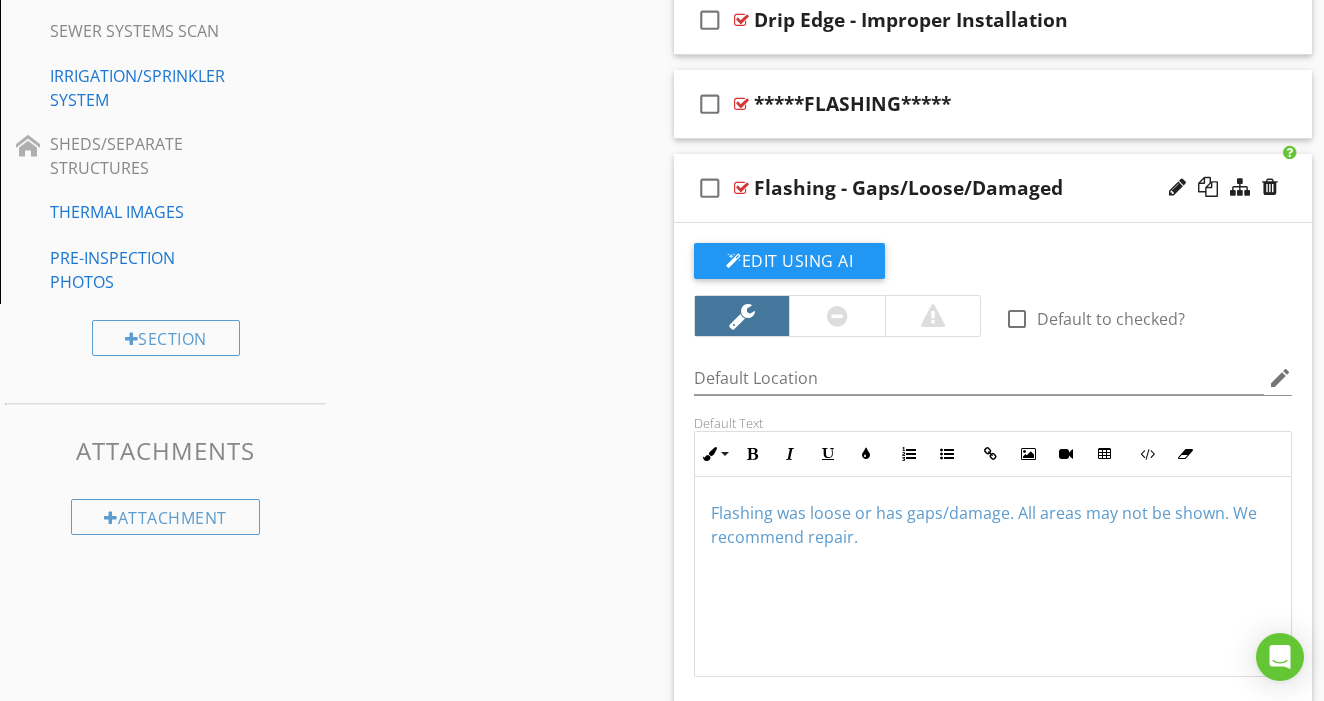 click at bounding box center (837, 316) 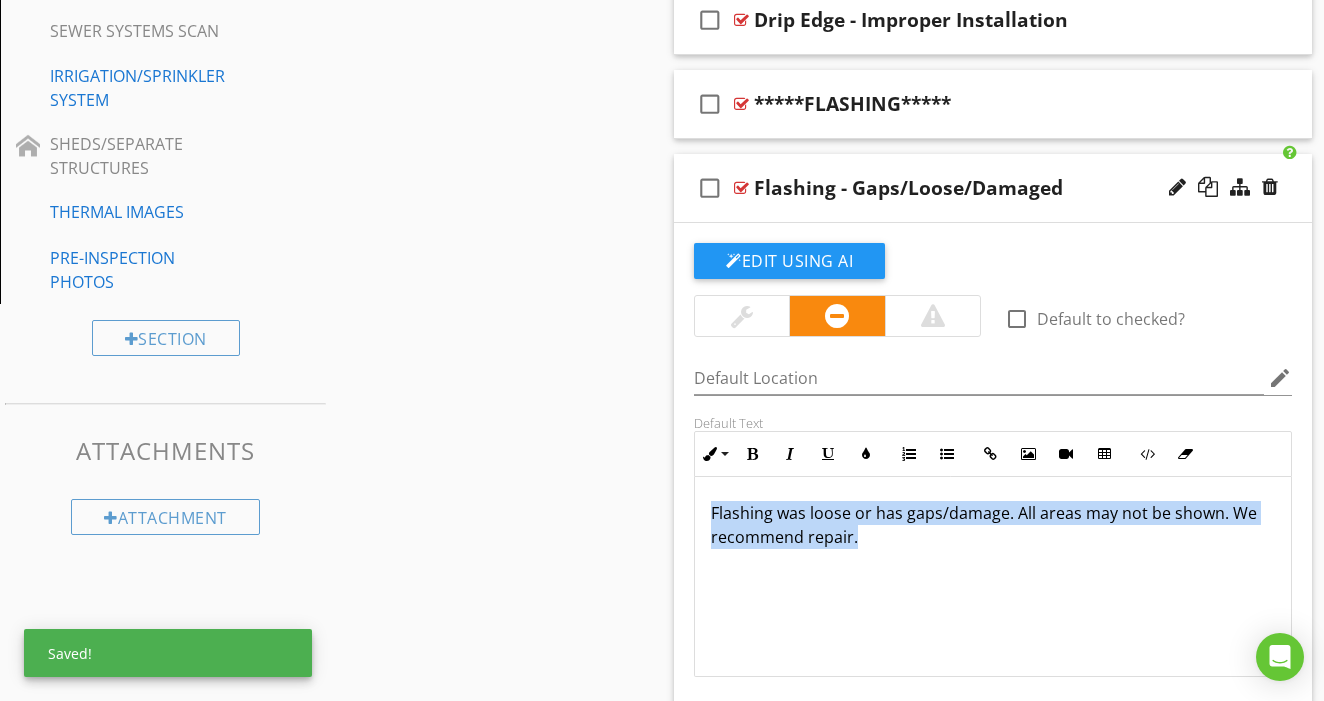 drag, startPoint x: 801, startPoint y: 491, endPoint x: 821, endPoint y: 563, distance: 74.726166 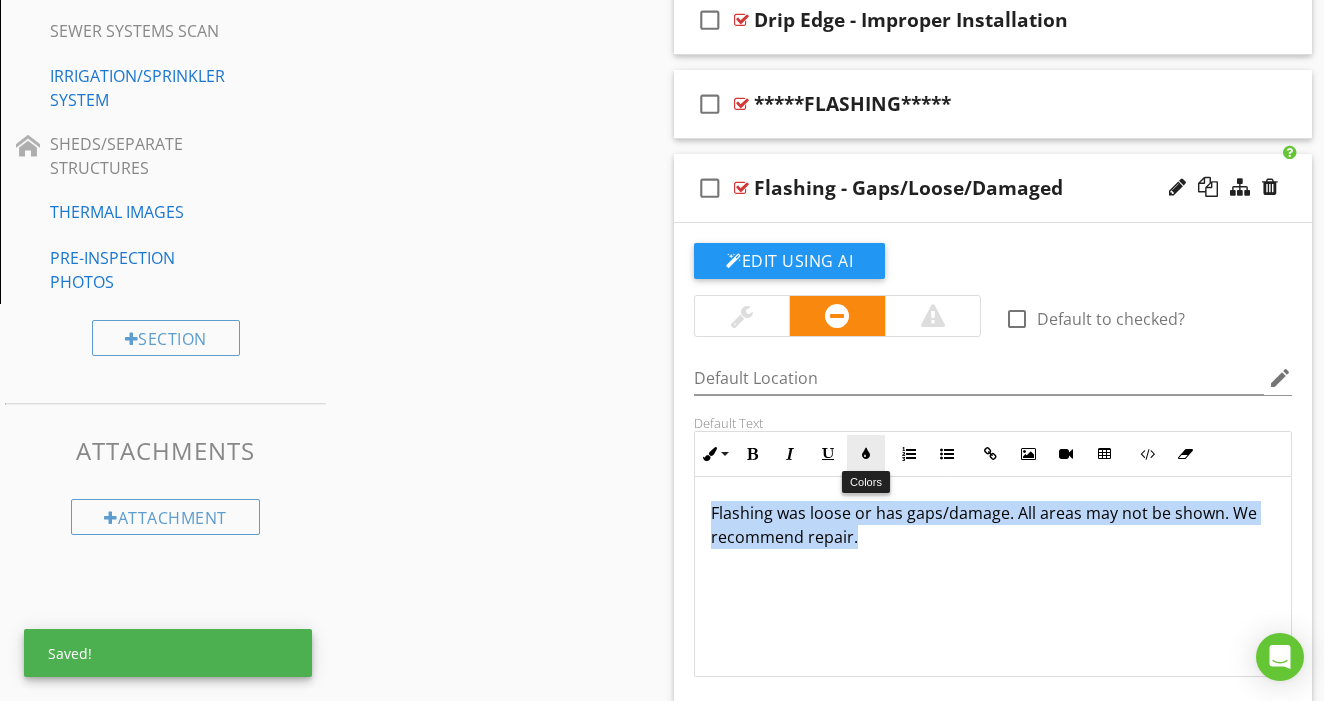 click on "Colors" at bounding box center [866, 454] 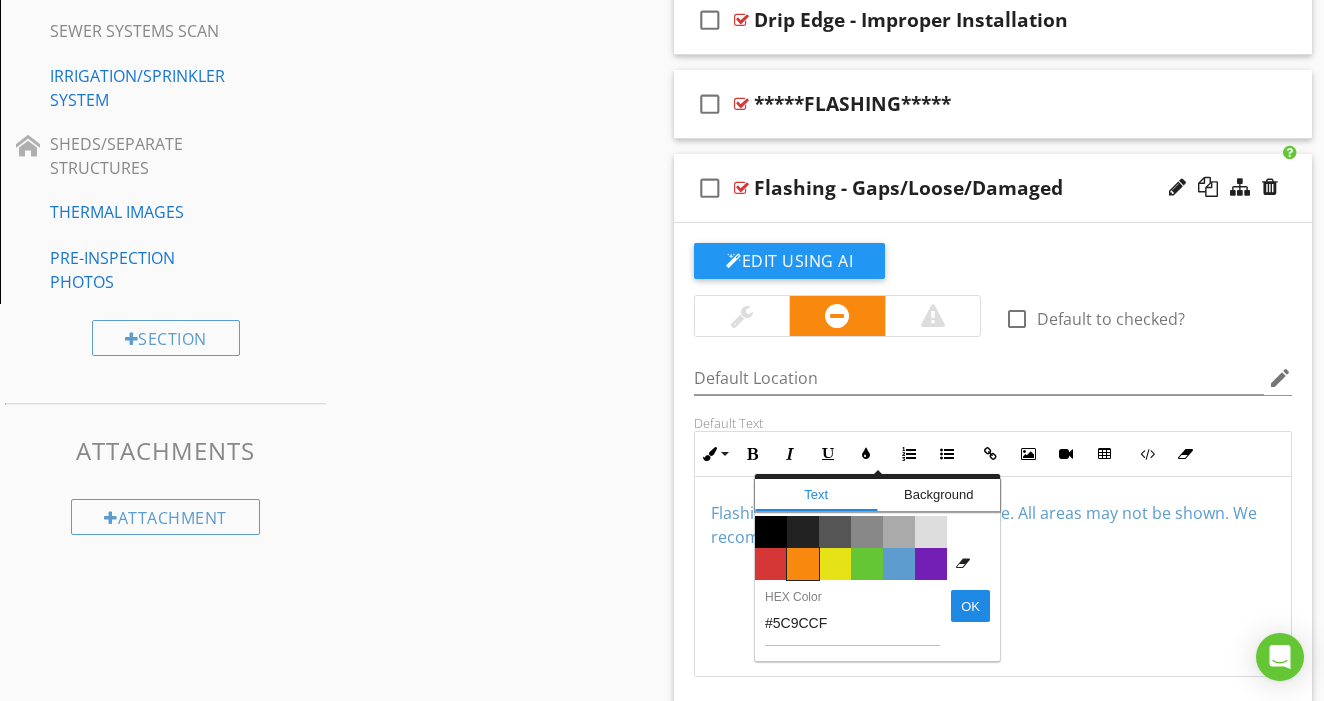 click on "Color #f9890e" at bounding box center (803, 564) 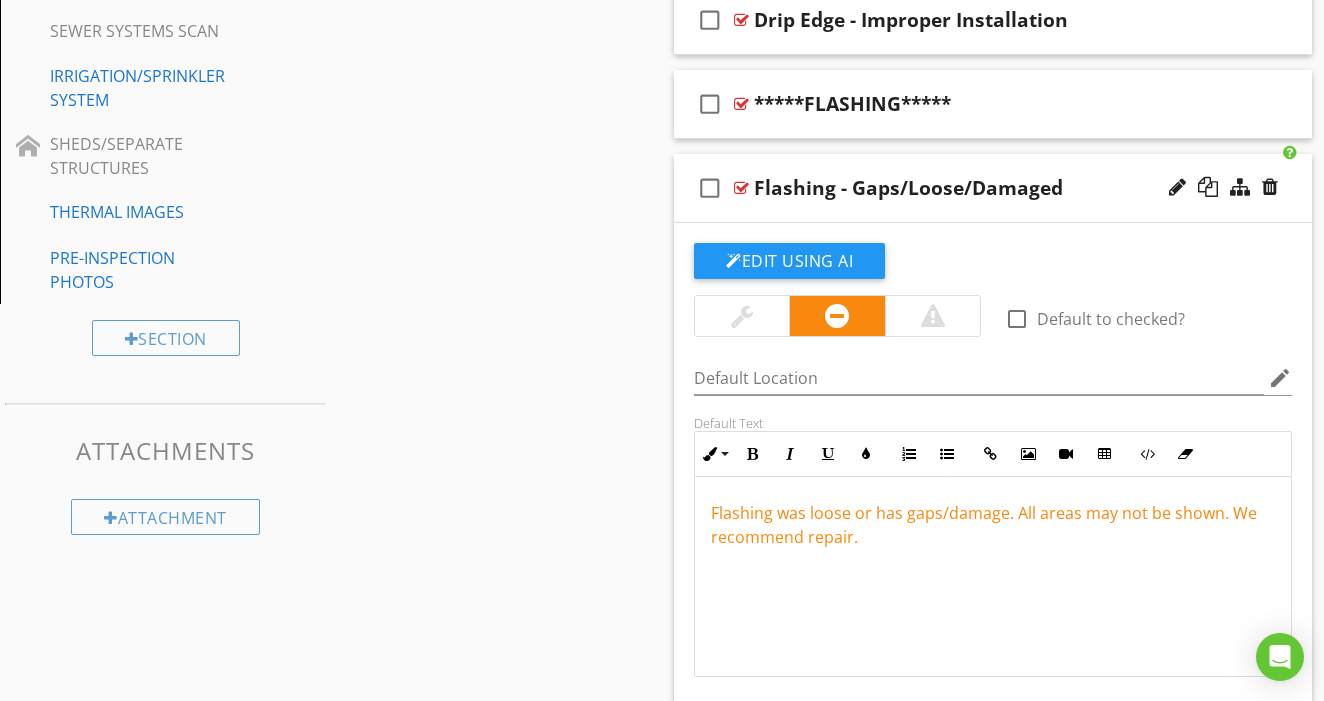click on "check_box_outline_blank
Flashing - Gaps/Loose/Damaged" at bounding box center [993, 188] 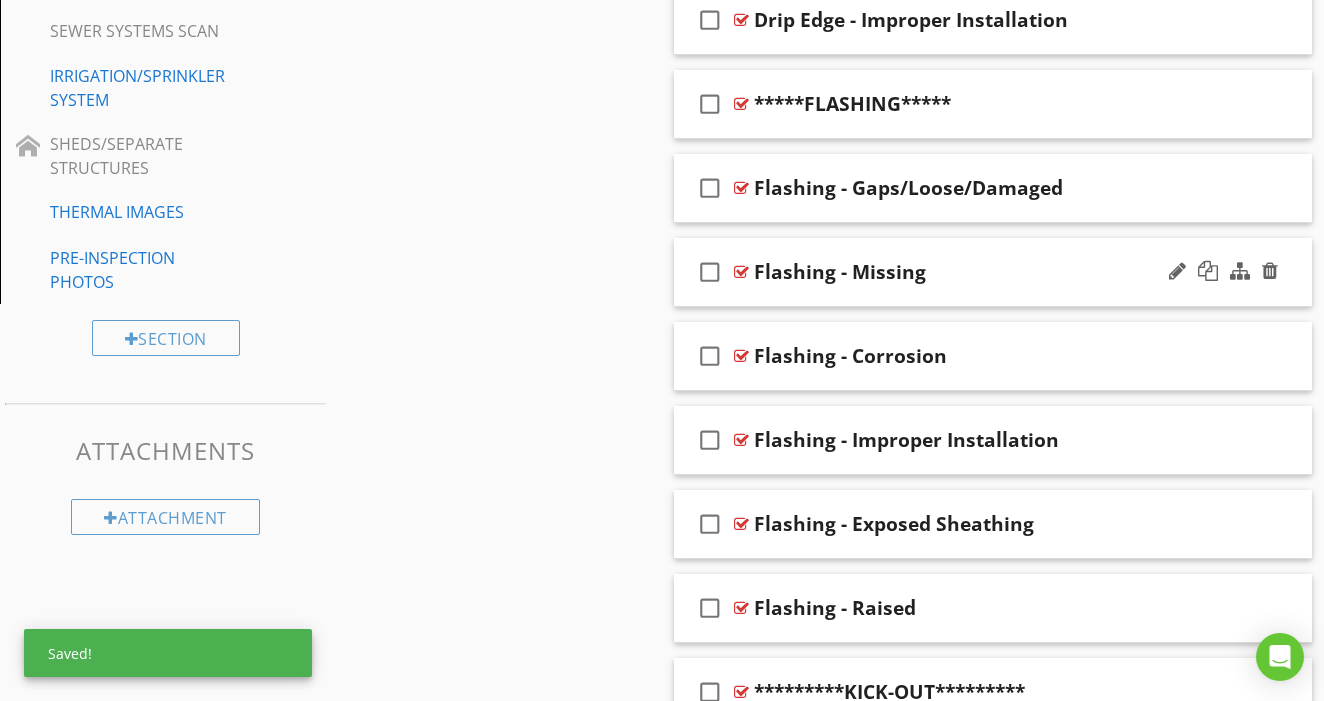 click on "check_box_outline_blank
Flashing - Missing" at bounding box center (993, 272) 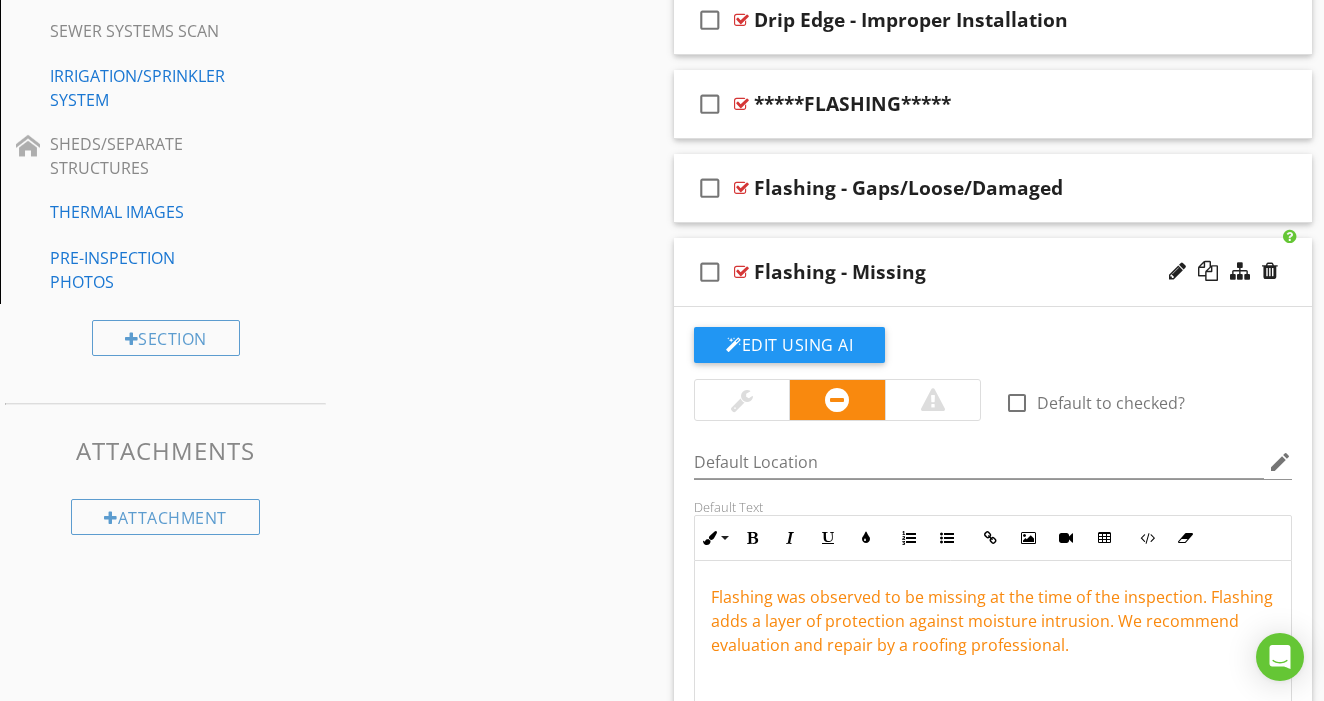 click on "check_box_outline_blank
Flashing - Missing" at bounding box center [993, 272] 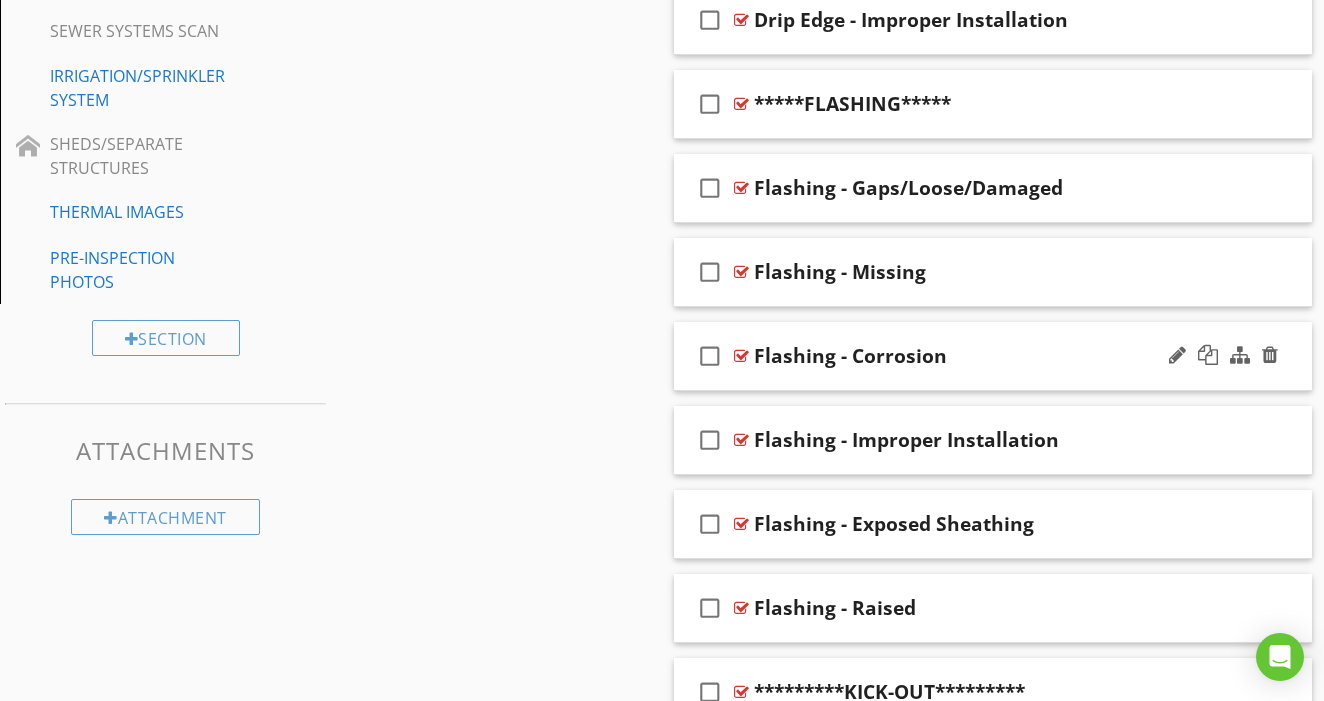 click on "check_box_outline_blank
Flashing - Corrosion" at bounding box center (993, 356) 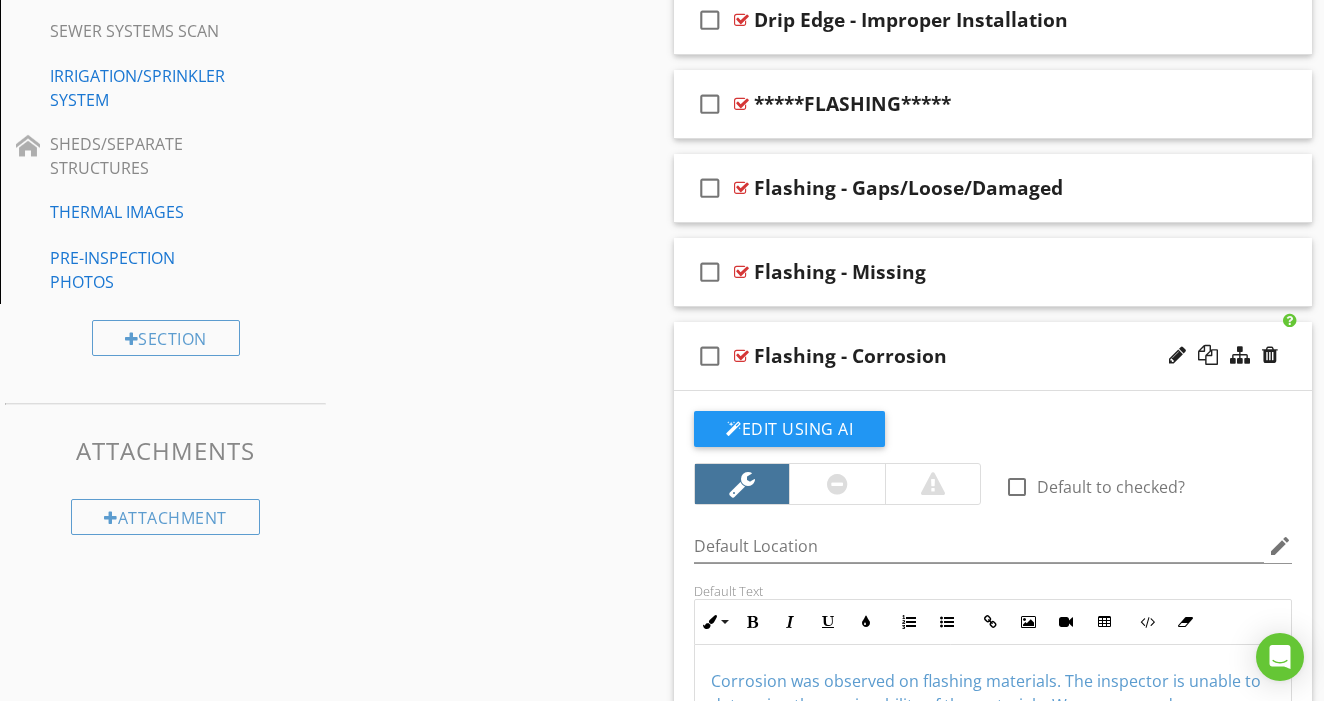 click at bounding box center (836, 484) 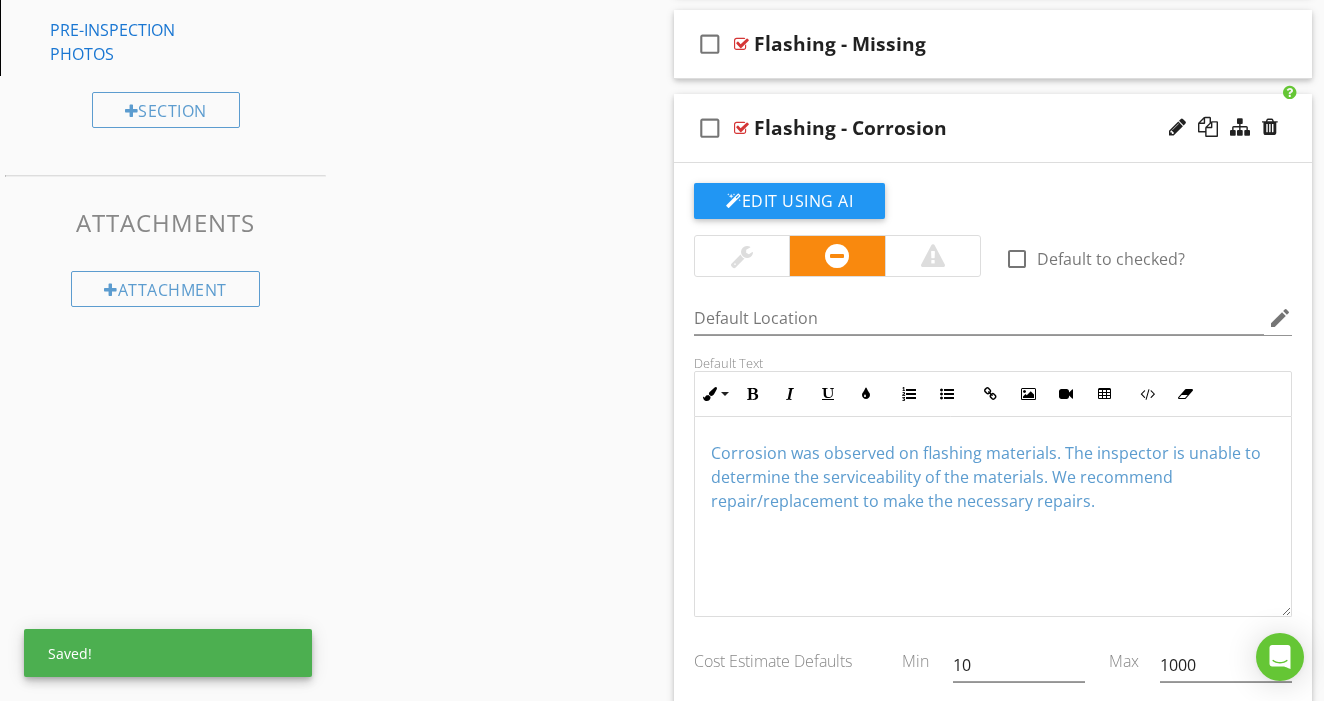 scroll, scrollTop: 1215, scrollLeft: 0, axis: vertical 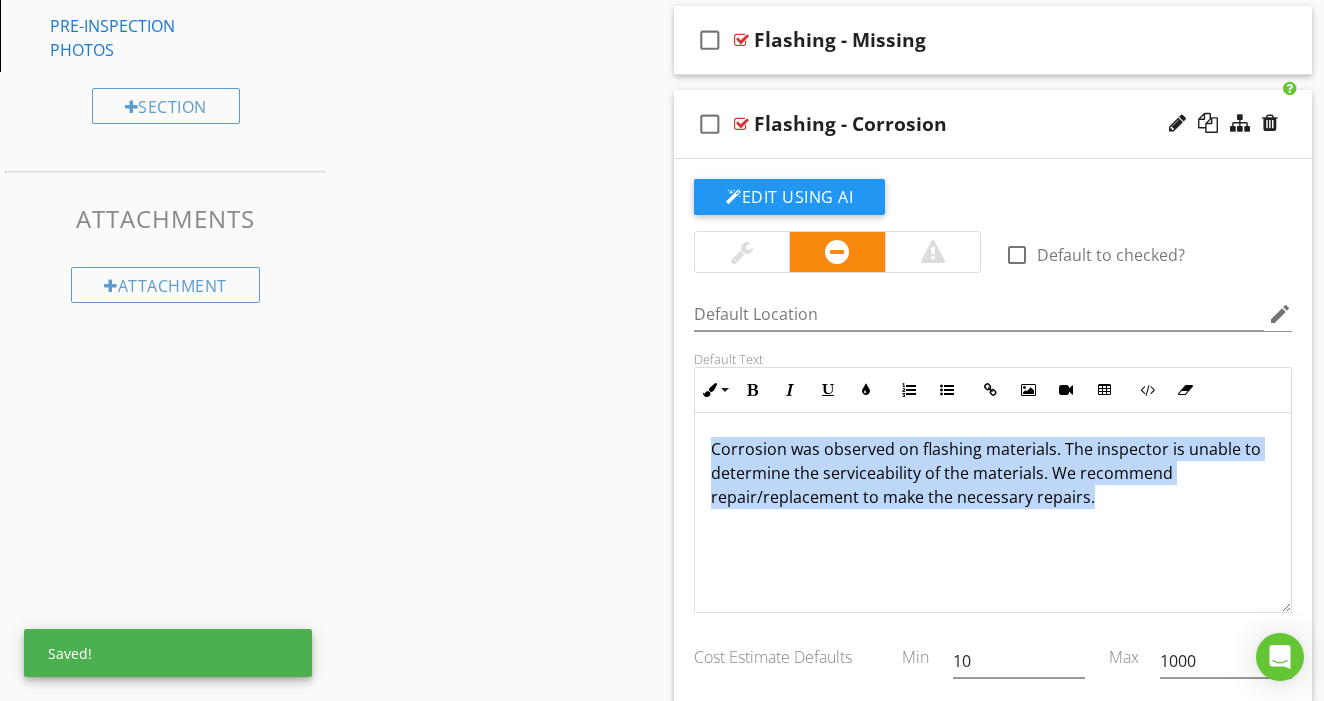drag, startPoint x: 825, startPoint y: 434, endPoint x: 829, endPoint y: 537, distance: 103.077644 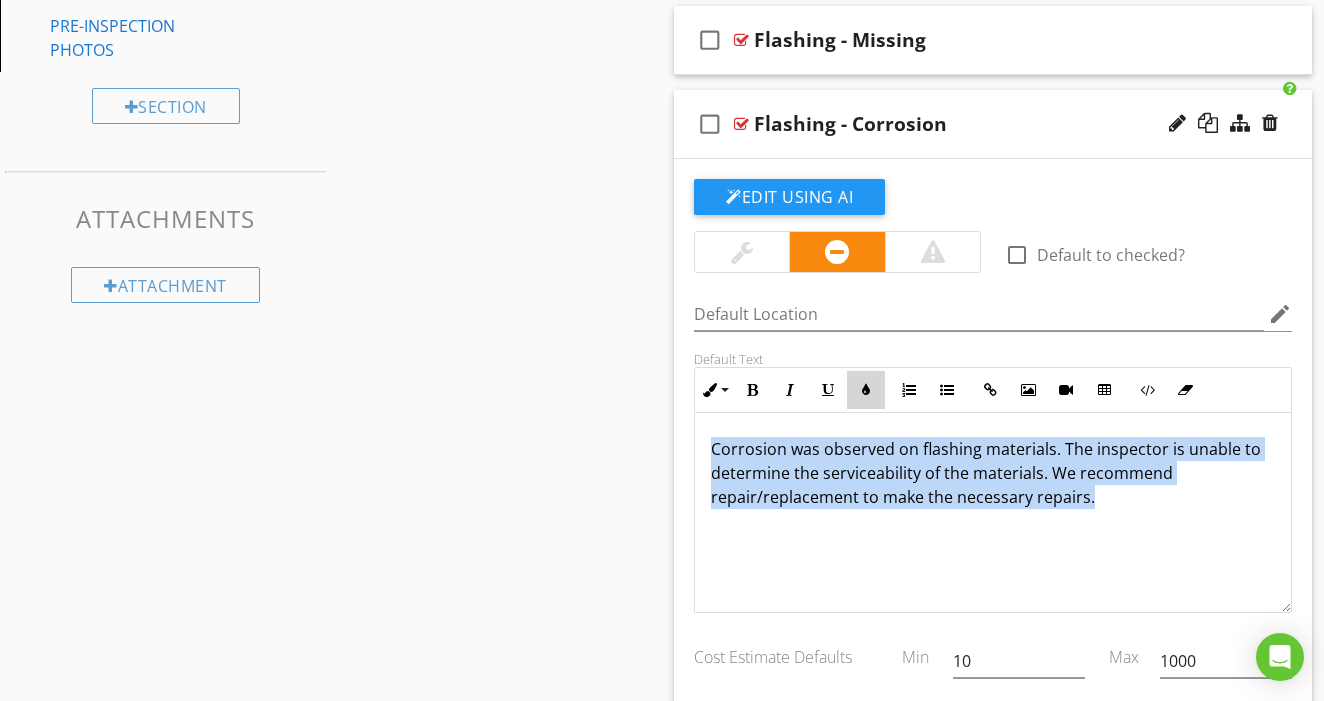 click on "Colors" at bounding box center (866, 390) 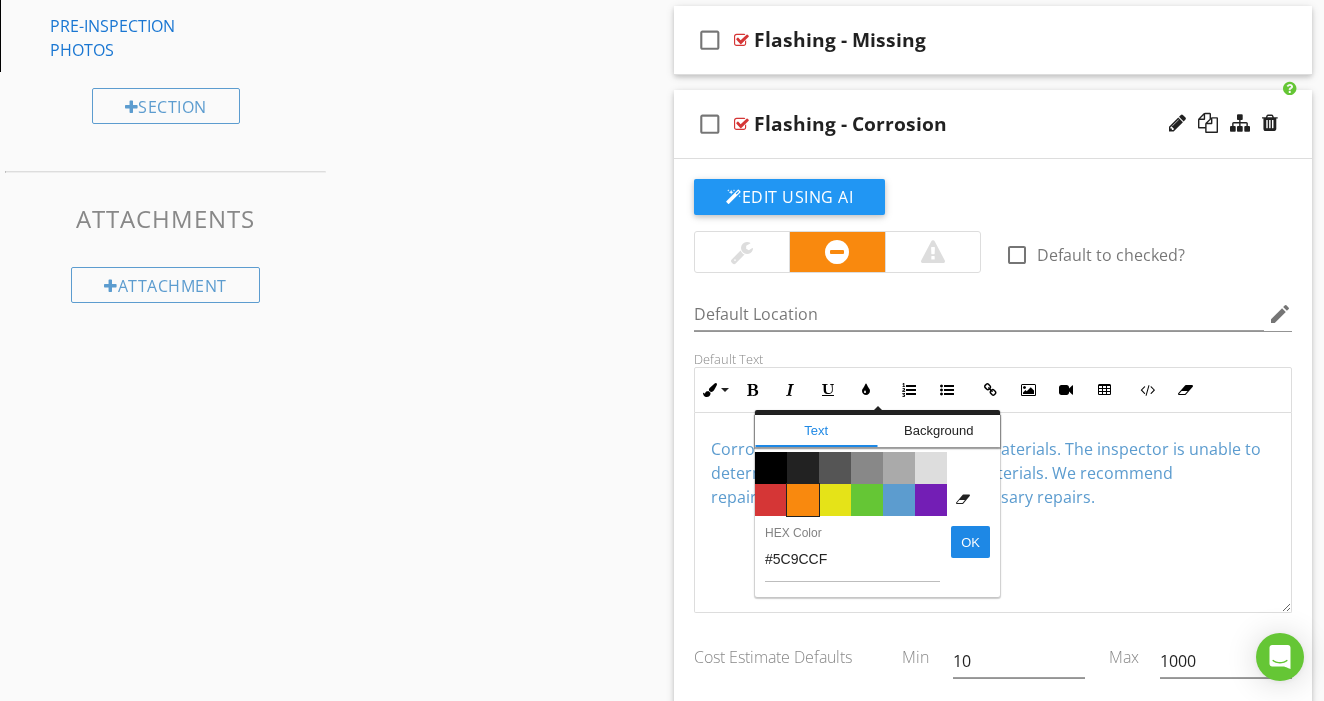 click on "Color #f9890e" at bounding box center (803, 500) 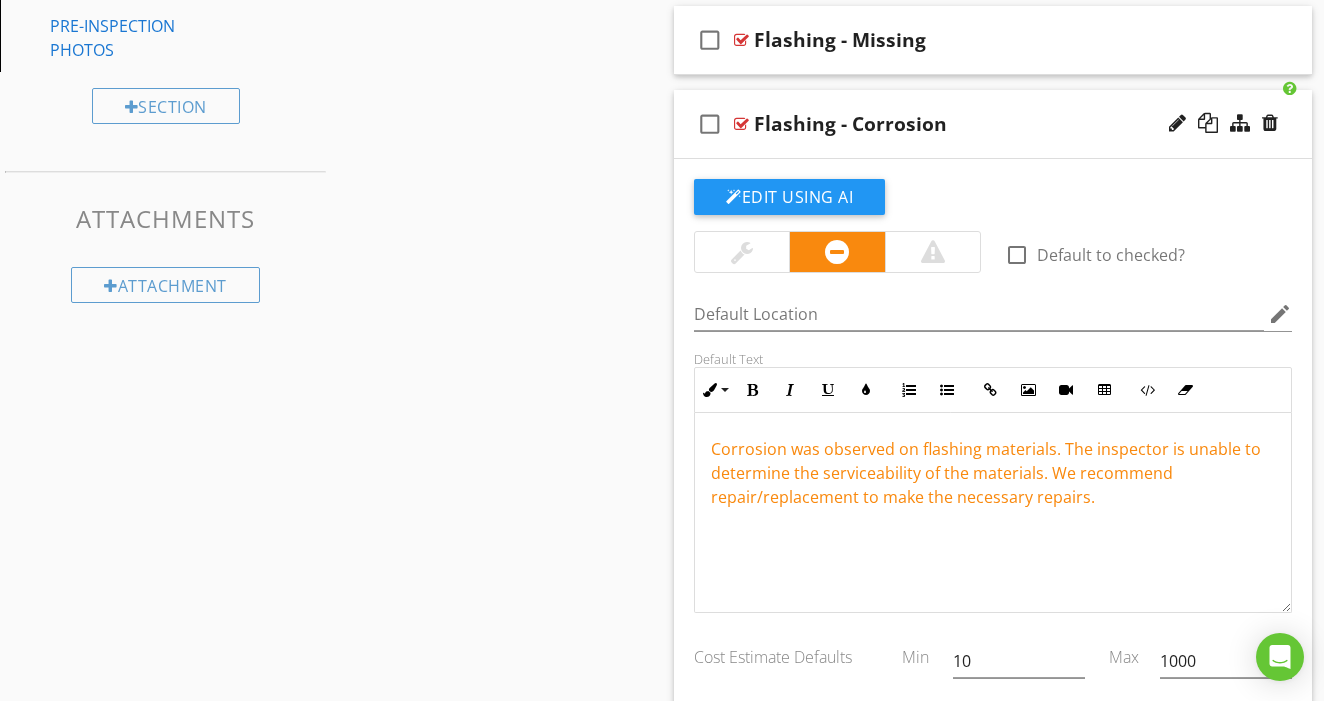 click on "check_box_outline_blank
Flashing - Corrosion" at bounding box center (993, 124) 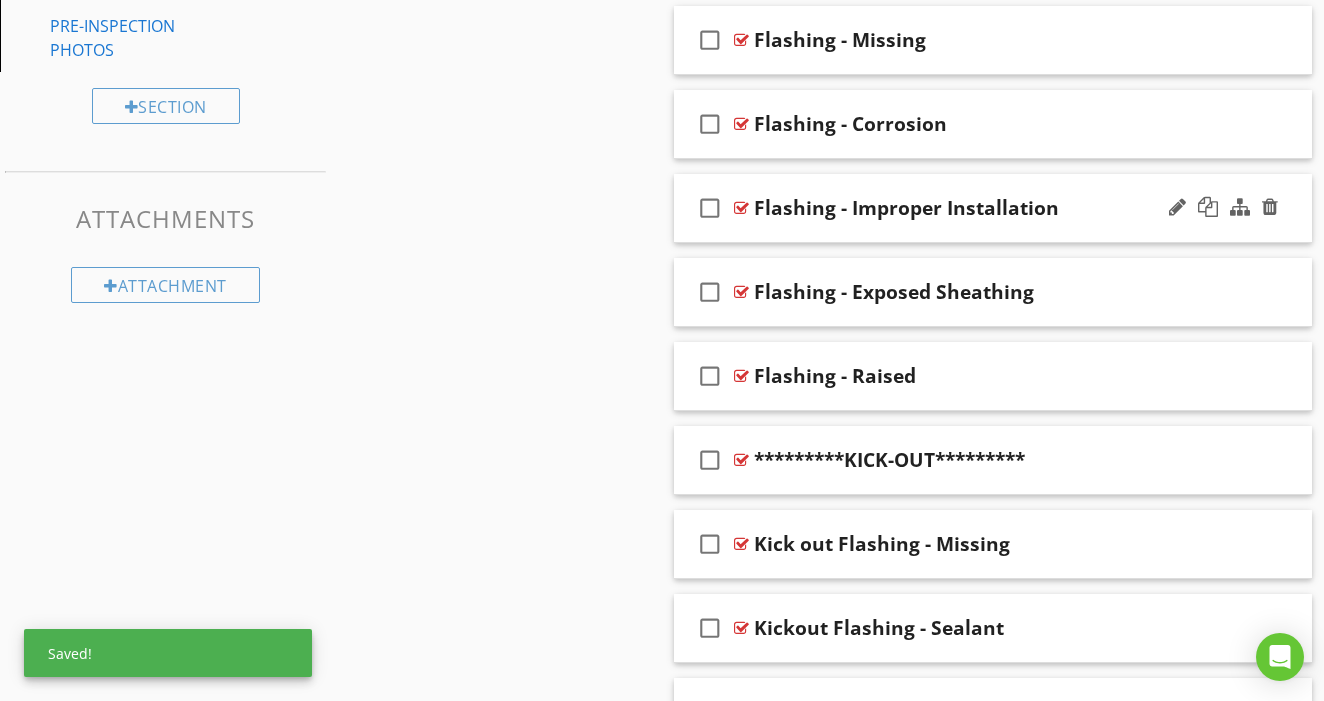 click on "check_box_outline_blank
Flashing - Improper Installation" at bounding box center [993, 208] 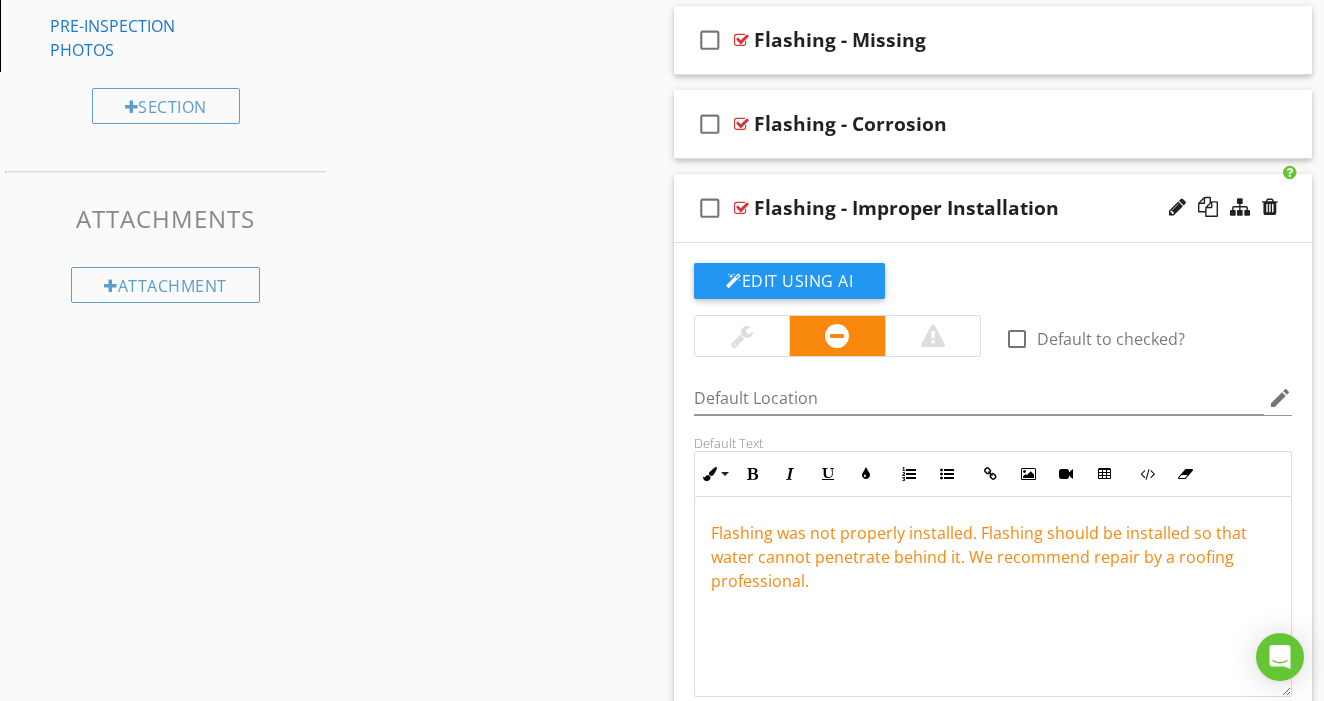 click on "check_box_outline_blank
Flashing - Improper Installation" at bounding box center [993, 208] 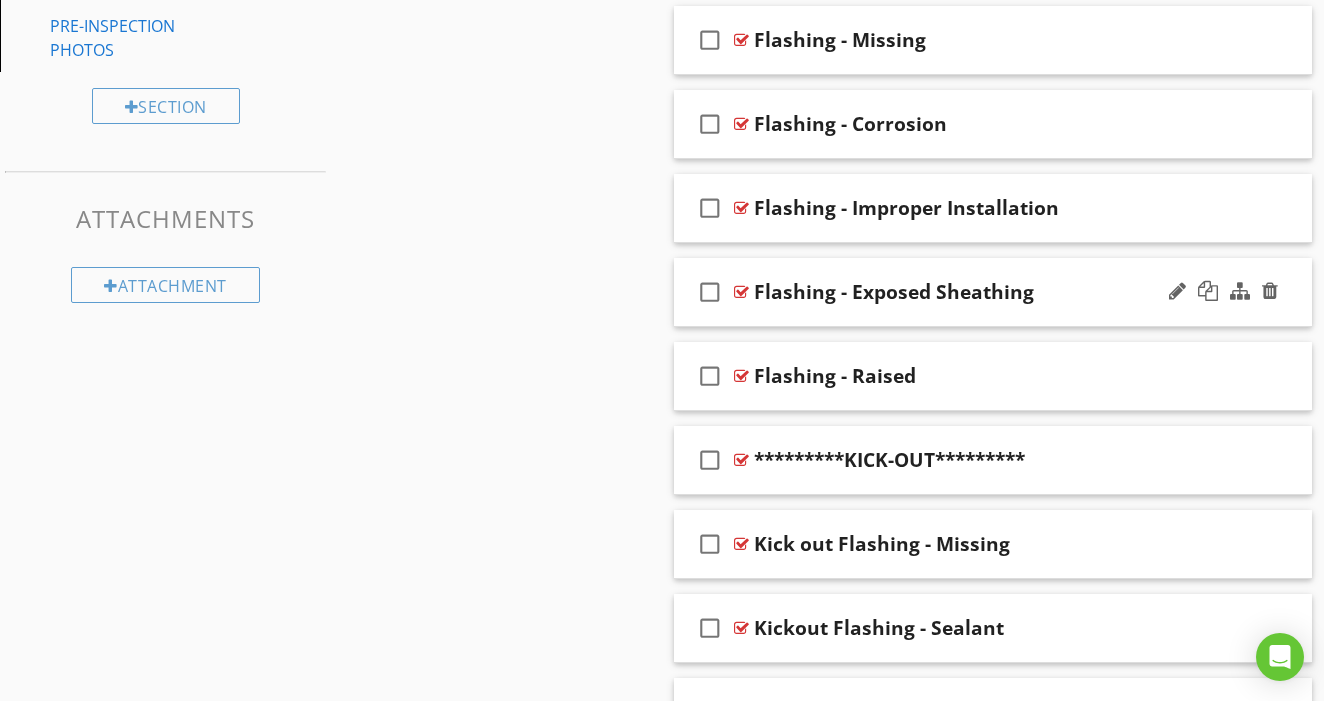 click on "check_box_outline_blank
Flashing - Exposed Sheathing" at bounding box center [993, 292] 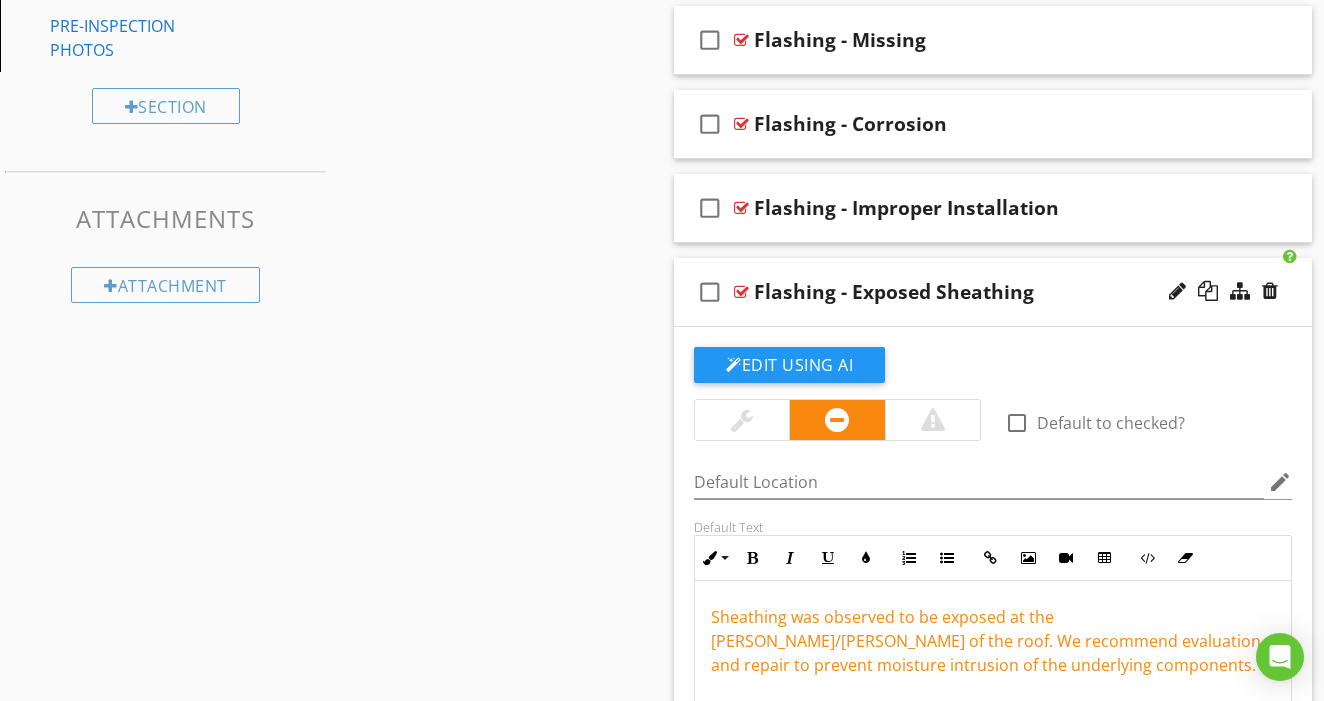 click on "check_box_outline_blank
Flashing - Exposed Sheathing" at bounding box center (993, 292) 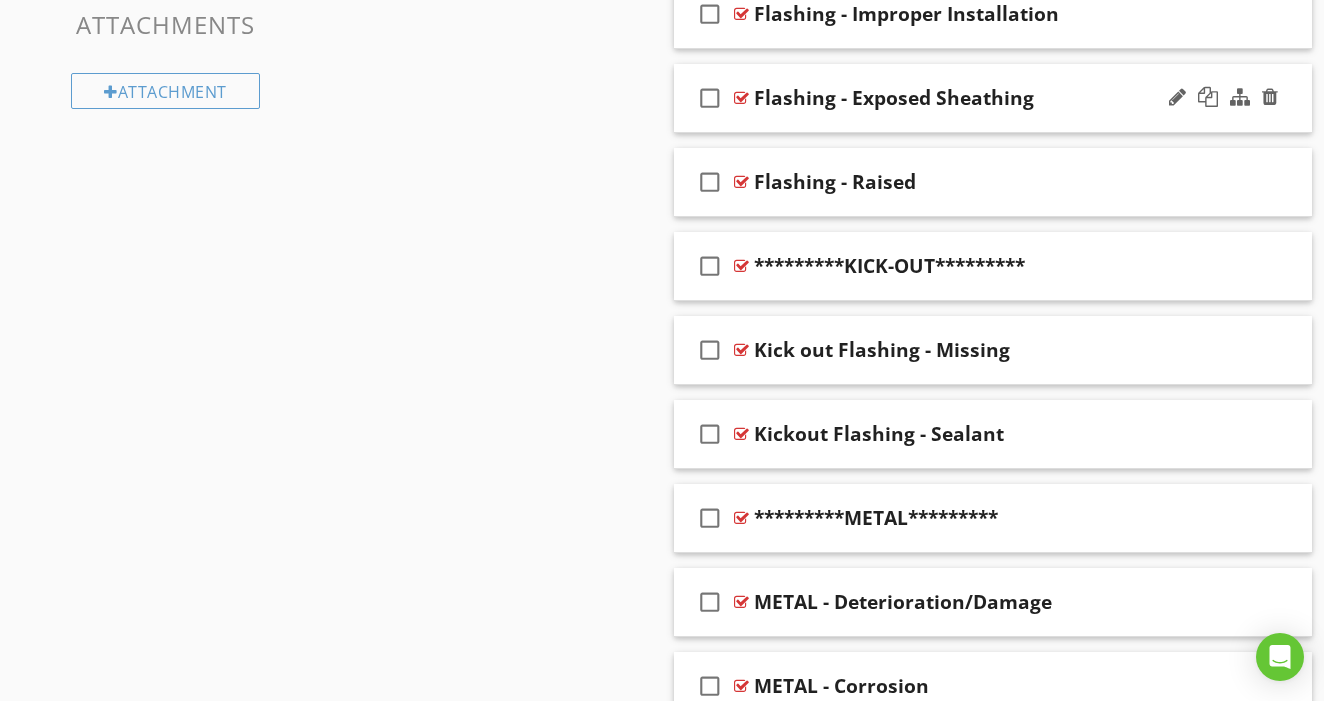 scroll, scrollTop: 1410, scrollLeft: 0, axis: vertical 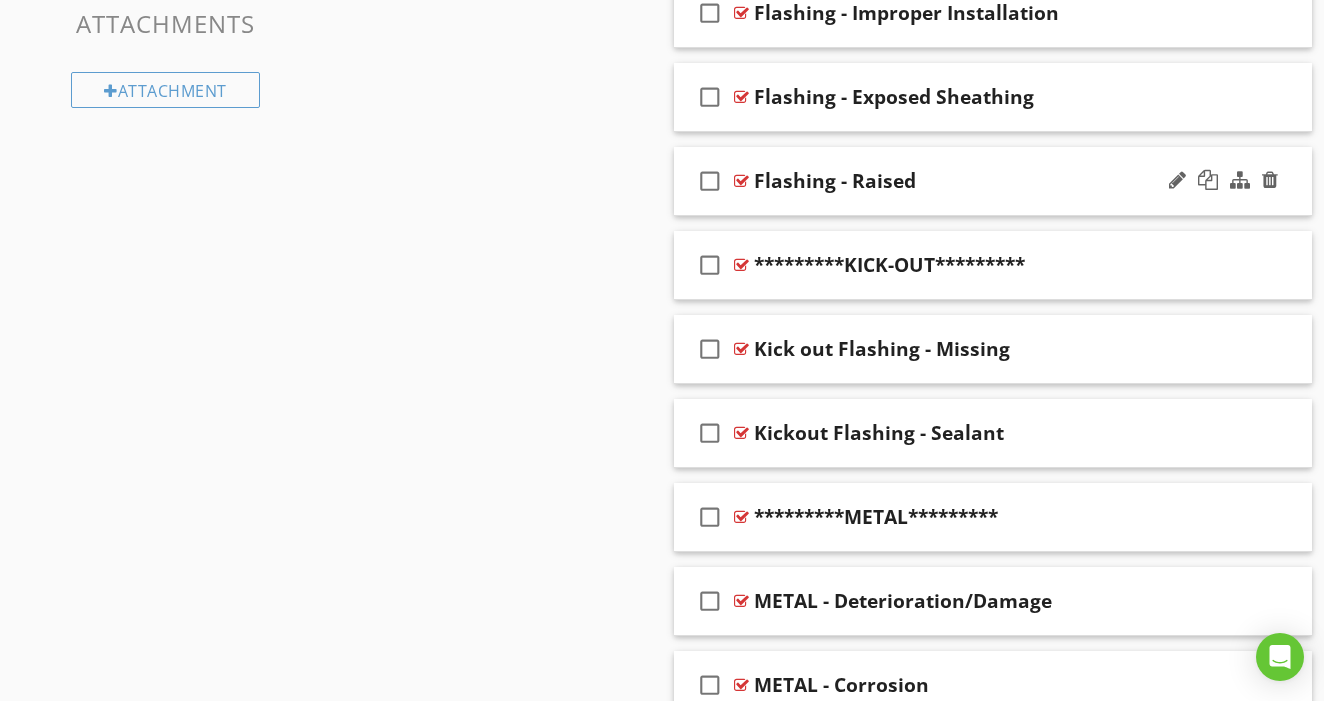click on "check_box_outline_blank
Flashing - Raised" at bounding box center (993, 181) 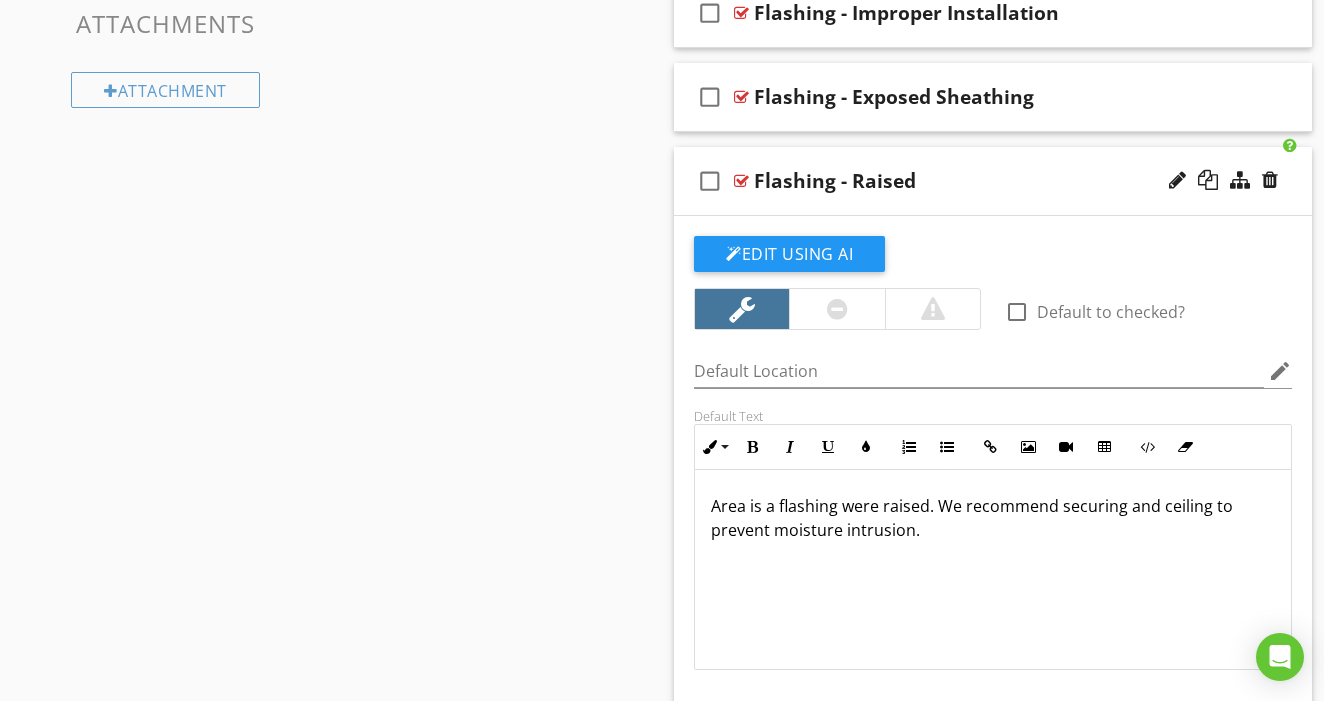 click at bounding box center (836, 309) 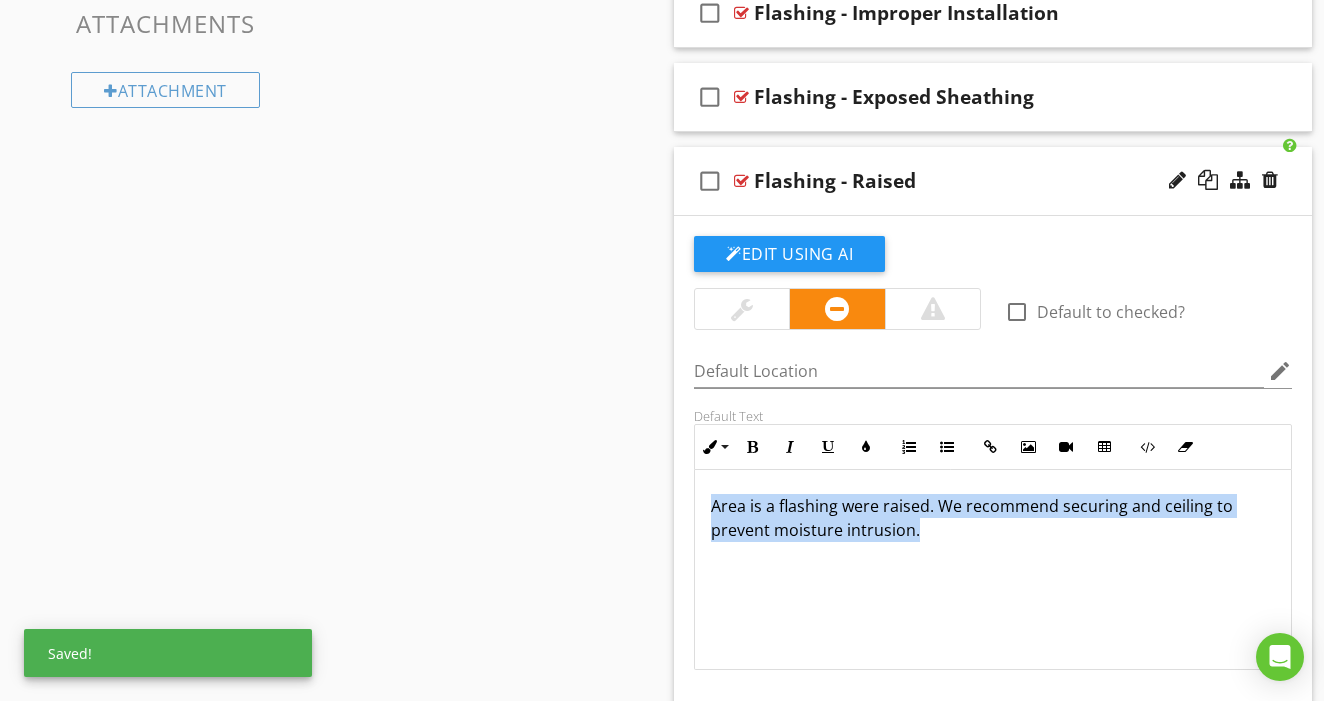 drag, startPoint x: 810, startPoint y: 483, endPoint x: 844, endPoint y: 555, distance: 79.624115 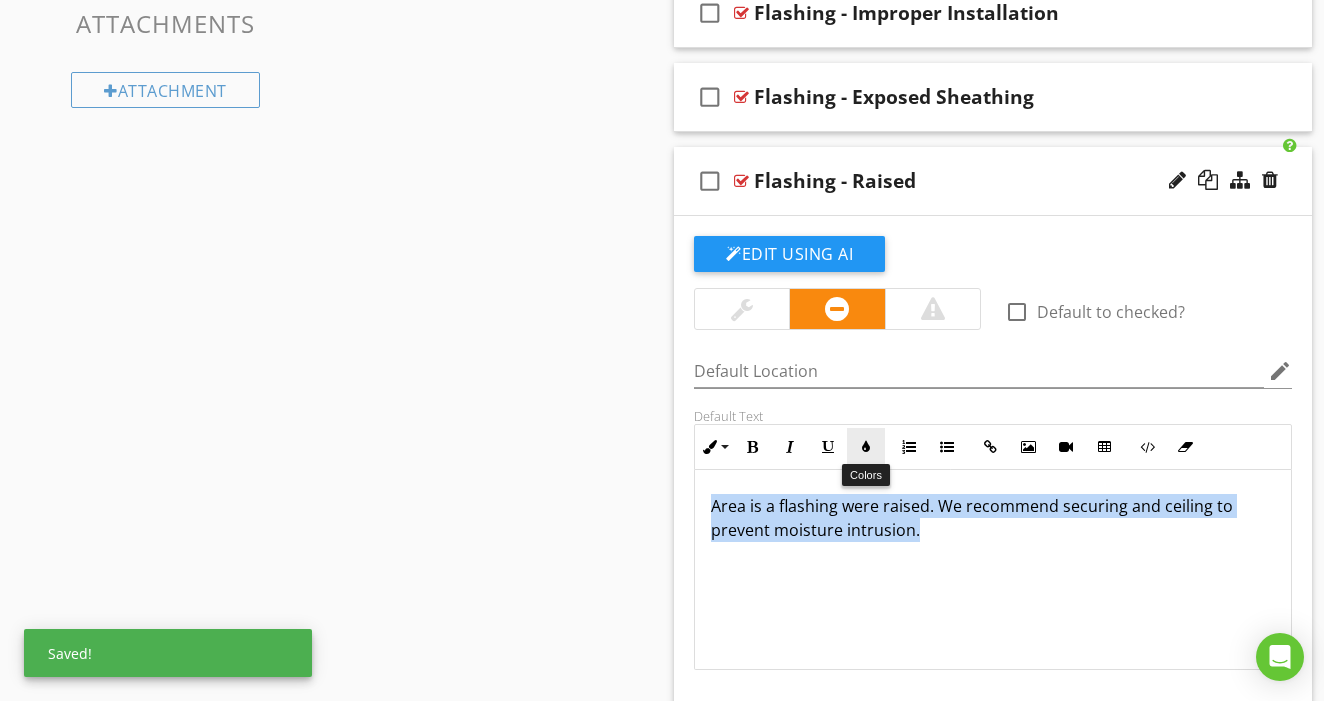 click on "Colors" at bounding box center (866, 447) 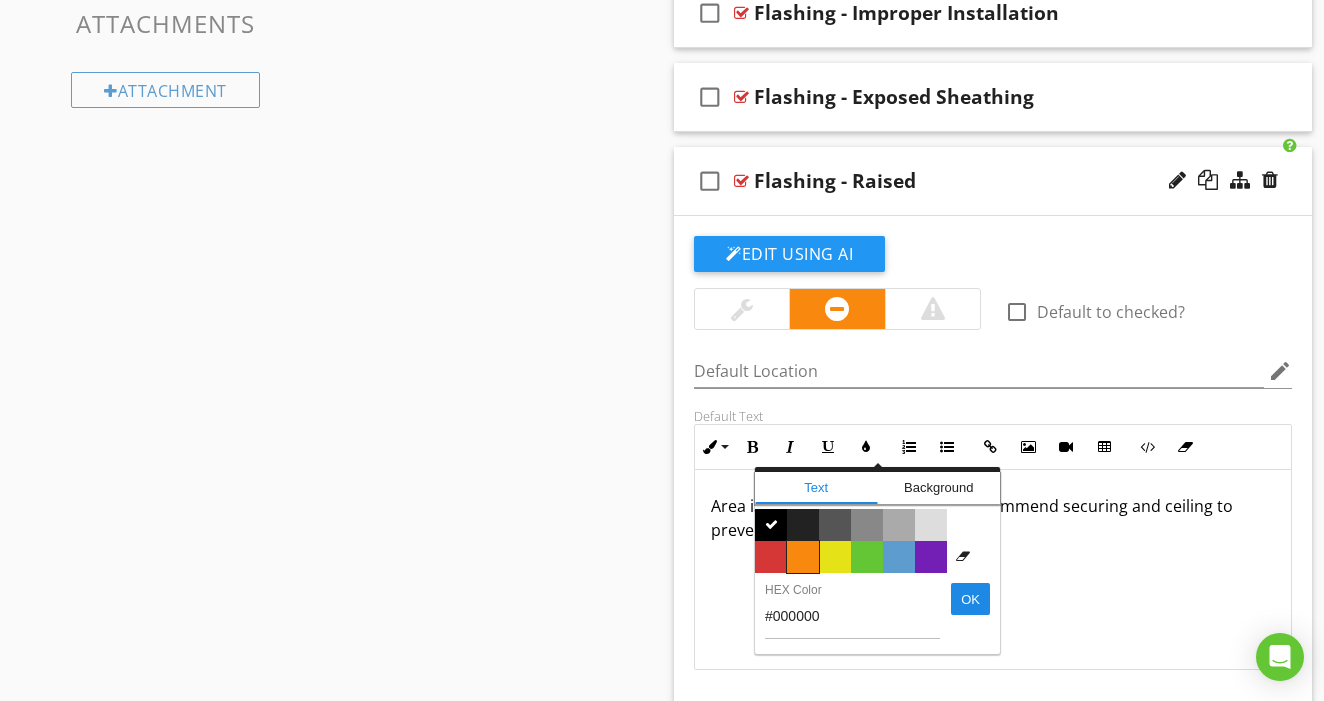 click on "Color #f9890e" at bounding box center [803, 557] 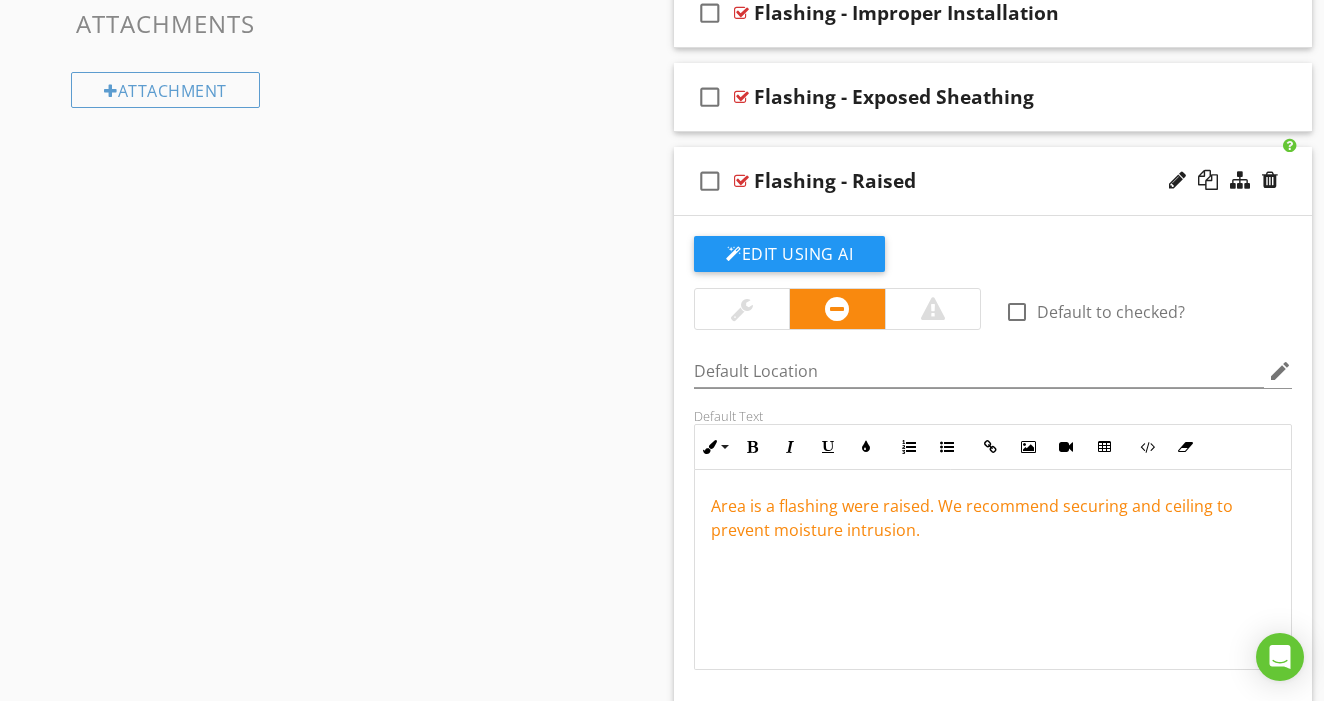 click on "check_box_outline_blank
Flashing - Raised" at bounding box center [993, 181] 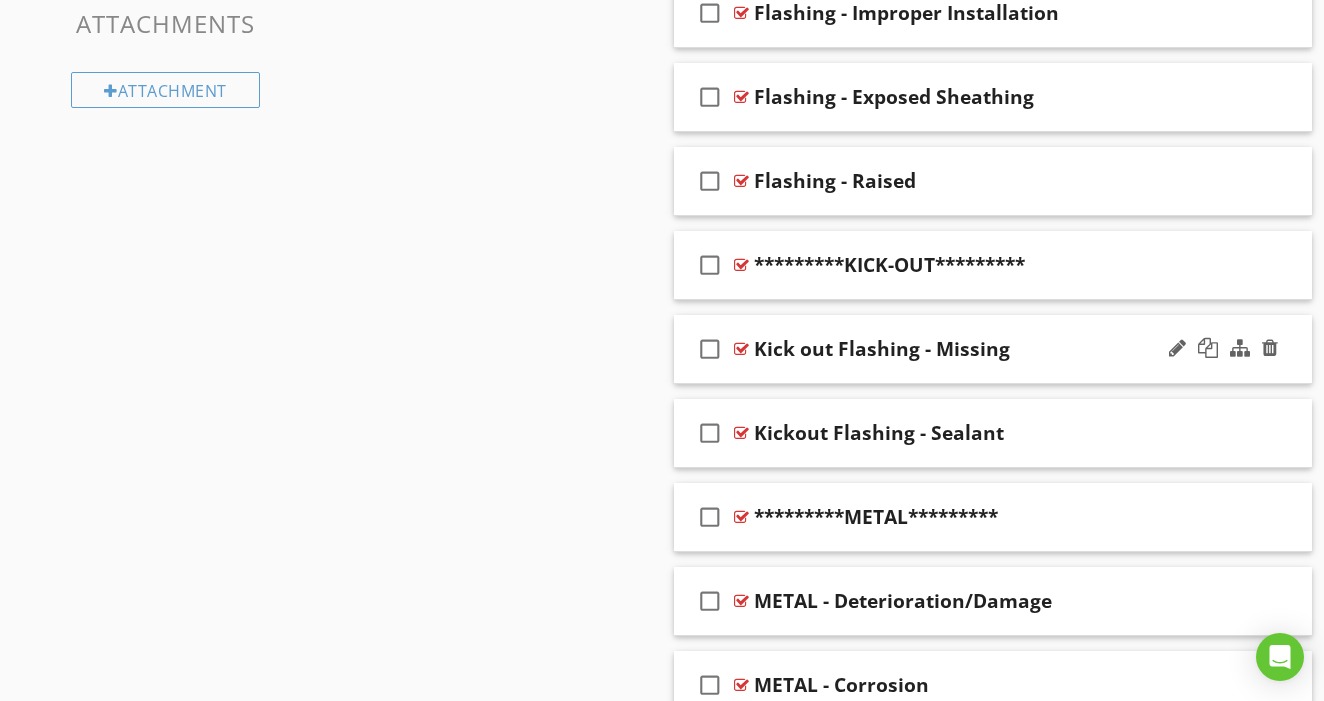 click on "check_box_outline_blank
Kick out Flashing - Missing" at bounding box center (993, 349) 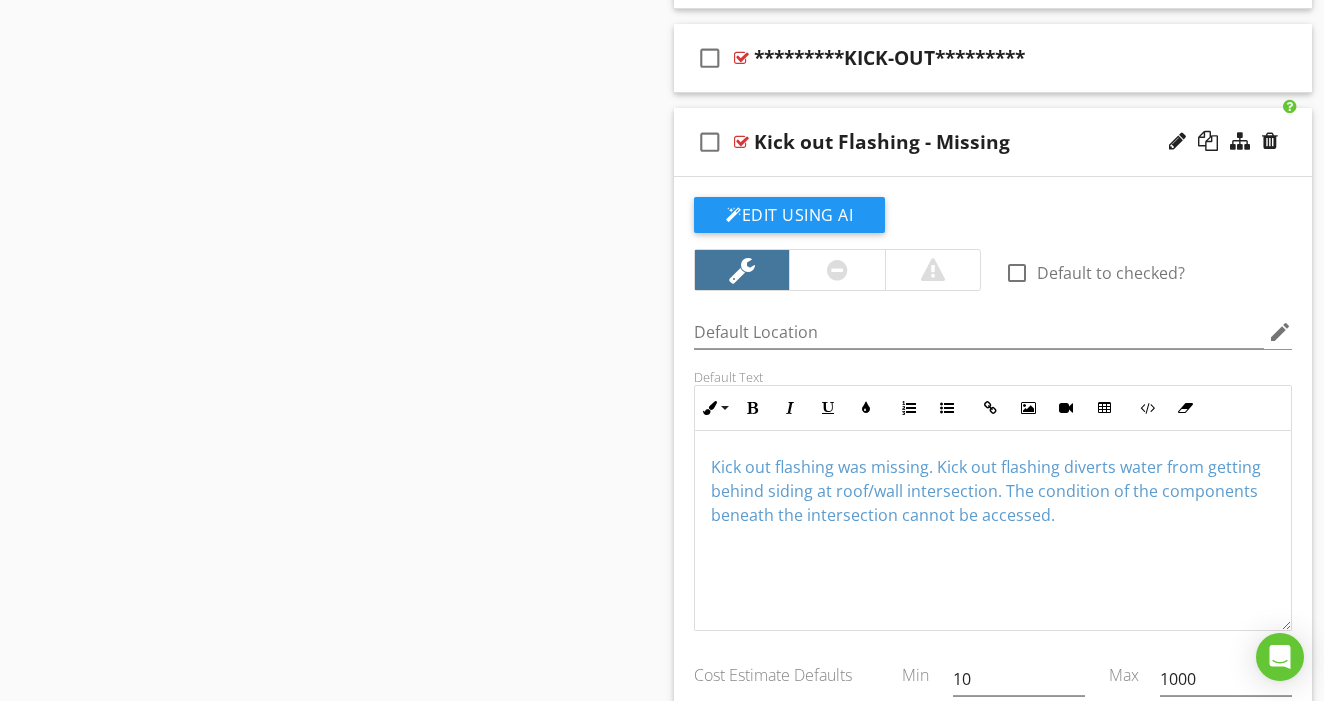 scroll, scrollTop: 1617, scrollLeft: 0, axis: vertical 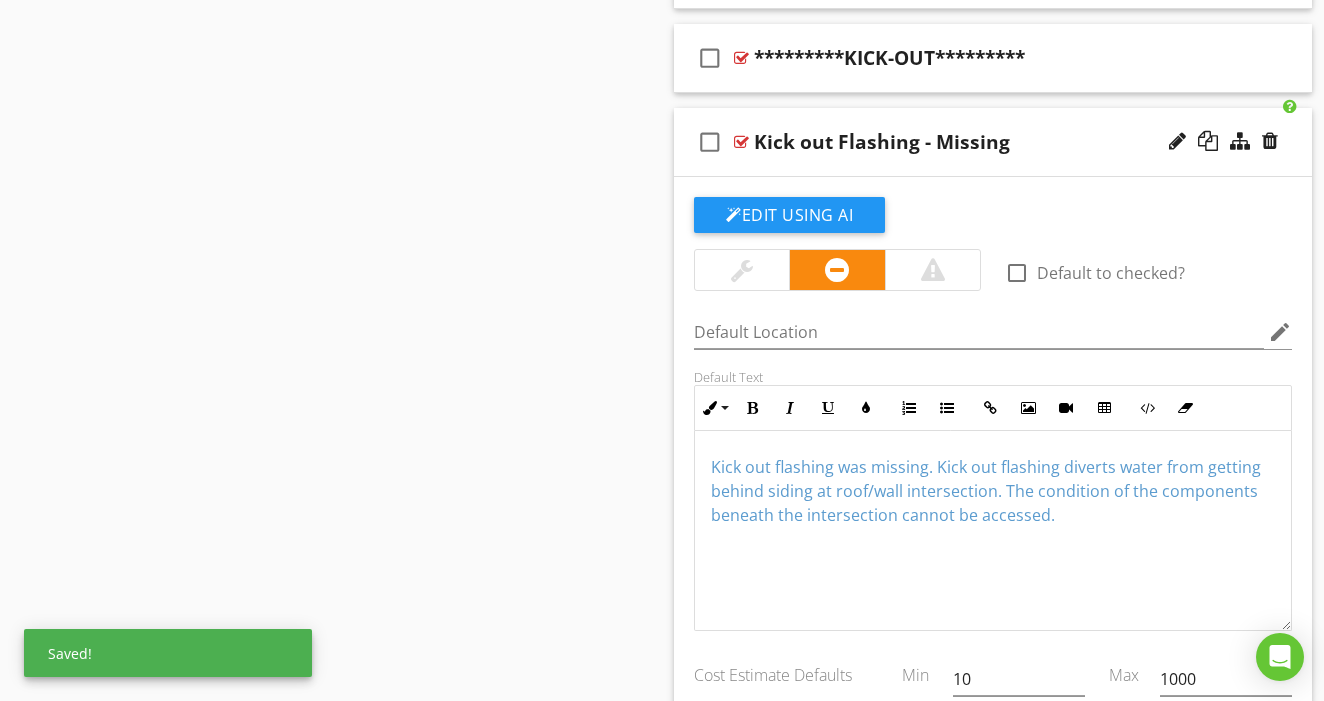 drag, startPoint x: 849, startPoint y: 444, endPoint x: 857, endPoint y: 550, distance: 106.30146 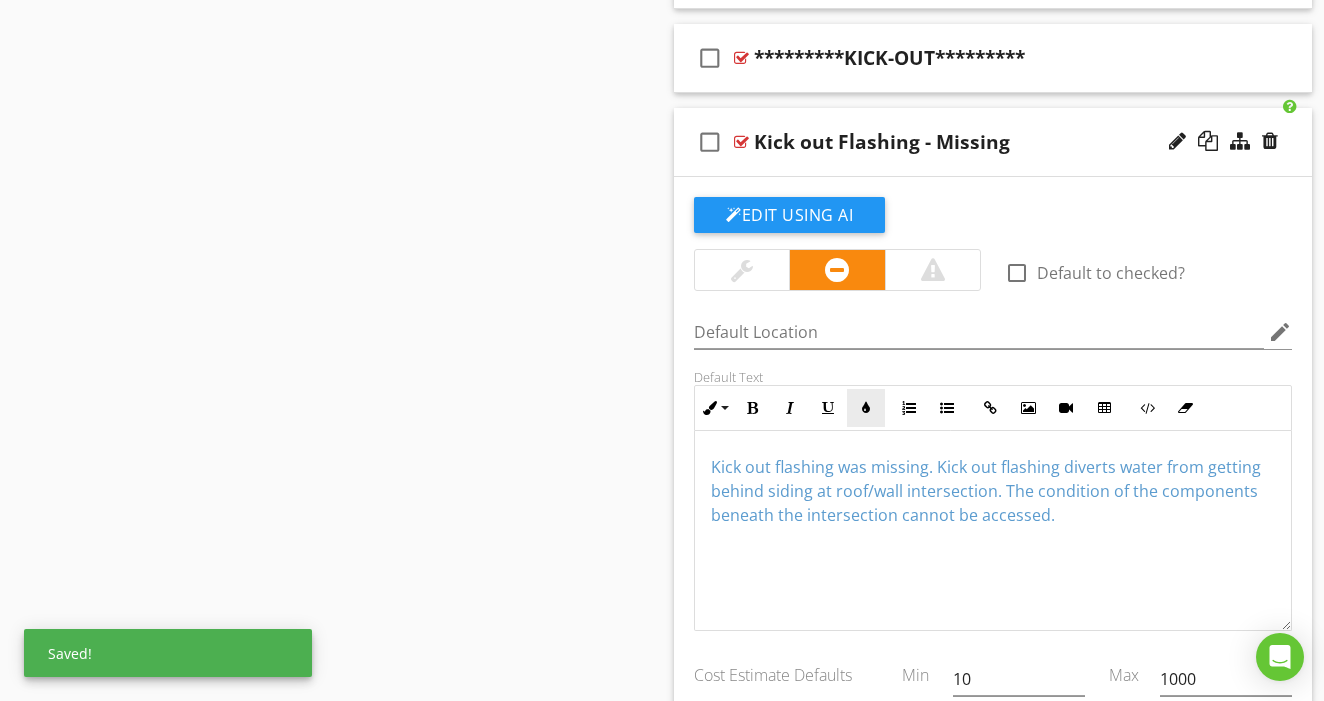 click on "Colors" at bounding box center [866, 408] 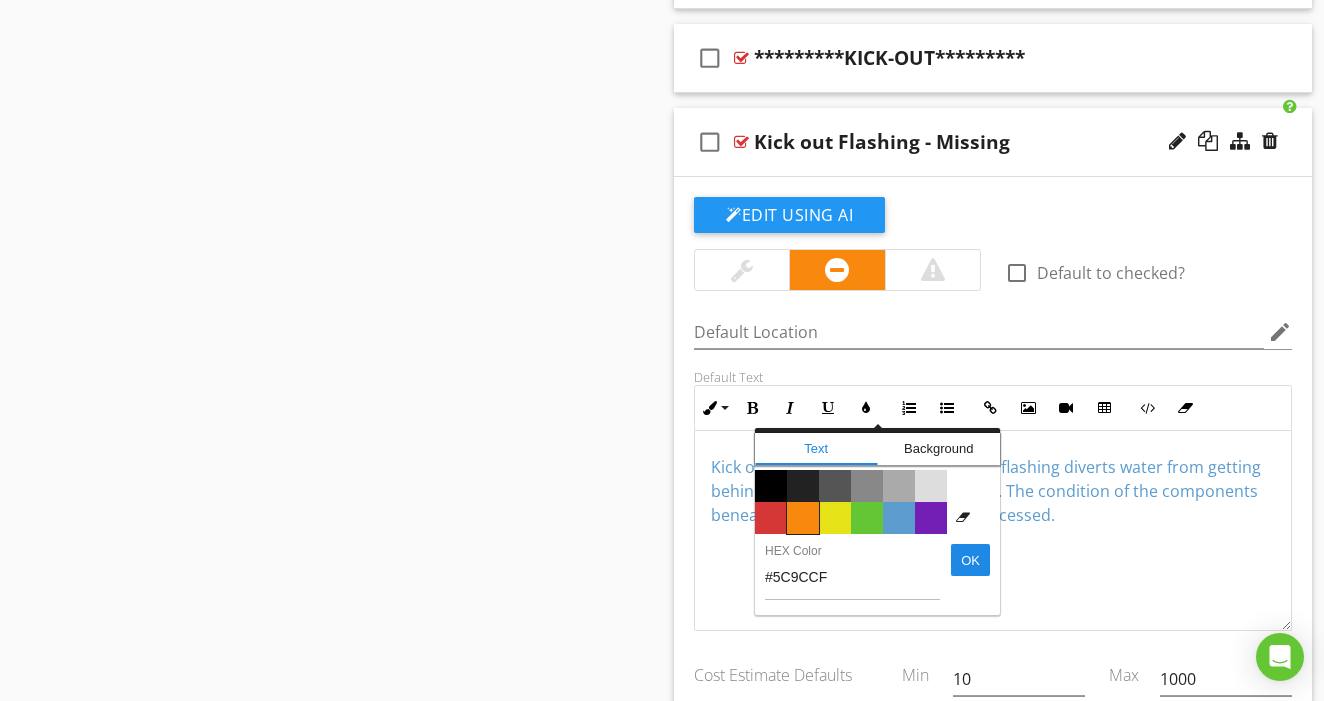 click on "Color #f9890e" at bounding box center (803, 518) 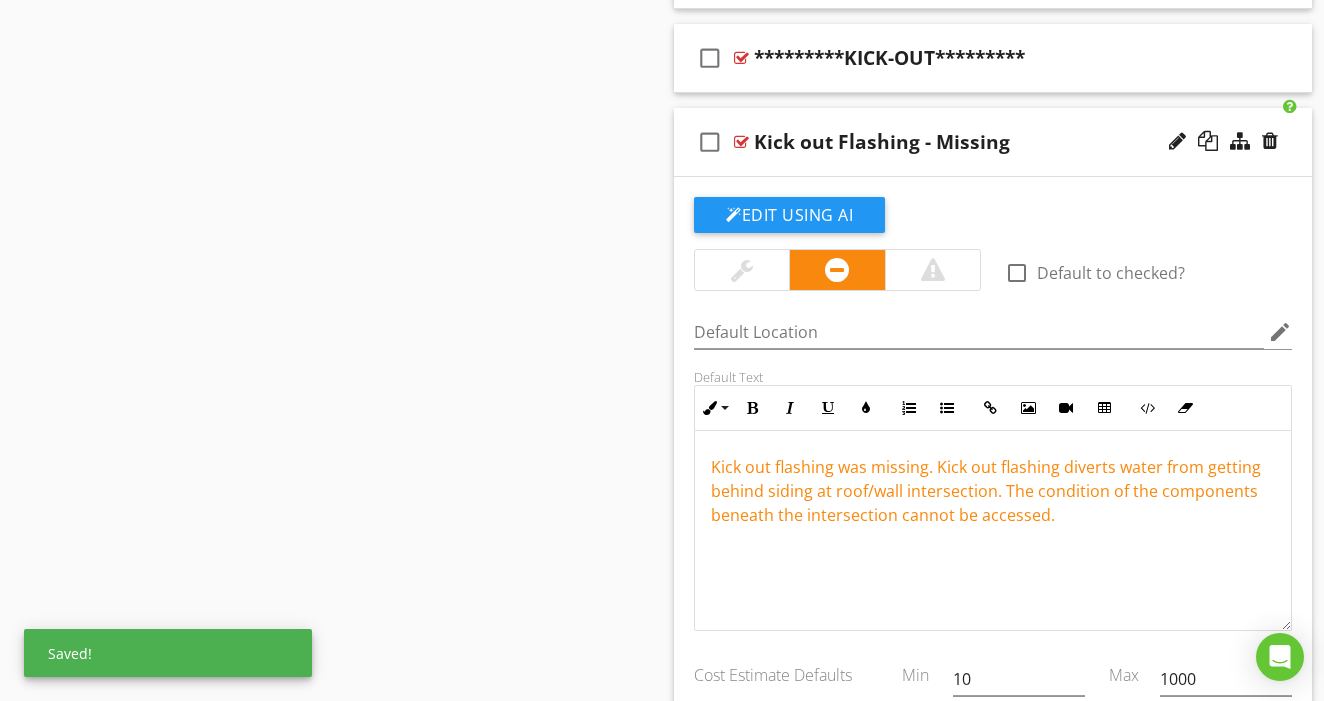 click on "check_box_outline_blank
Kick out Flashing - Missing" at bounding box center (993, 142) 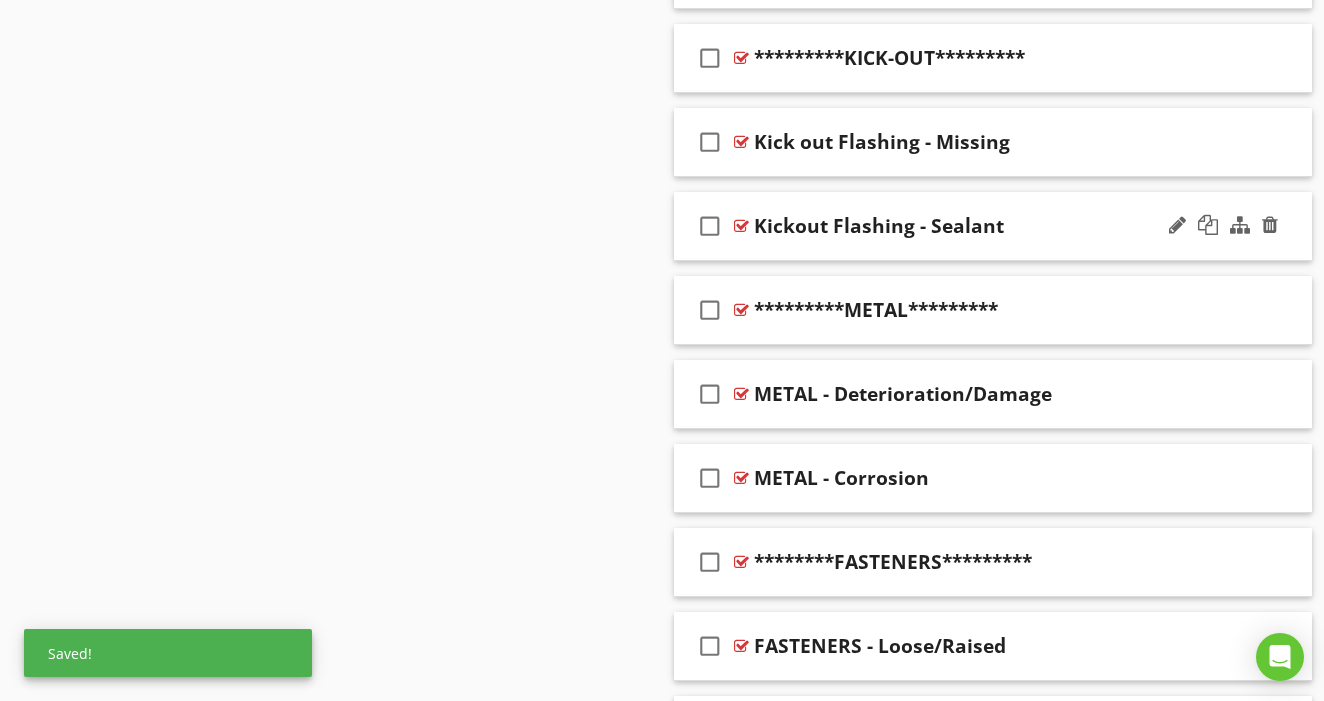 click on "check_box_outline_blank
Kickout Flashing - Sealant" at bounding box center [993, 226] 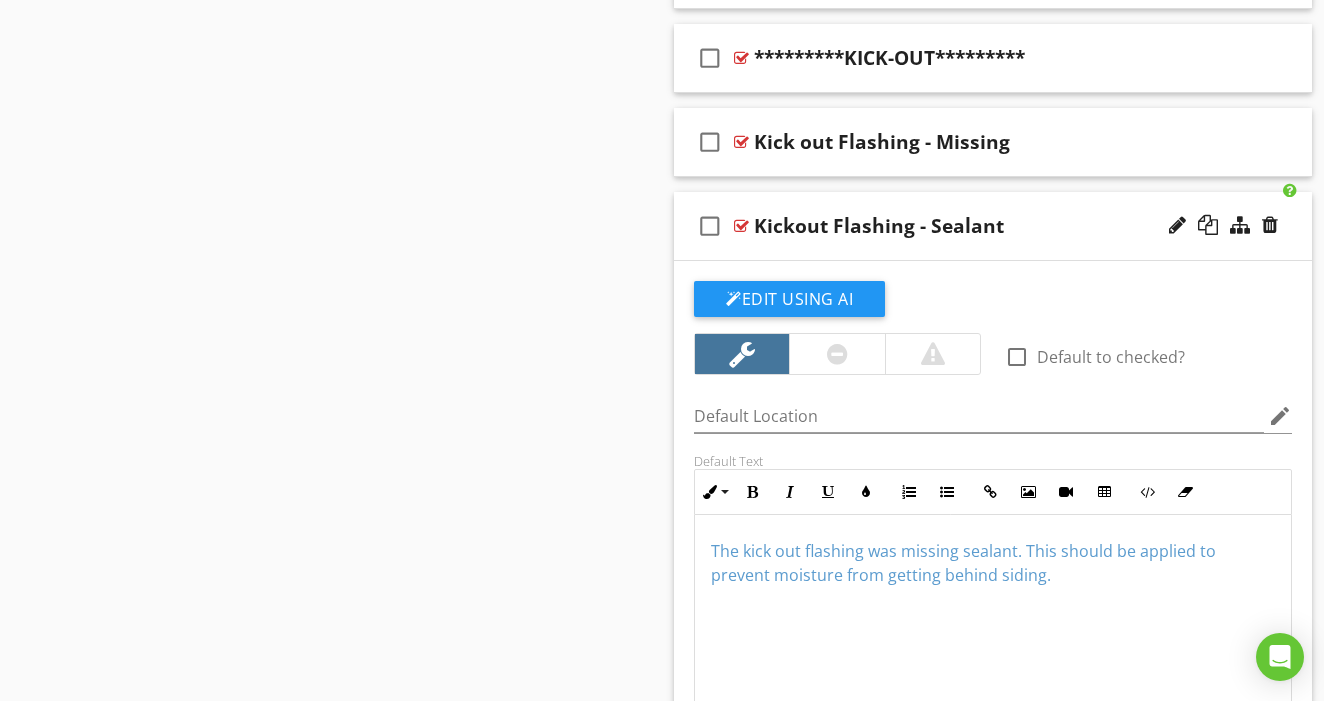 click at bounding box center [837, 354] 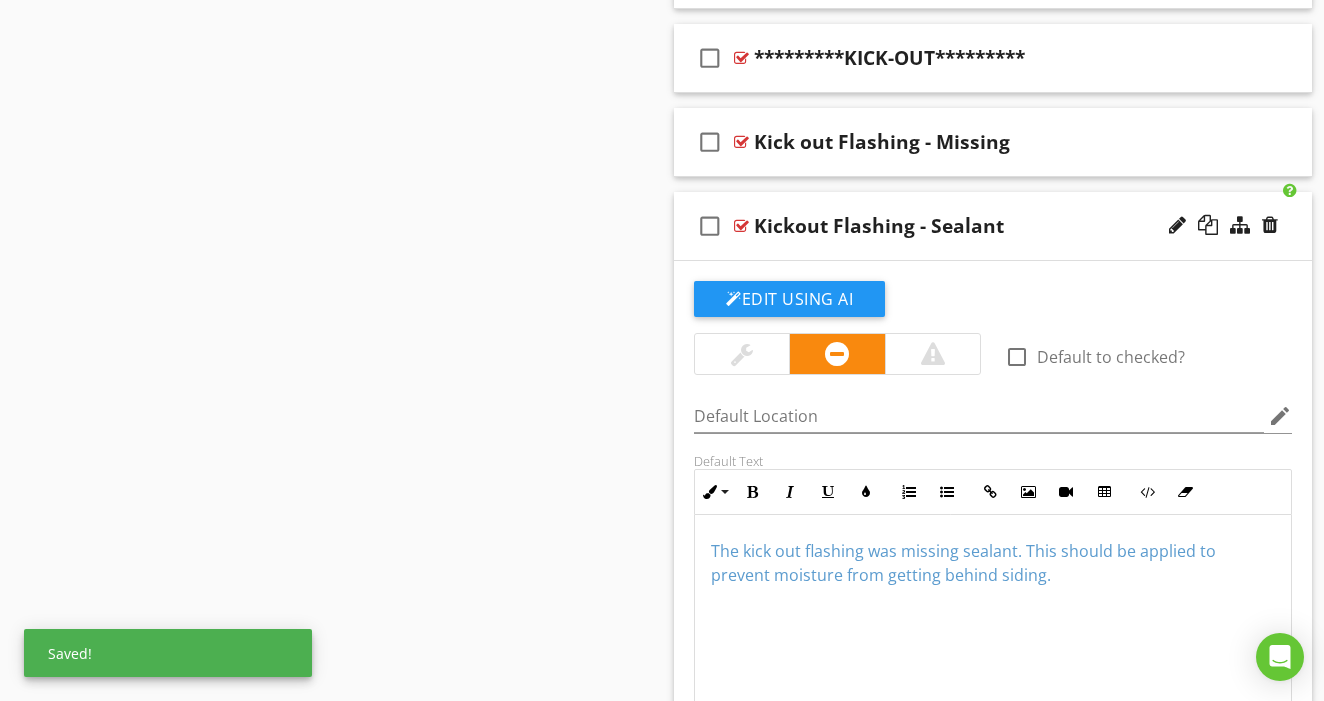 drag, startPoint x: 826, startPoint y: 531, endPoint x: 826, endPoint y: 628, distance: 97 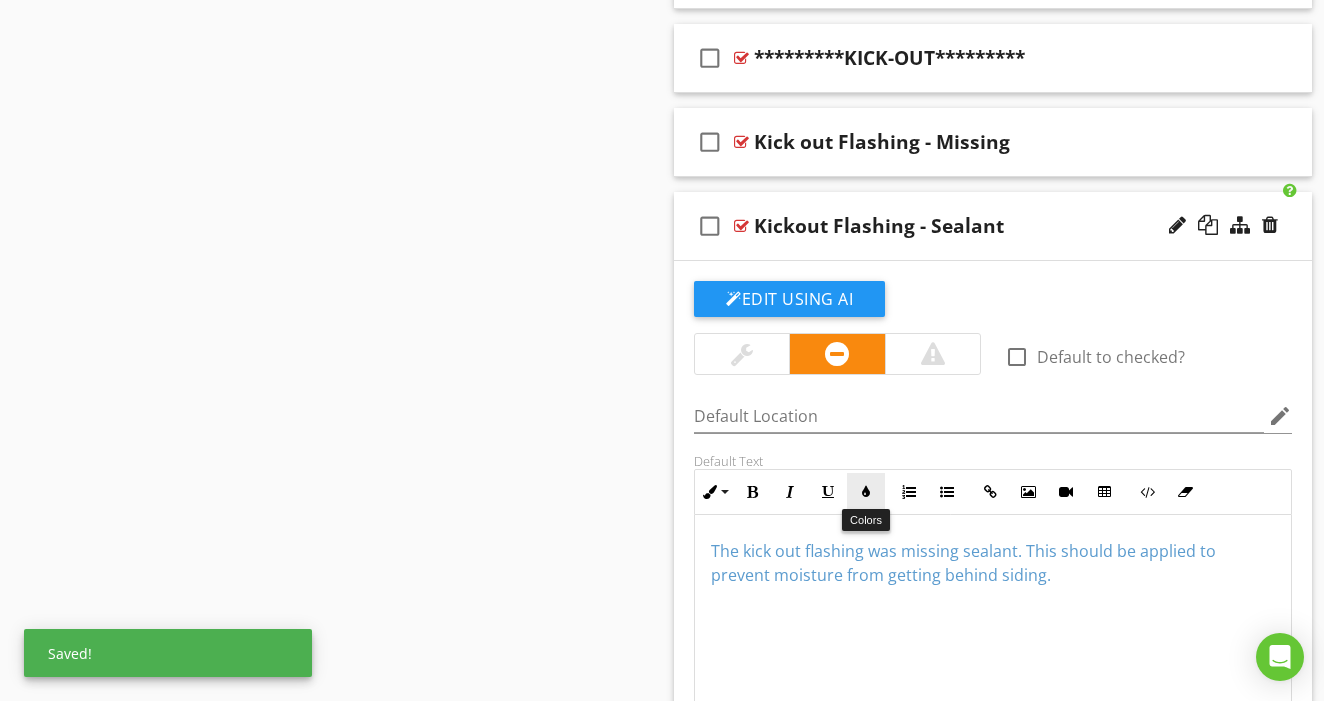 click on "Colors" at bounding box center (866, 492) 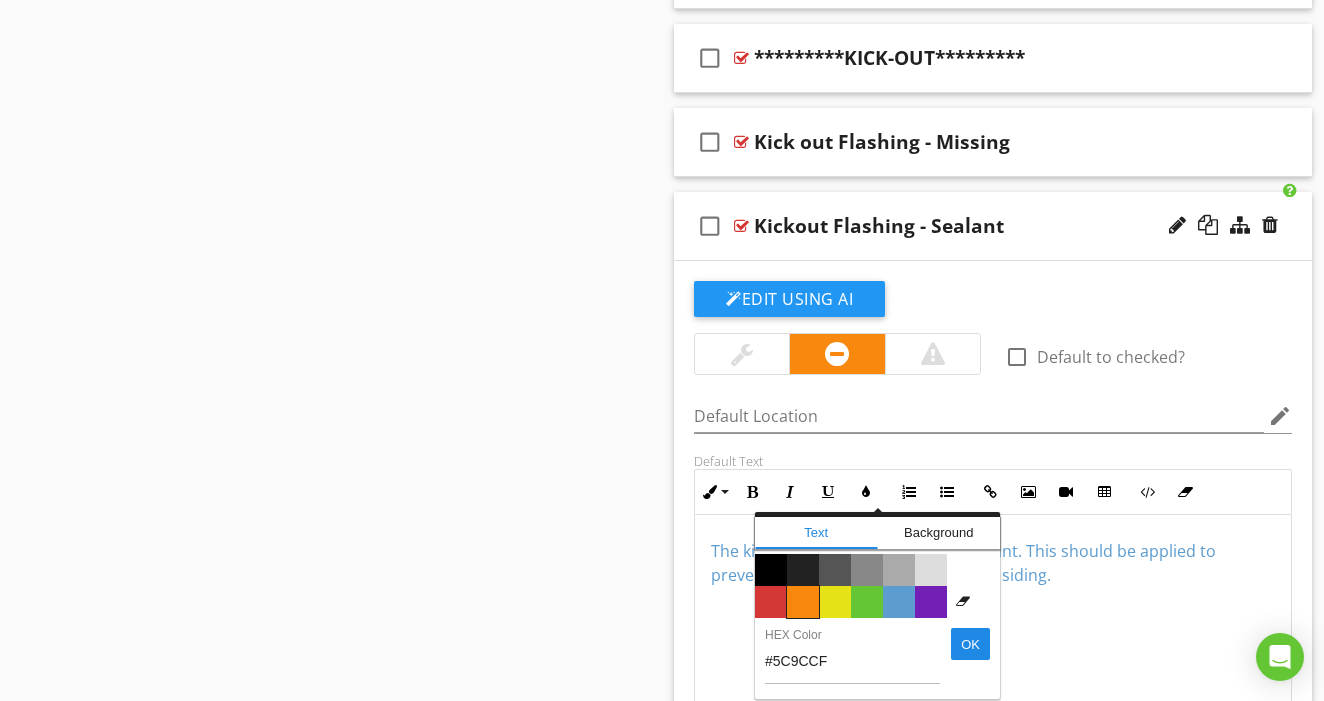 click on "Color #f9890e" at bounding box center (803, 602) 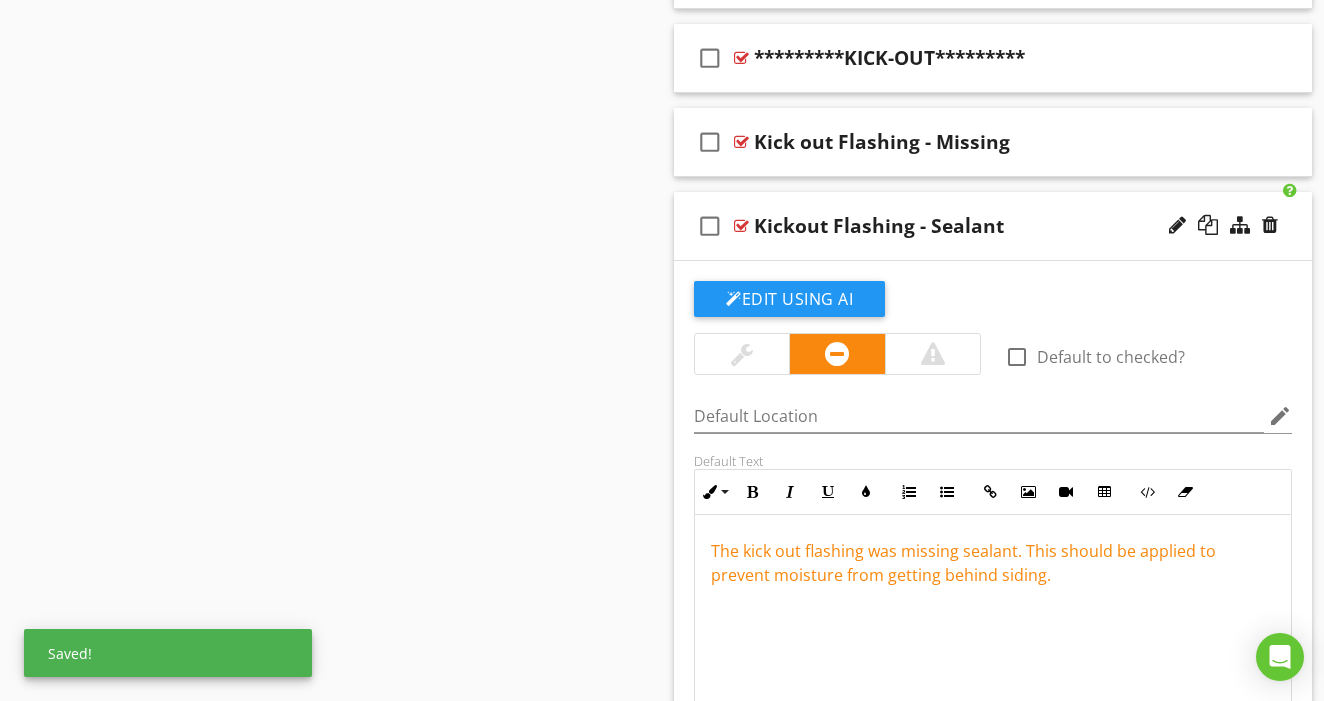 click on "check_box_outline_blank
Kickout Flashing - Sealant" at bounding box center (993, 226) 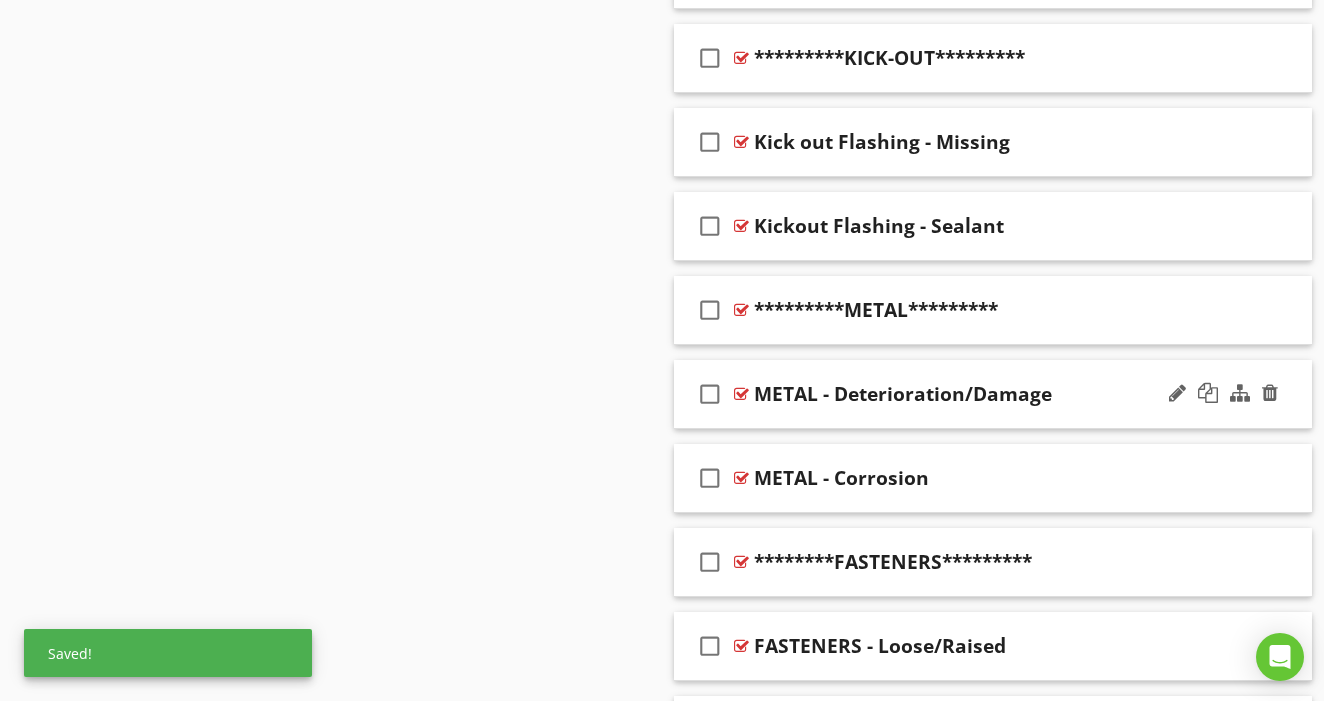 click on "check_box_outline_blank
METAL - Deterioration/Damage" at bounding box center [993, 394] 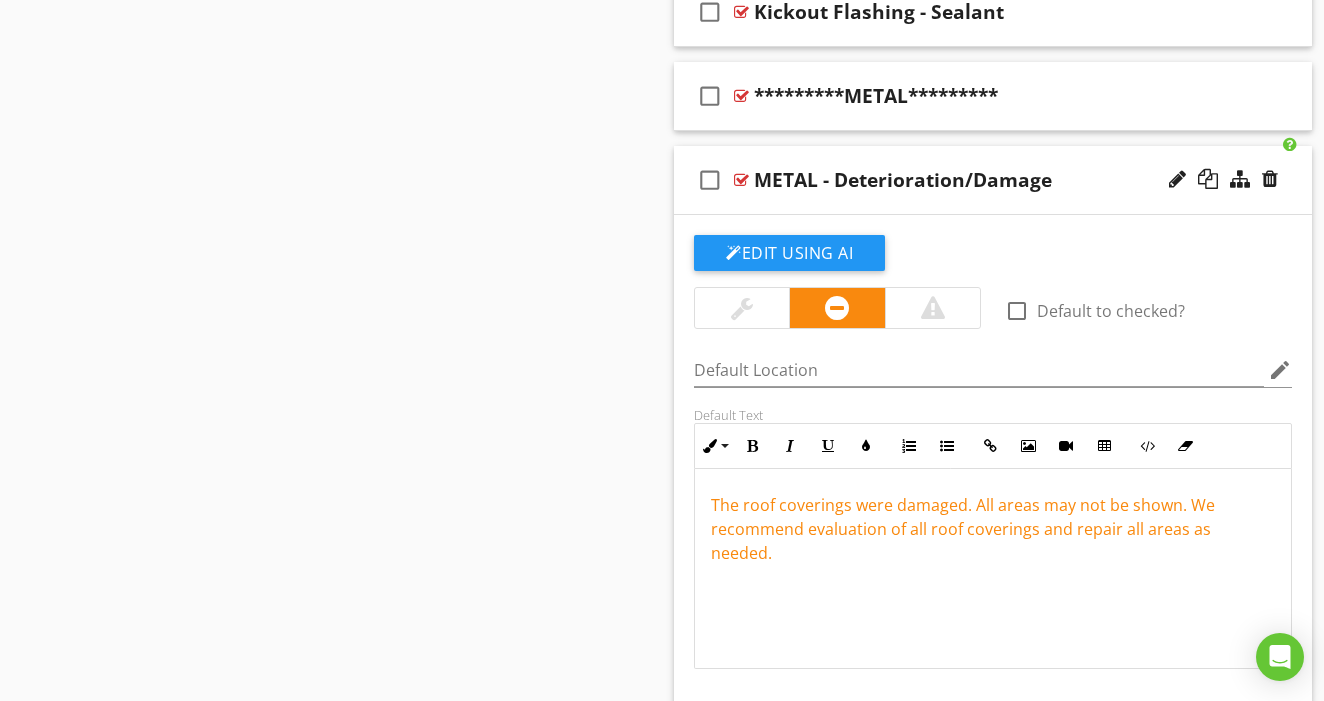 scroll, scrollTop: 1837, scrollLeft: 0, axis: vertical 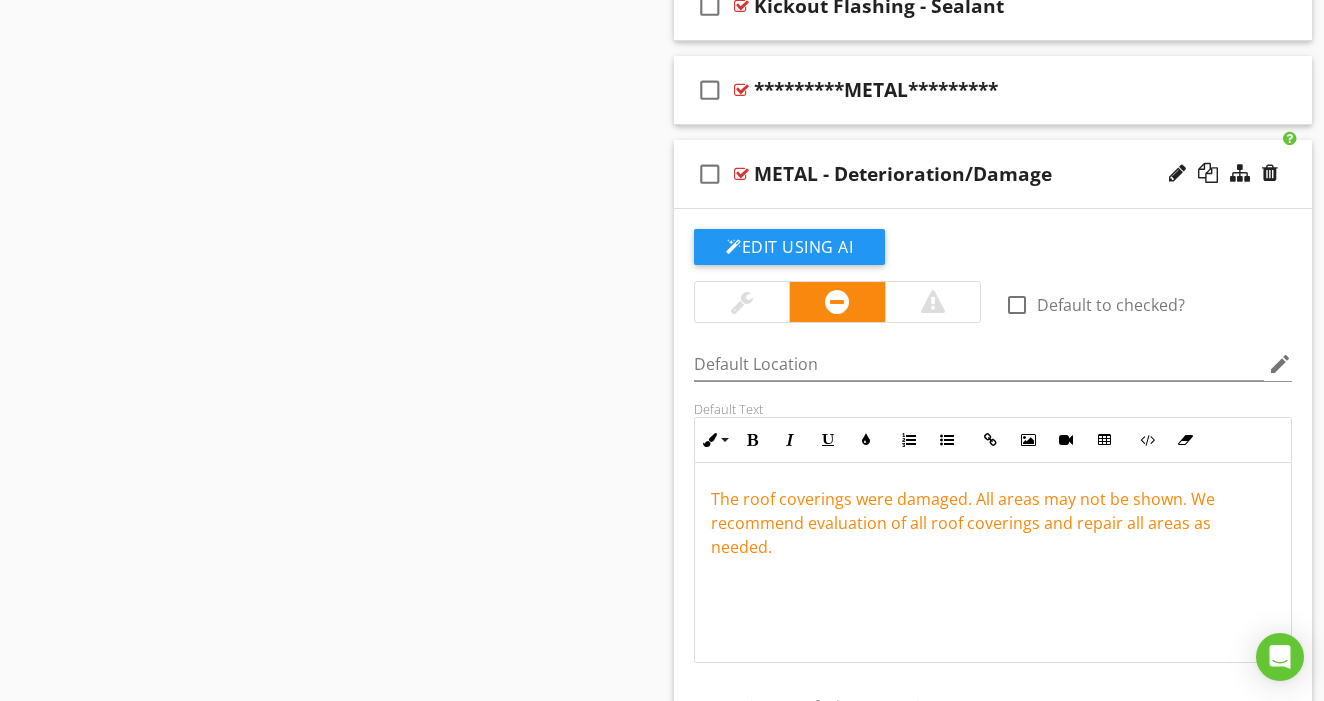 drag, startPoint x: 814, startPoint y: 471, endPoint x: 837, endPoint y: 617, distance: 147.80054 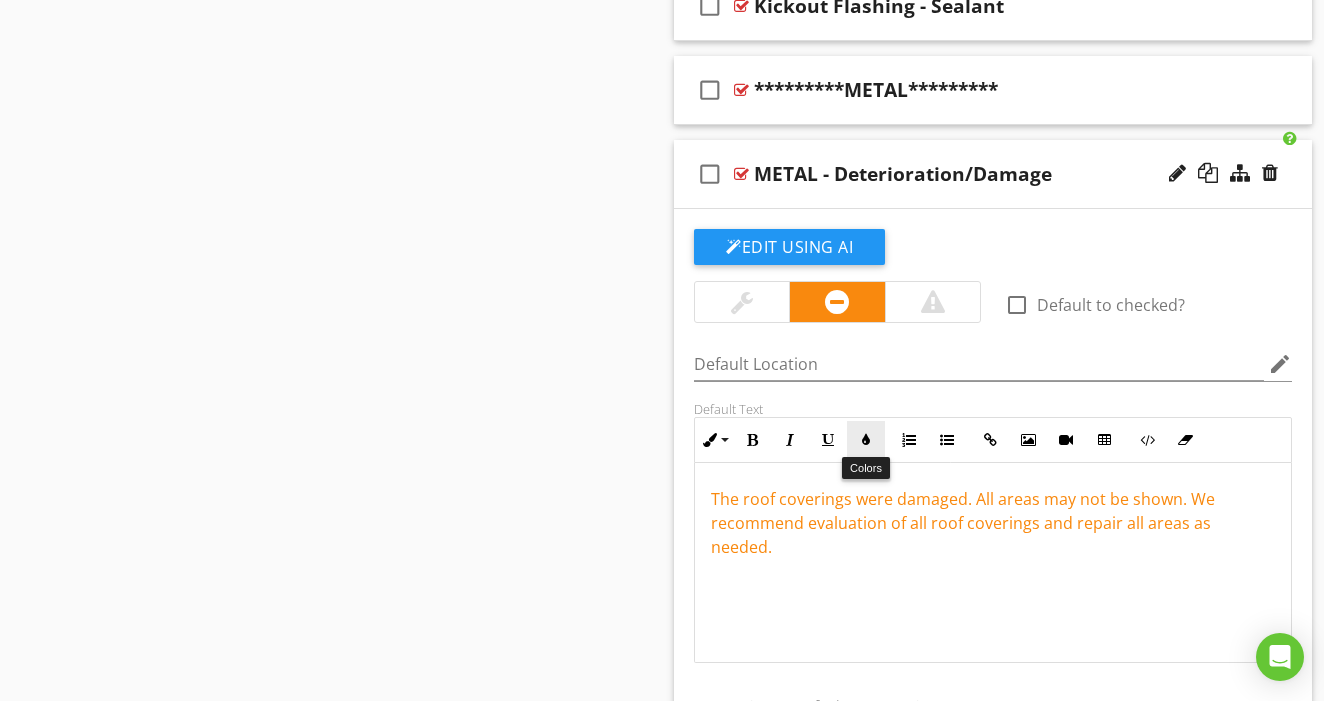 click at bounding box center [866, 440] 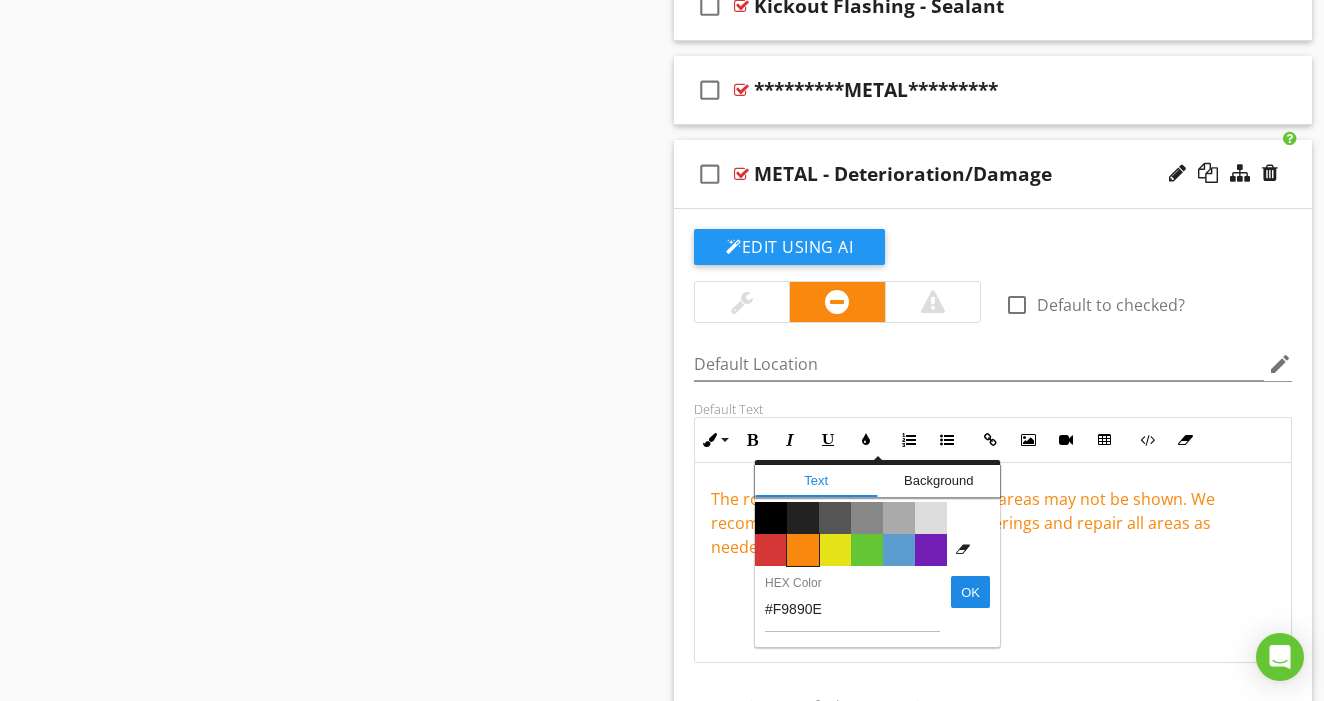 click on "Color #f9890e" at bounding box center (803, 550) 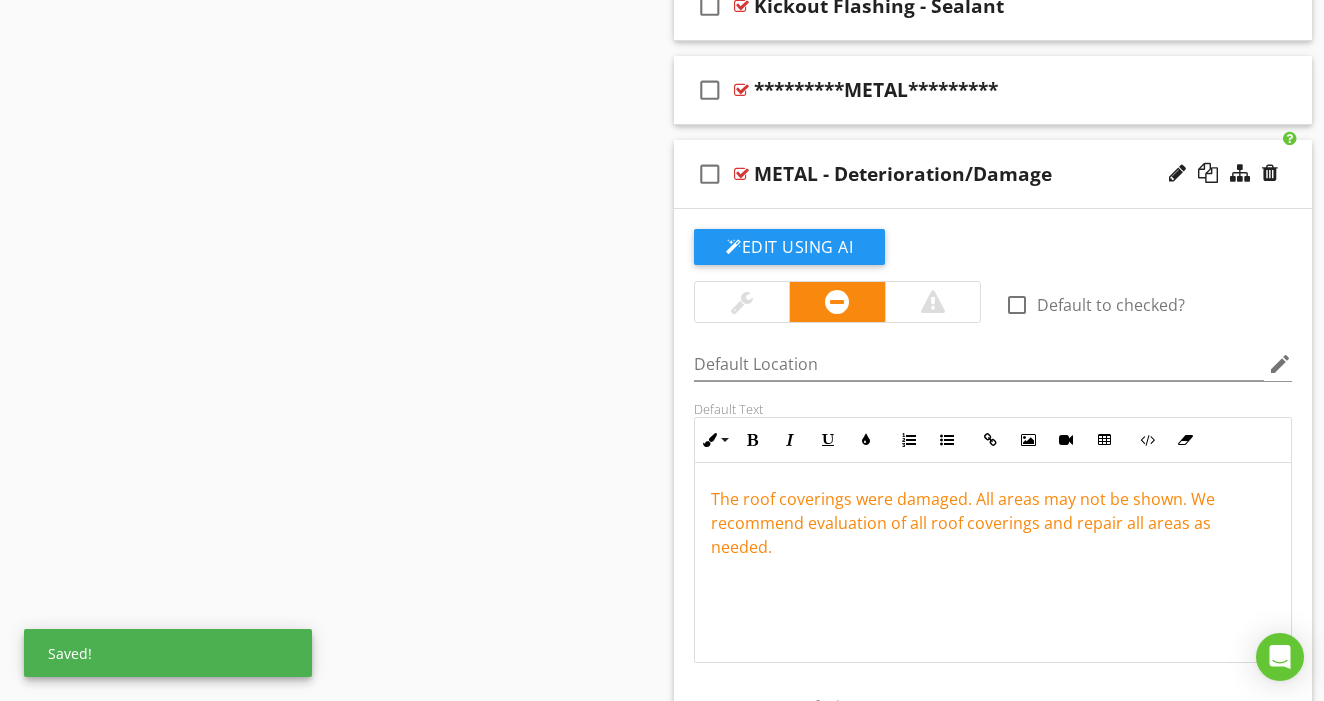 click on "check_box_outline_blank
METAL - Deterioration/Damage" at bounding box center [993, 174] 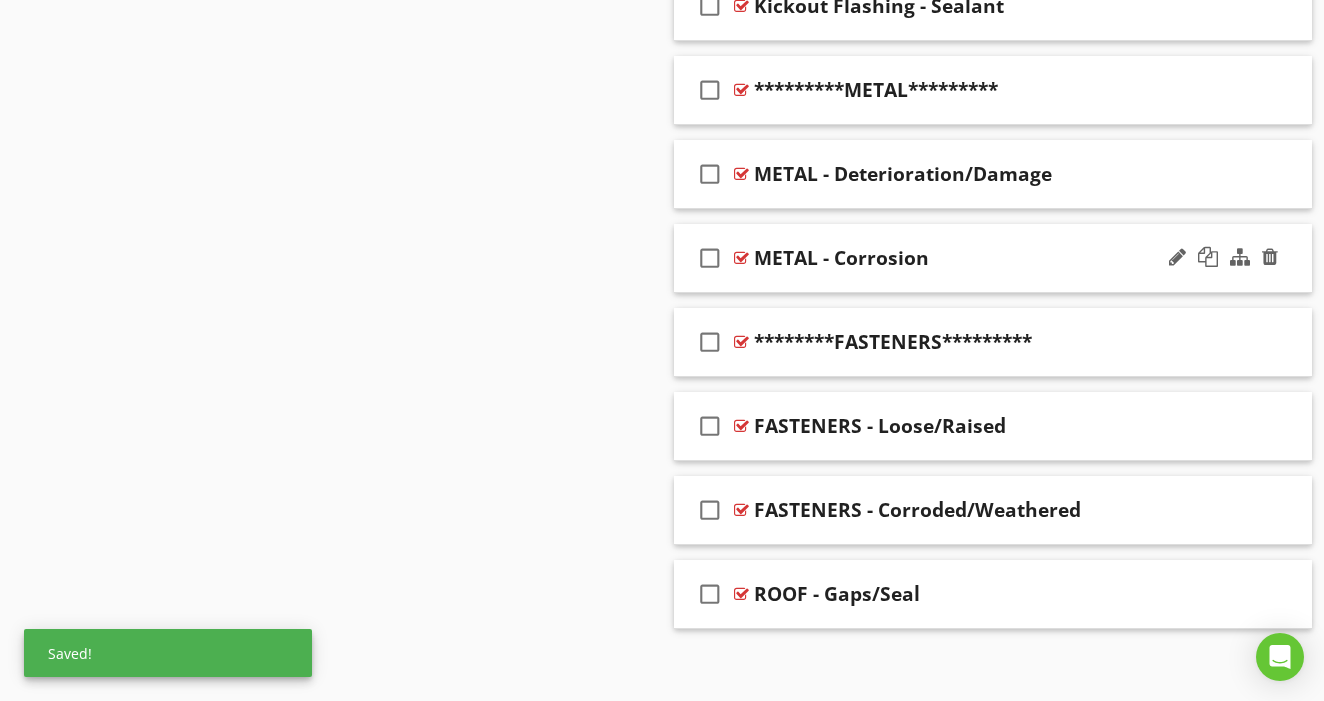 click on "check_box_outline_blank
METAL - Corrosion" at bounding box center [993, 258] 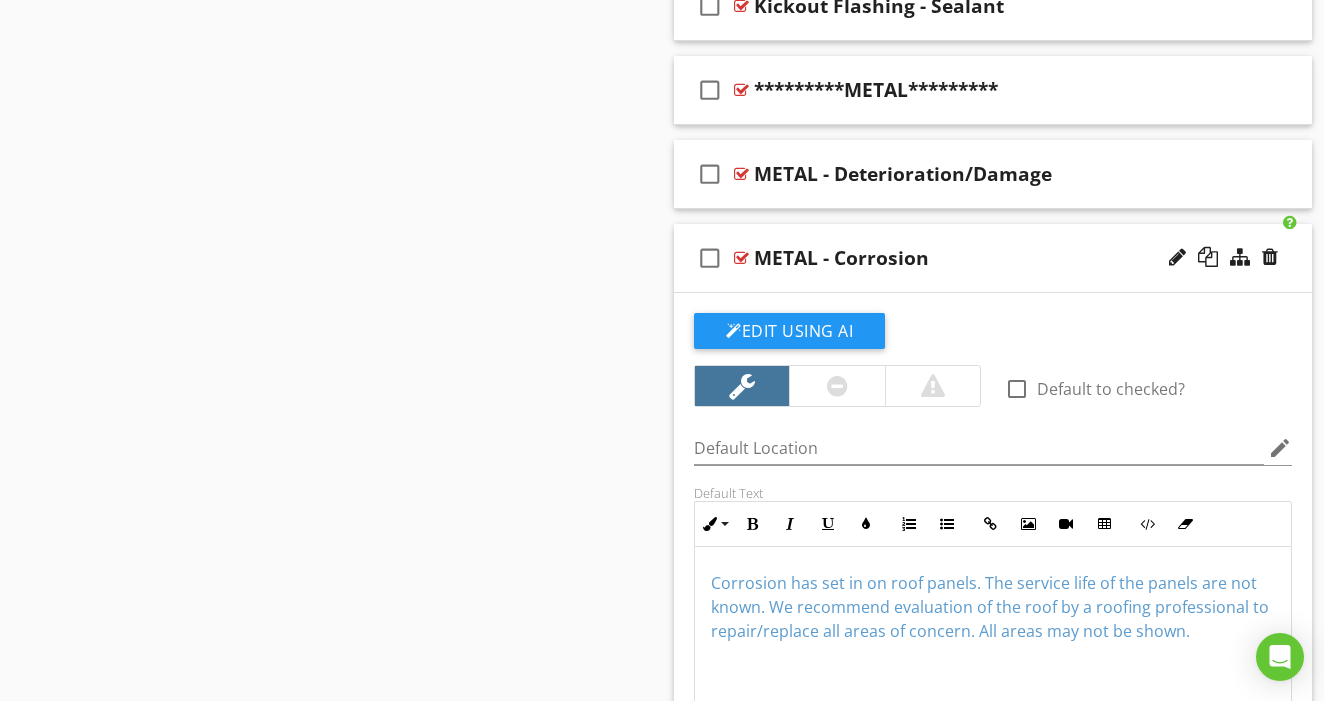 click at bounding box center [836, 386] 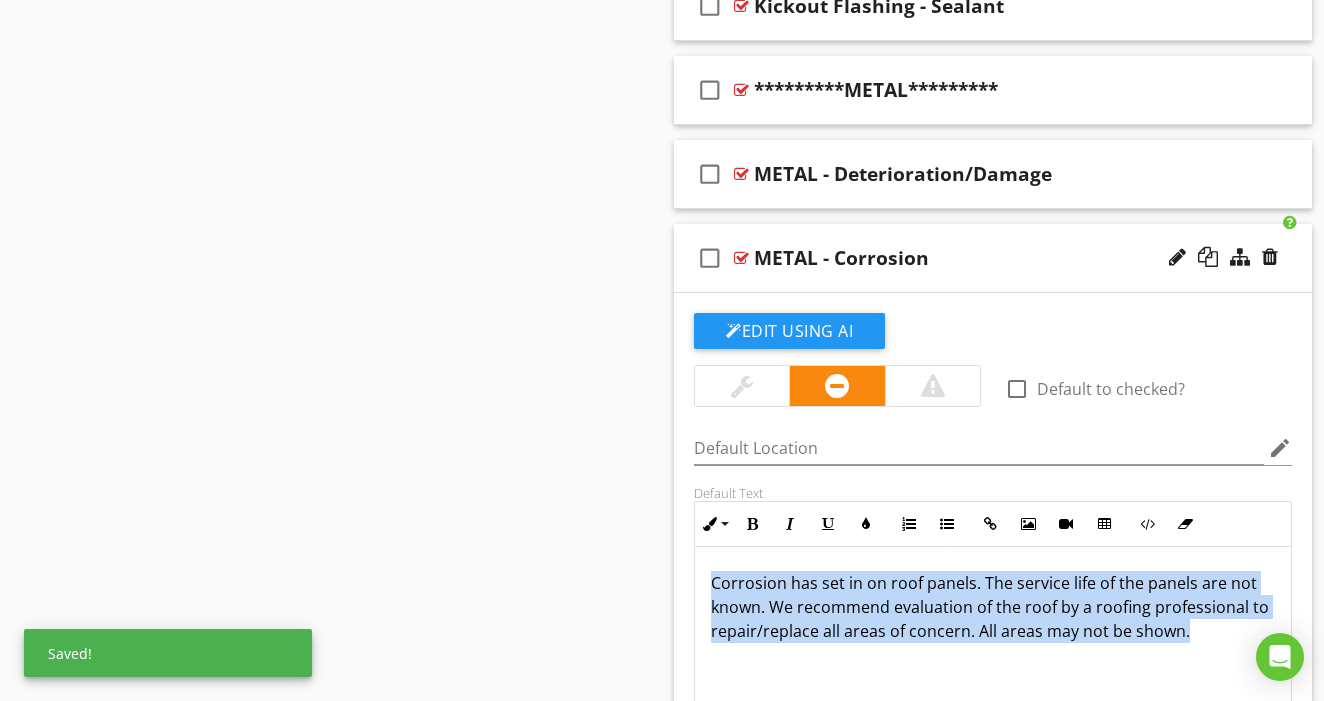 drag, startPoint x: 840, startPoint y: 559, endPoint x: 846, endPoint y: 646, distance: 87.20665 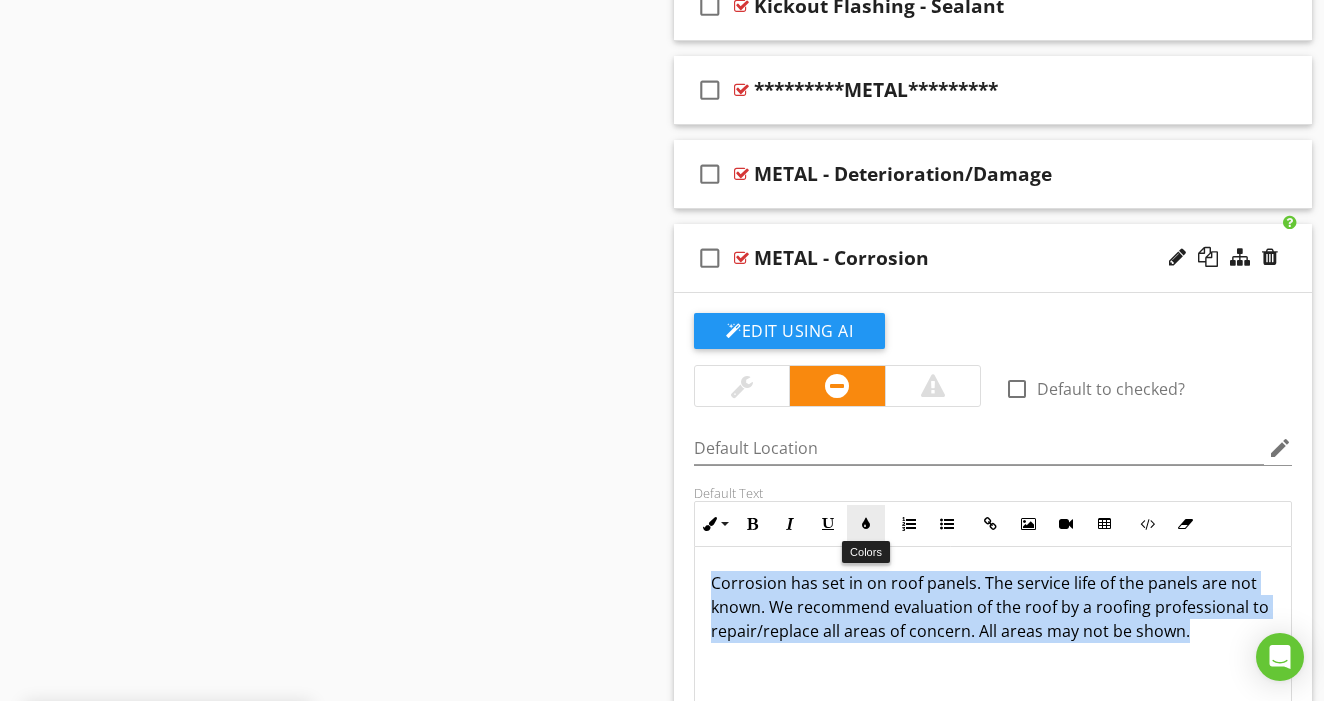 click at bounding box center (866, 524) 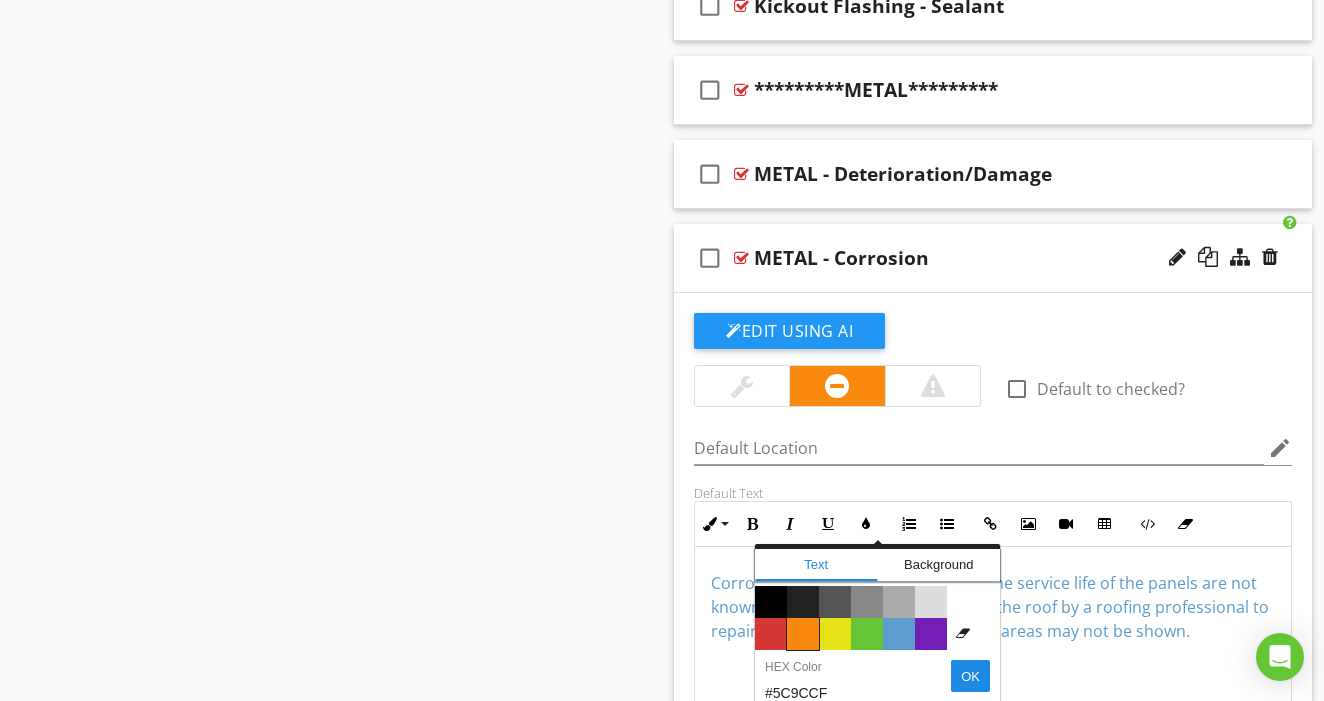 click on "Color #f9890e" at bounding box center [803, 634] 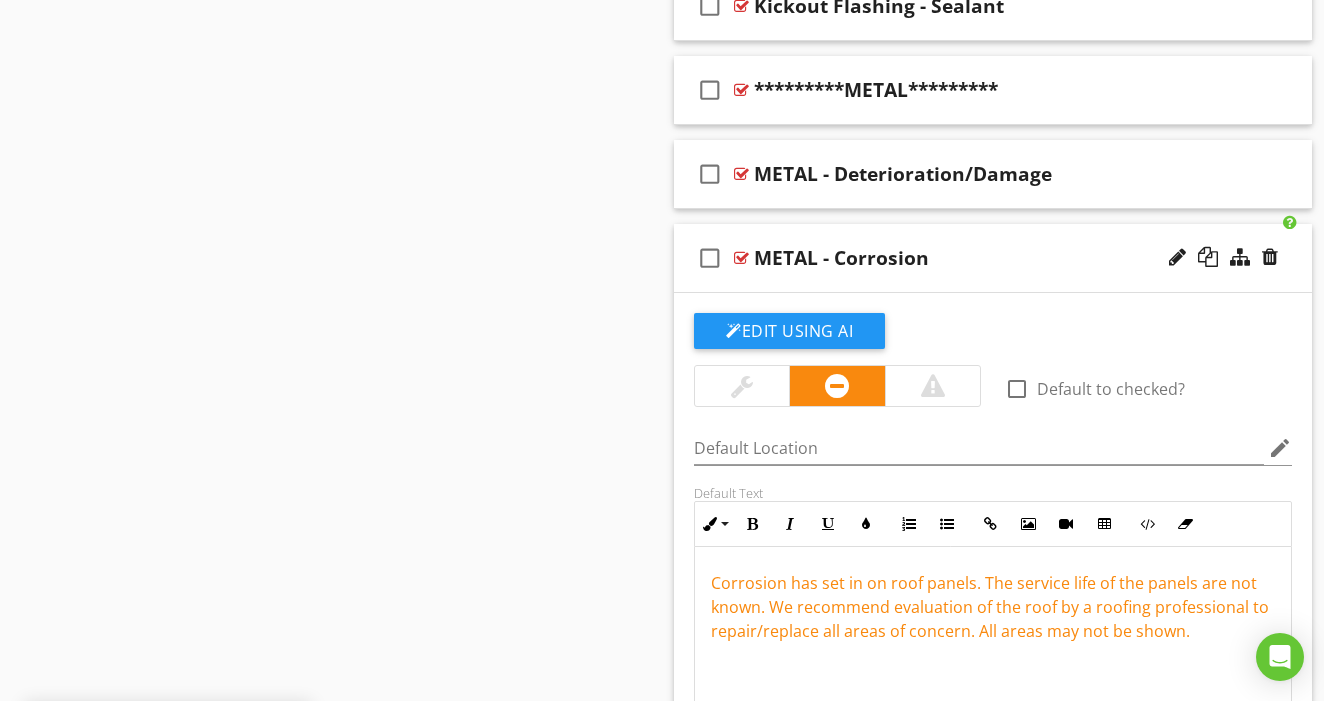 click on "check_box_outline_blank
METAL - Corrosion" at bounding box center [993, 258] 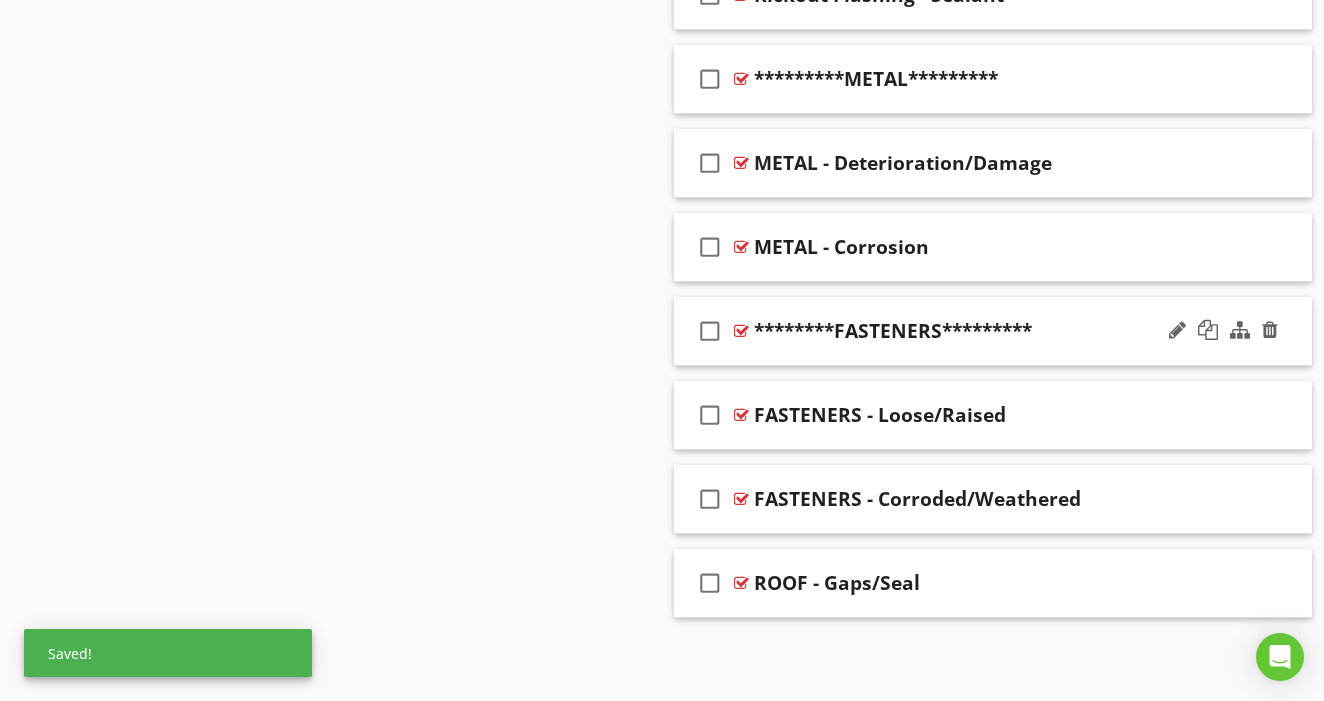 scroll, scrollTop: 1847, scrollLeft: 0, axis: vertical 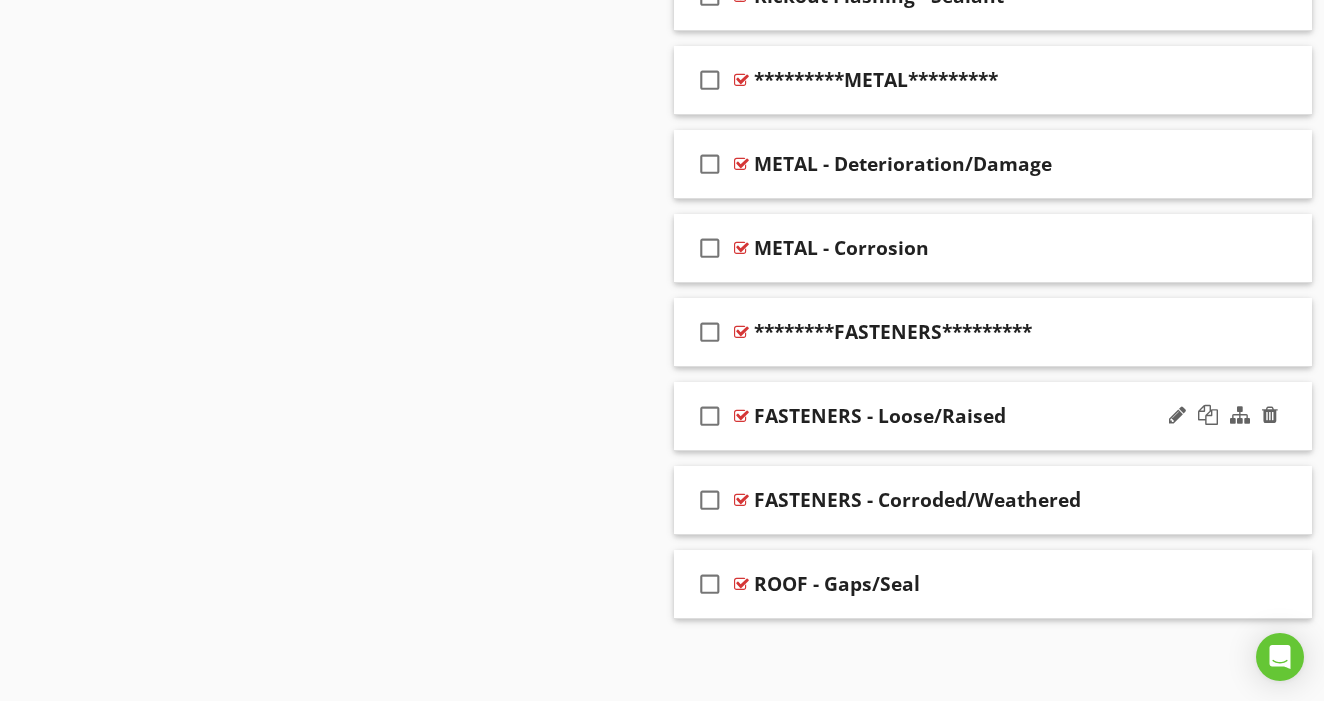 click on "check_box_outline_blank
FASTENERS - Loose/Raised" at bounding box center [993, 416] 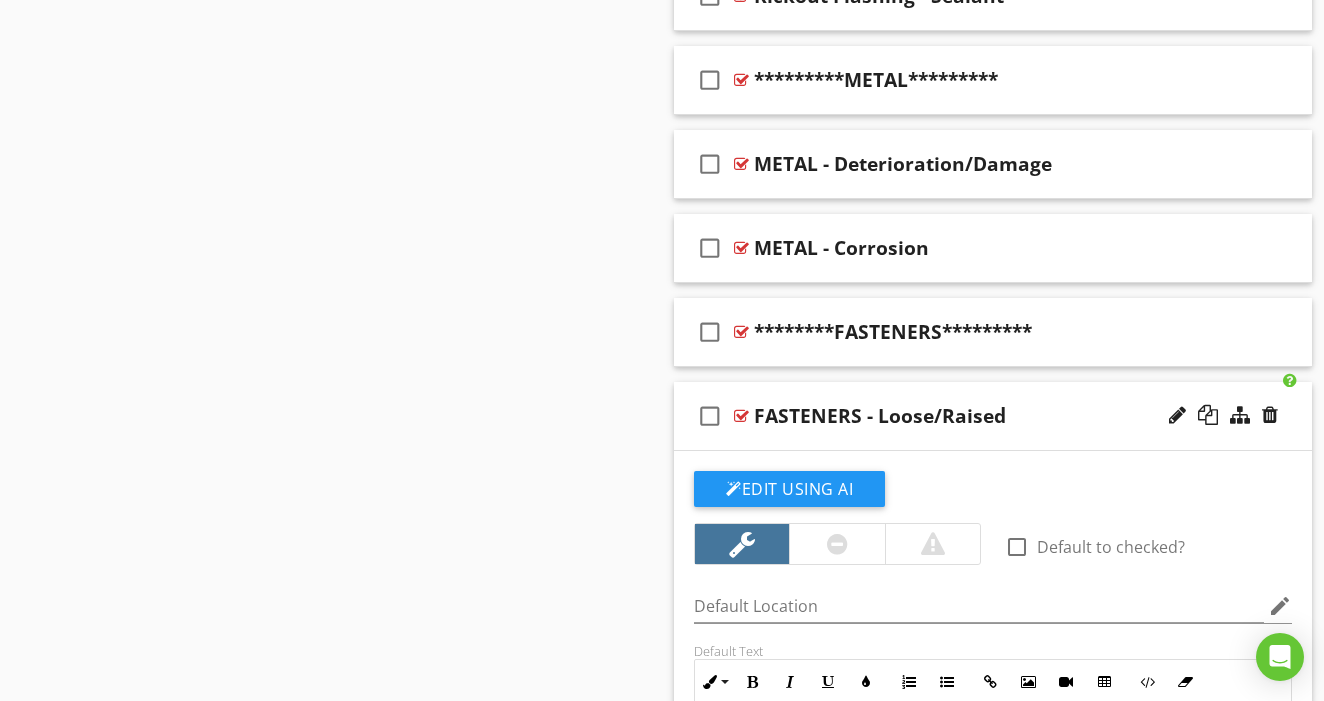 click at bounding box center [836, 544] 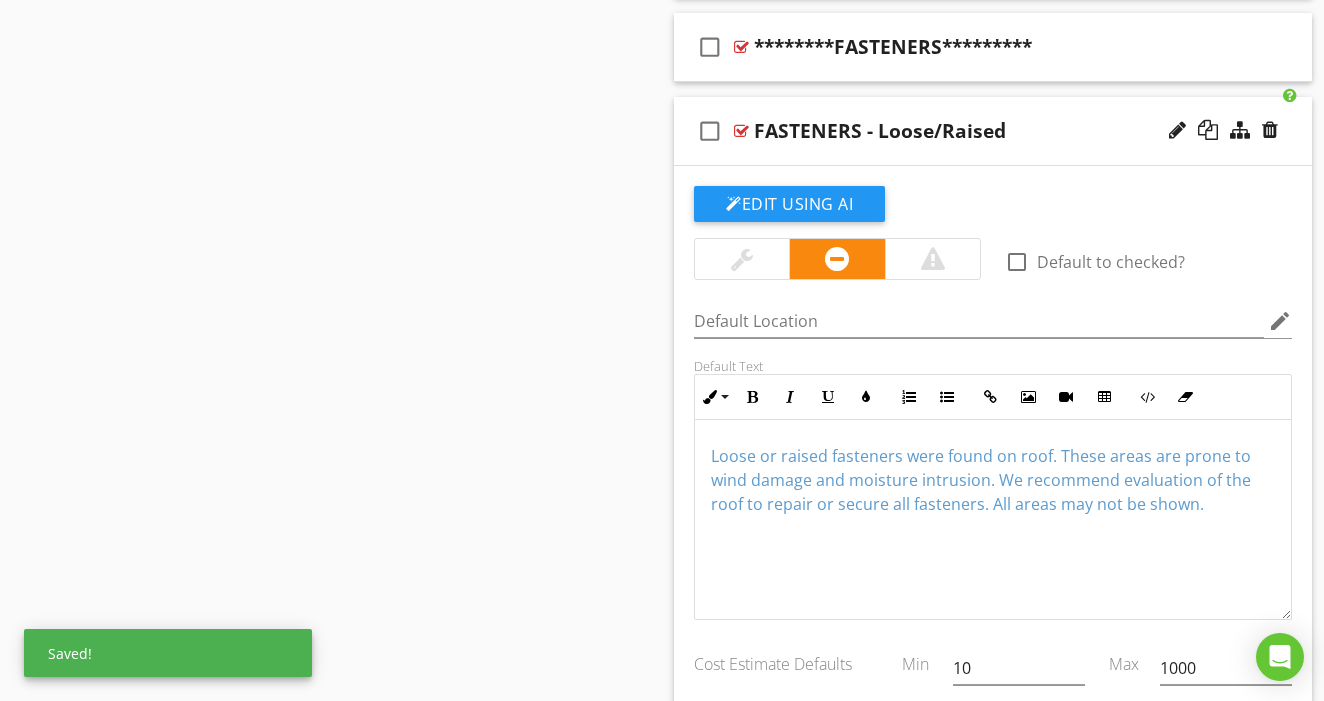 scroll, scrollTop: 2141, scrollLeft: 0, axis: vertical 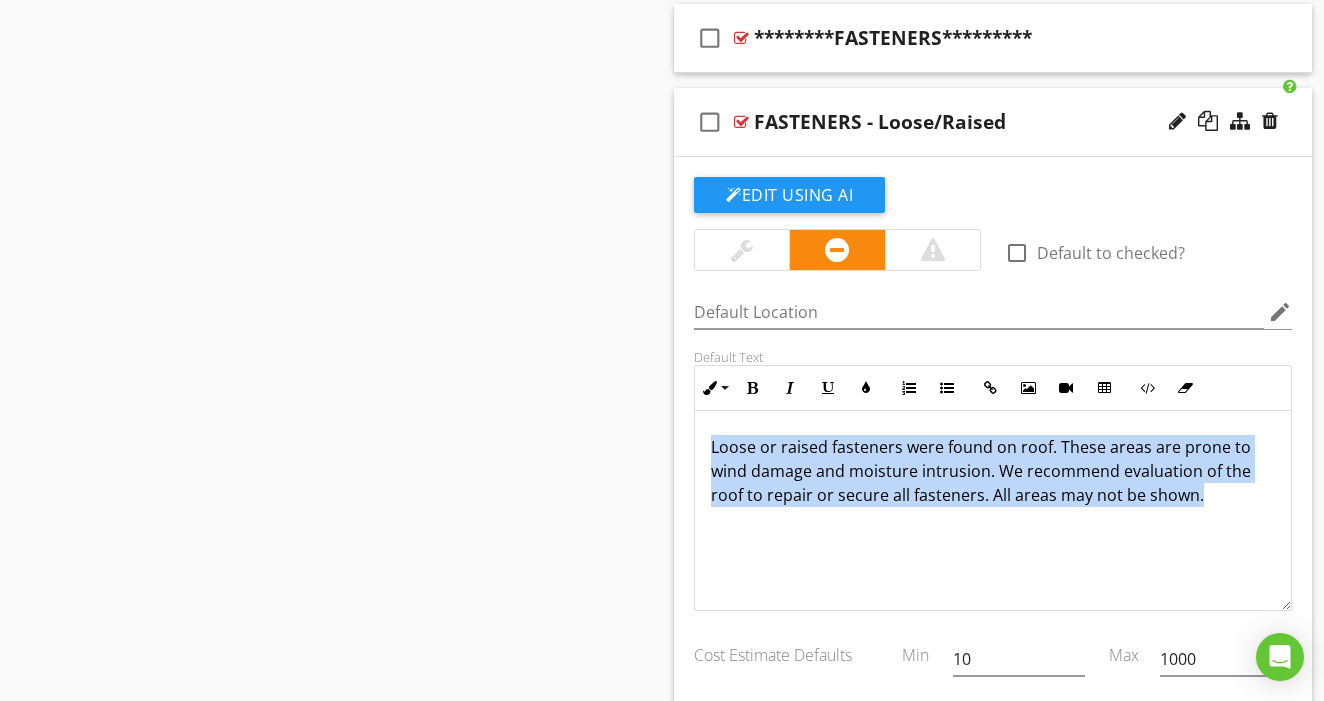 drag, startPoint x: 849, startPoint y: 423, endPoint x: 853, endPoint y: 546, distance: 123.065025 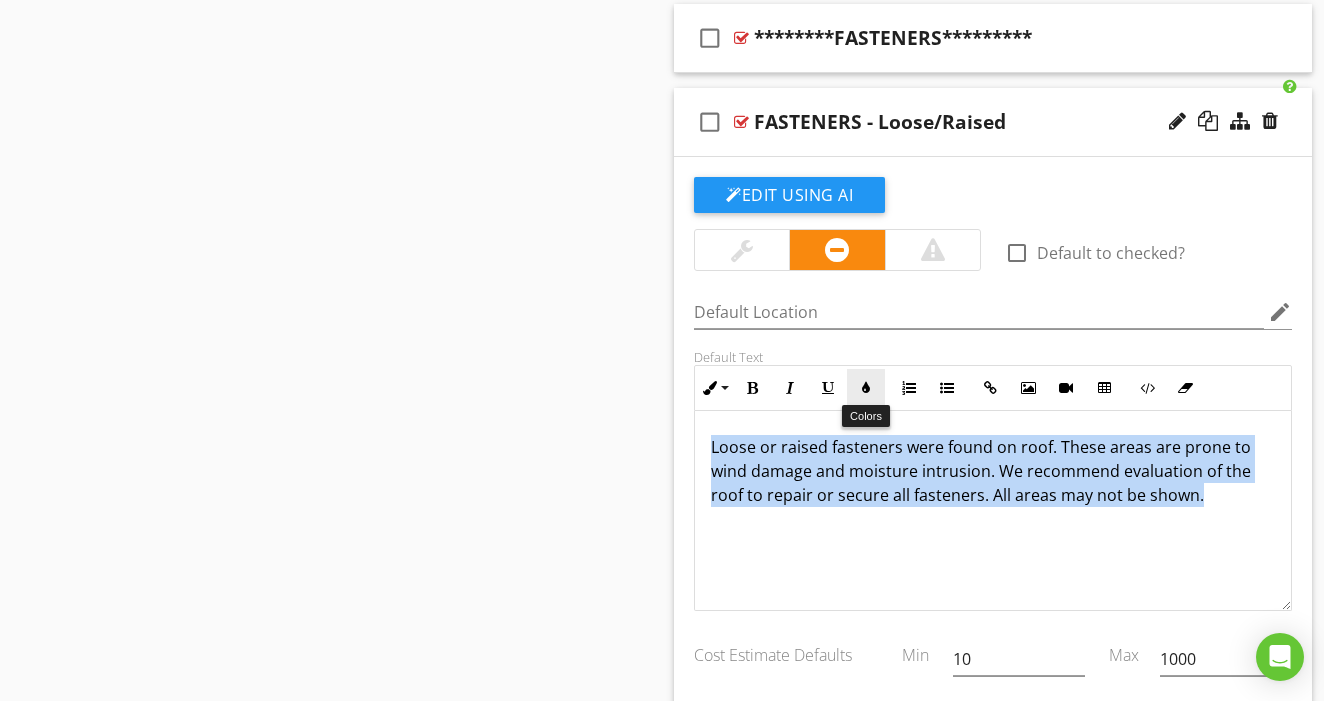 click on "Colors" at bounding box center (866, 388) 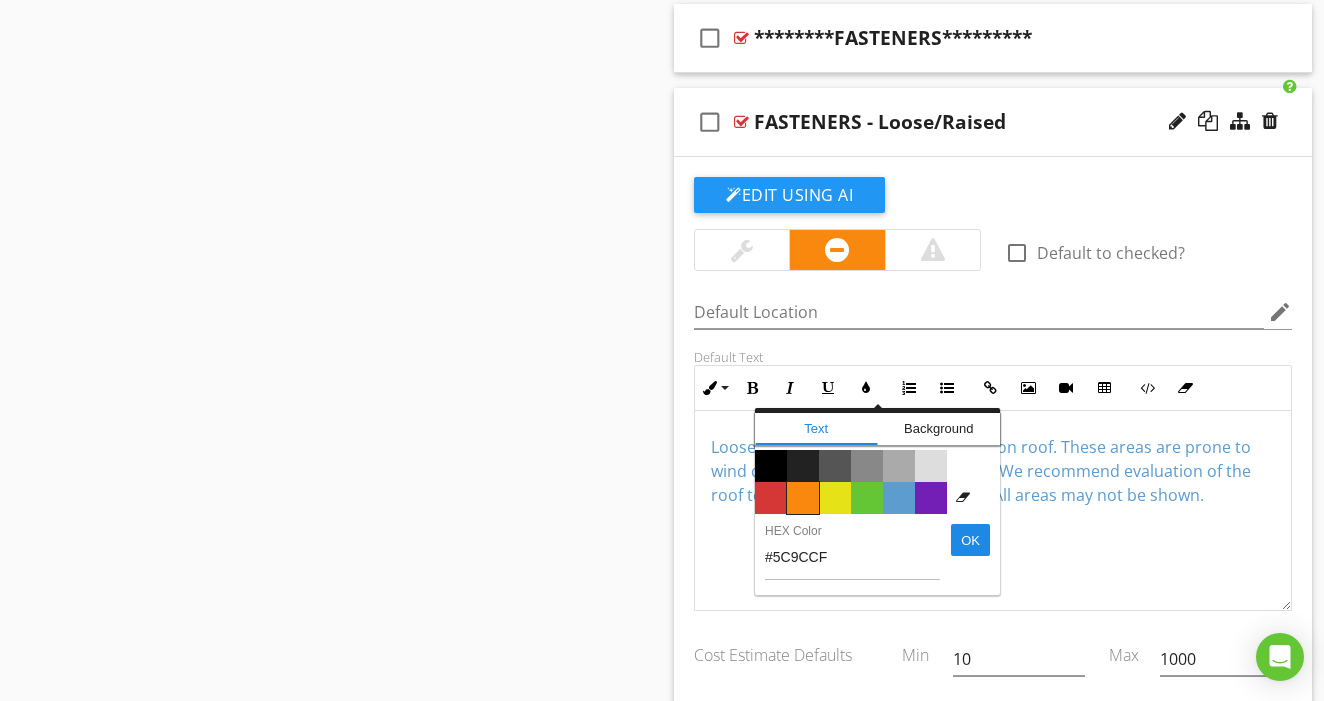 click on "Color #f9890e" at bounding box center (803, 498) 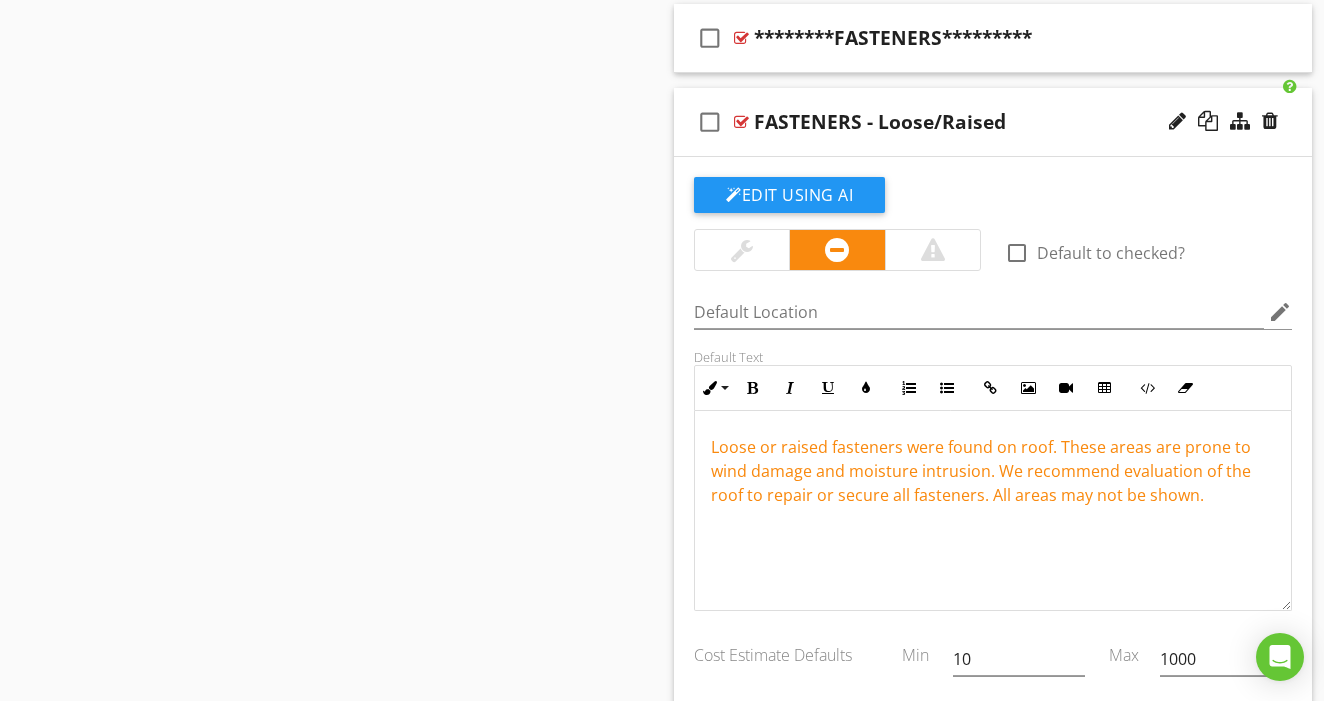 click on "check_box_outline_blank
FASTENERS - Loose/Raised" at bounding box center (993, 122) 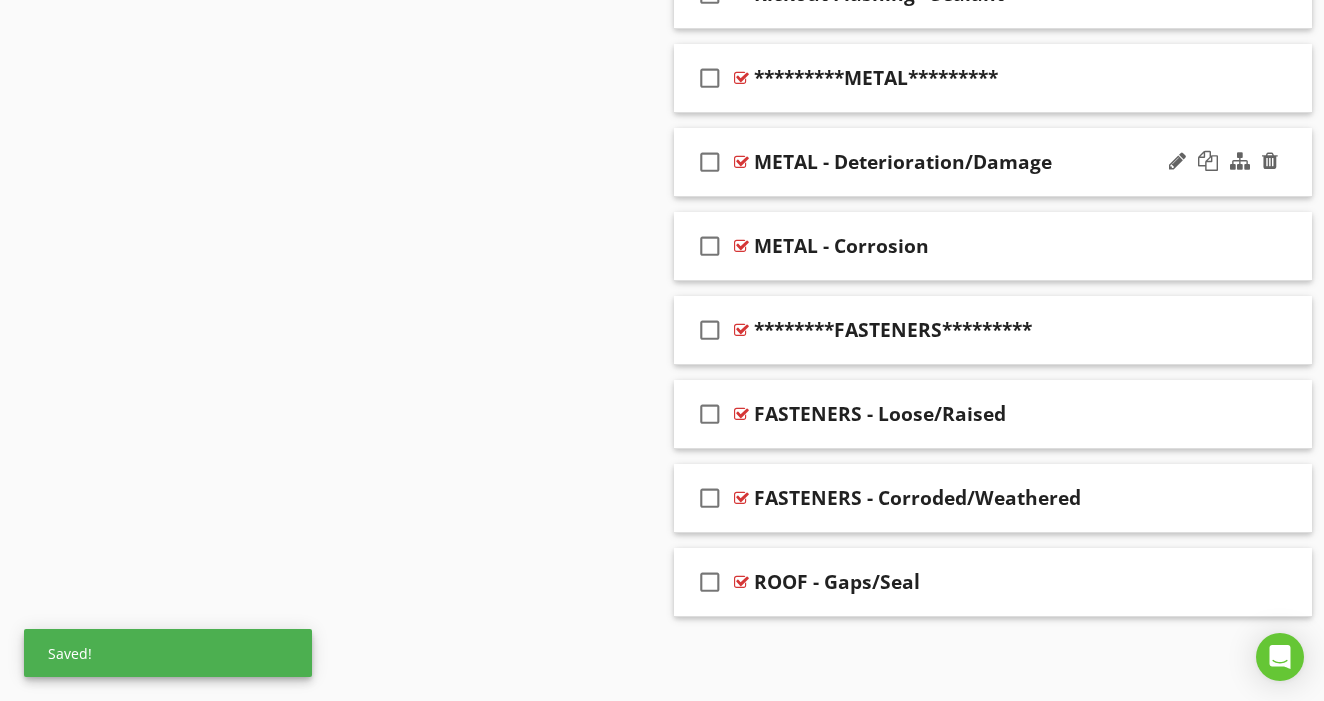 scroll, scrollTop: 1847, scrollLeft: 0, axis: vertical 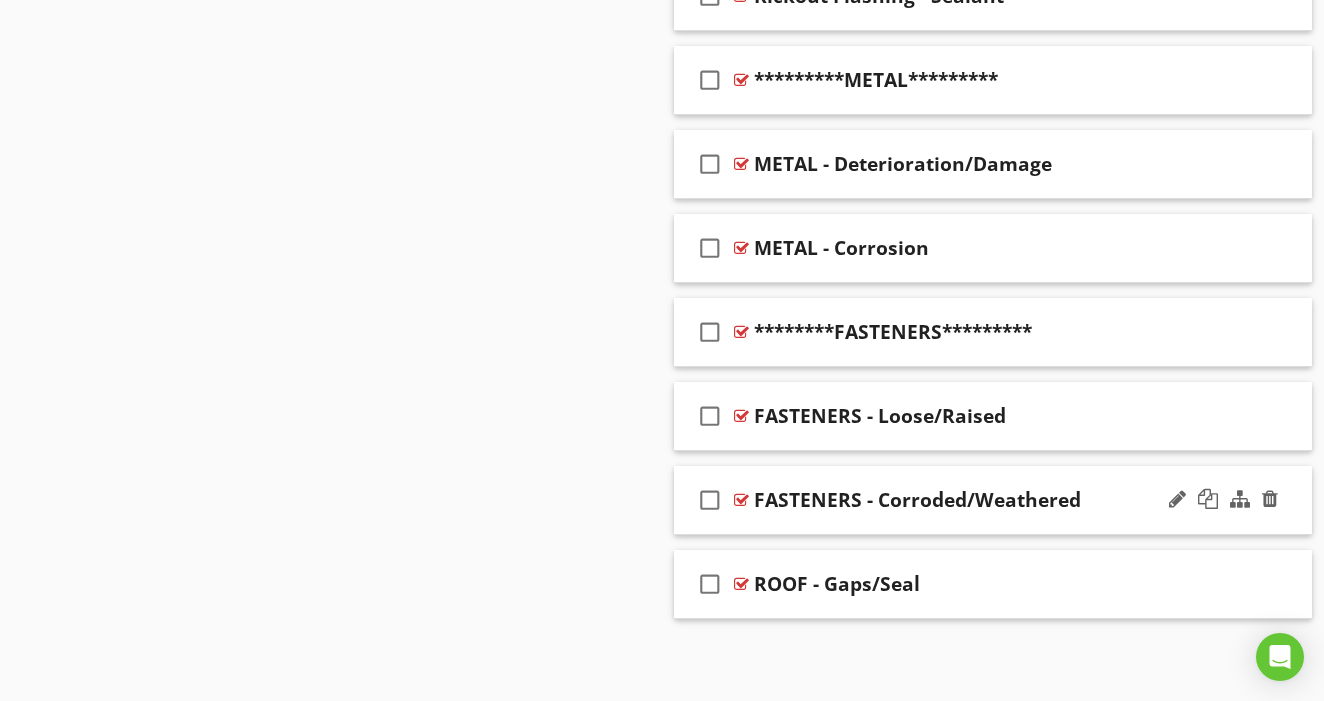 click on "check_box_outline_blank
FASTENERS - Corroded/Weathered" at bounding box center [993, 500] 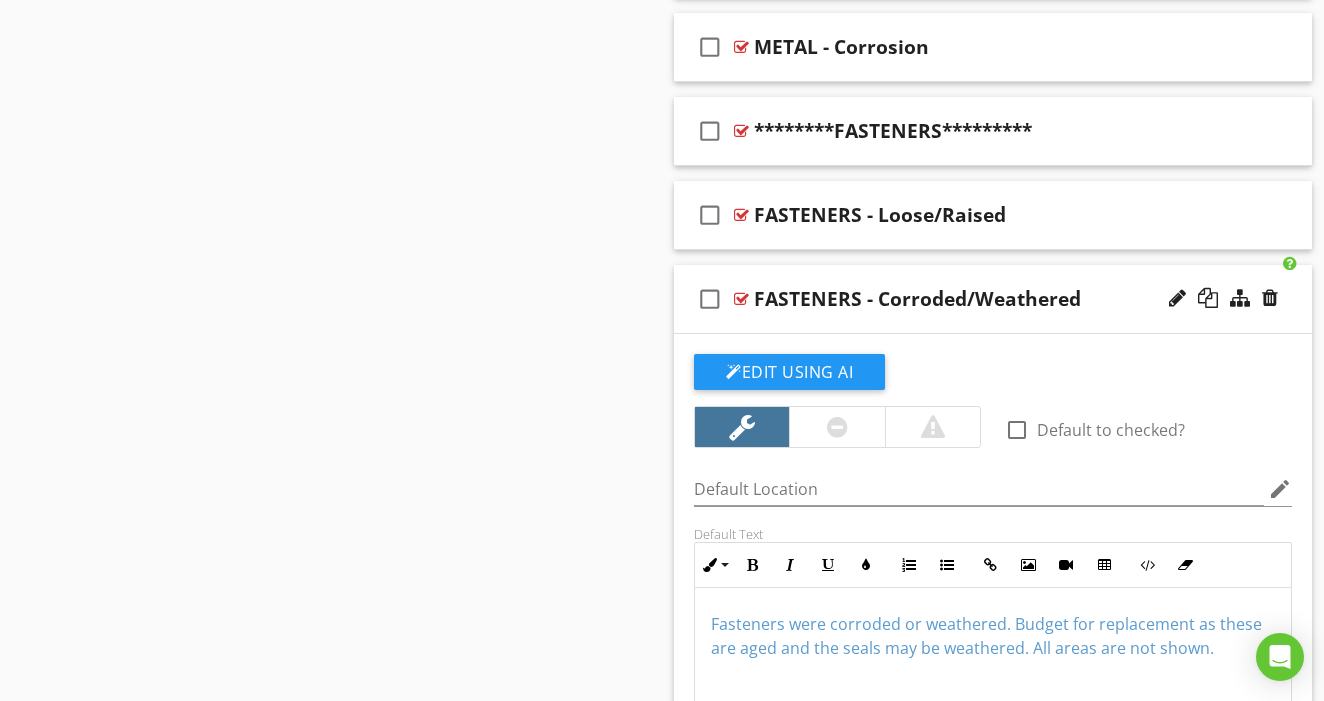 scroll, scrollTop: 2051, scrollLeft: 0, axis: vertical 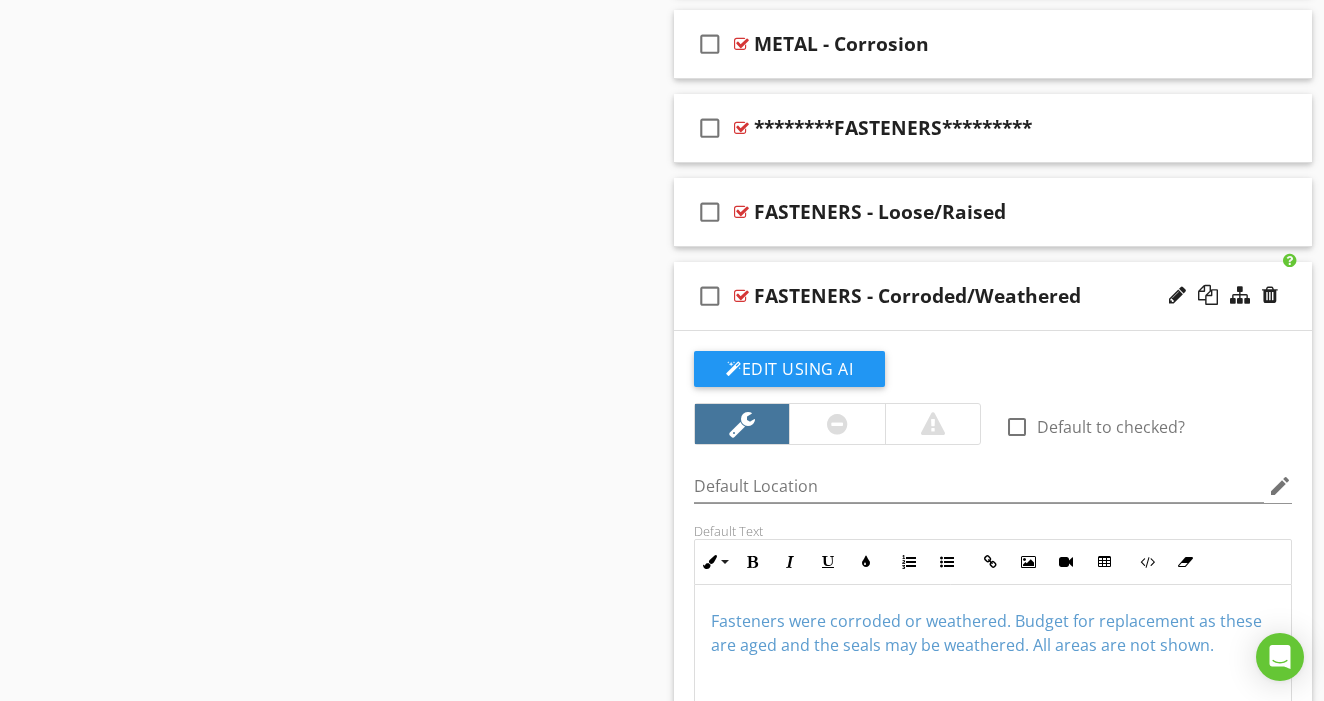 click at bounding box center [837, 424] 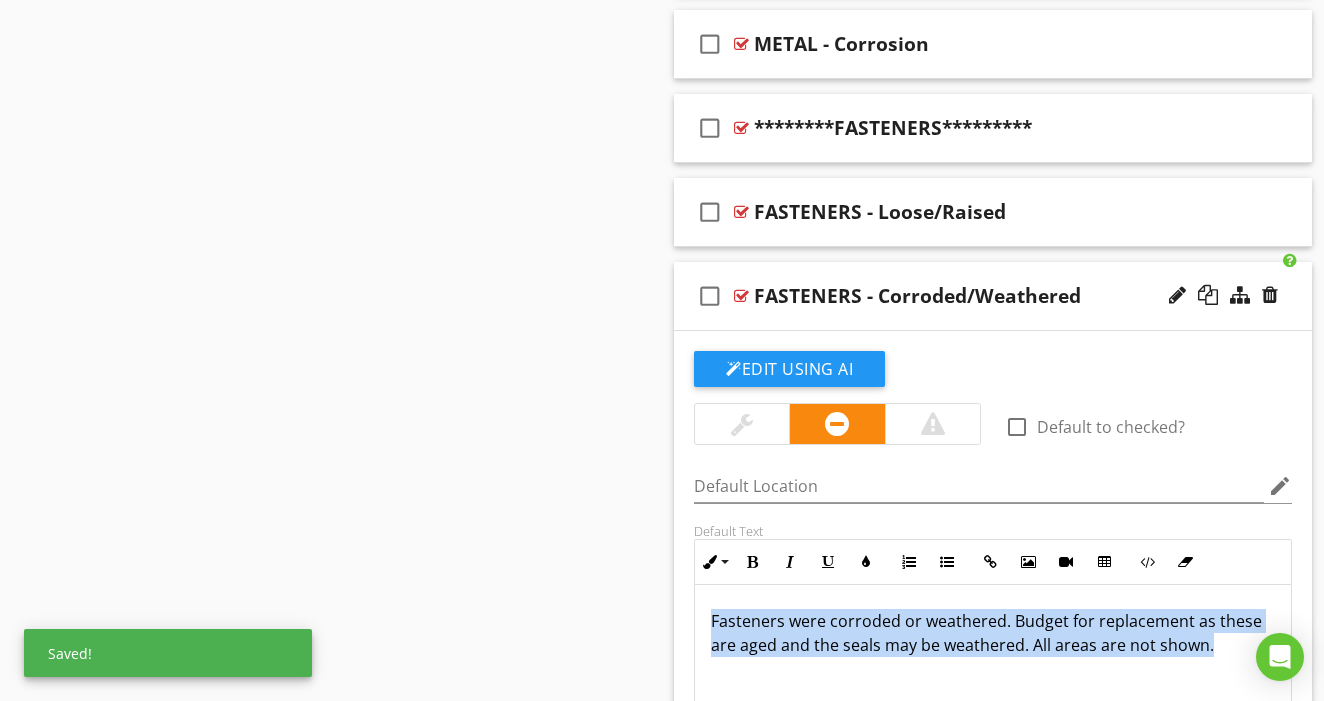 drag, startPoint x: 824, startPoint y: 604, endPoint x: 830, endPoint y: 676, distance: 72.249565 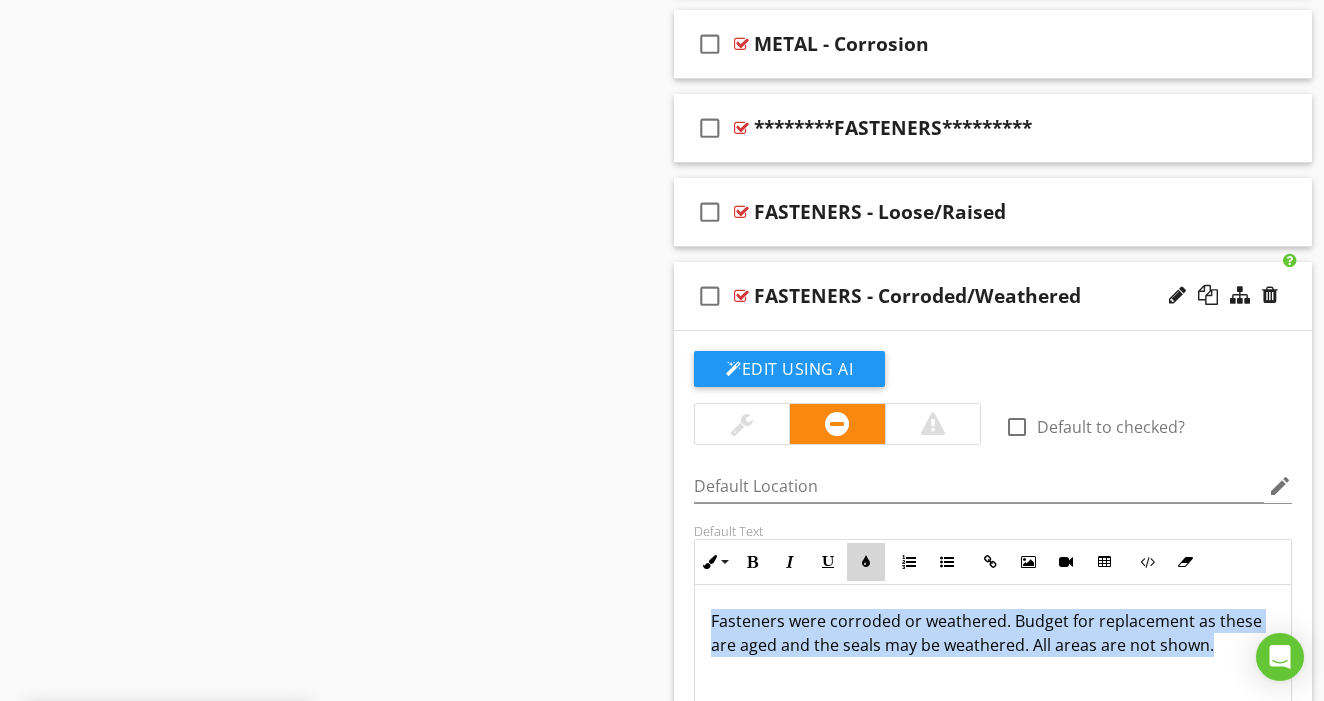 click at bounding box center [866, 562] 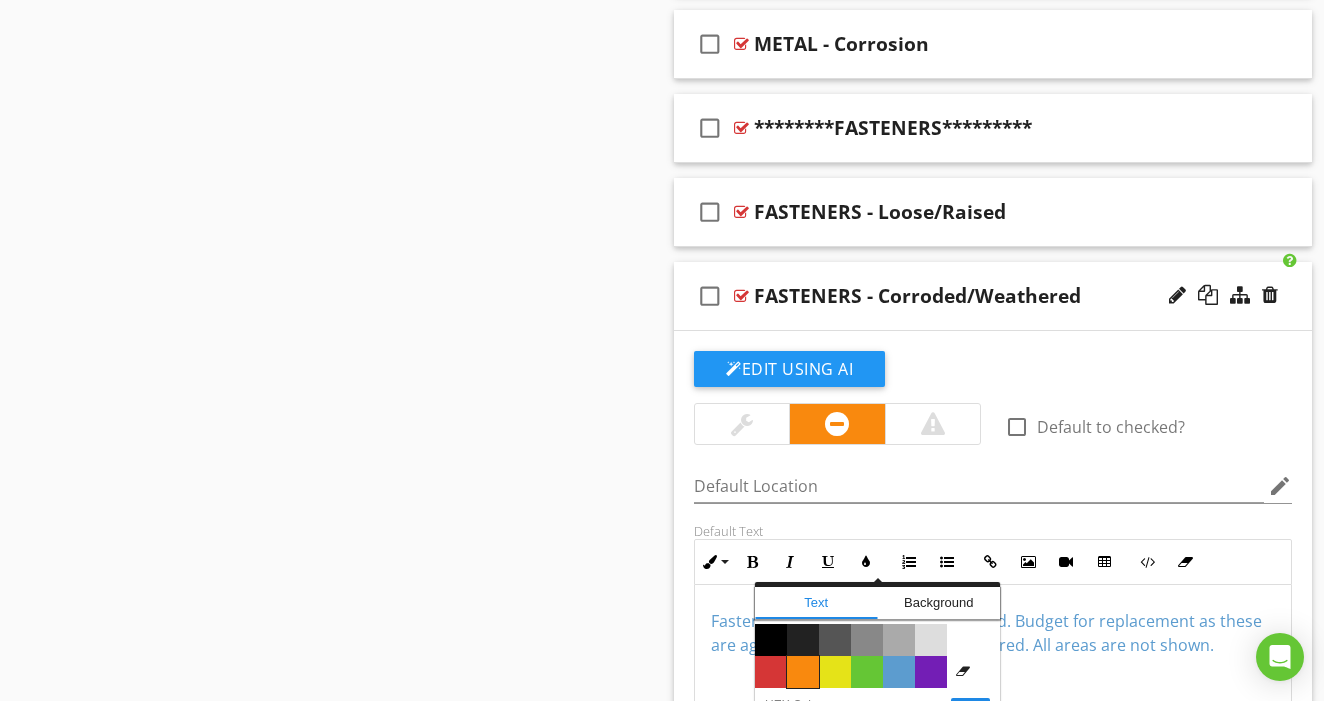 click on "Color #f9890e" at bounding box center [803, 672] 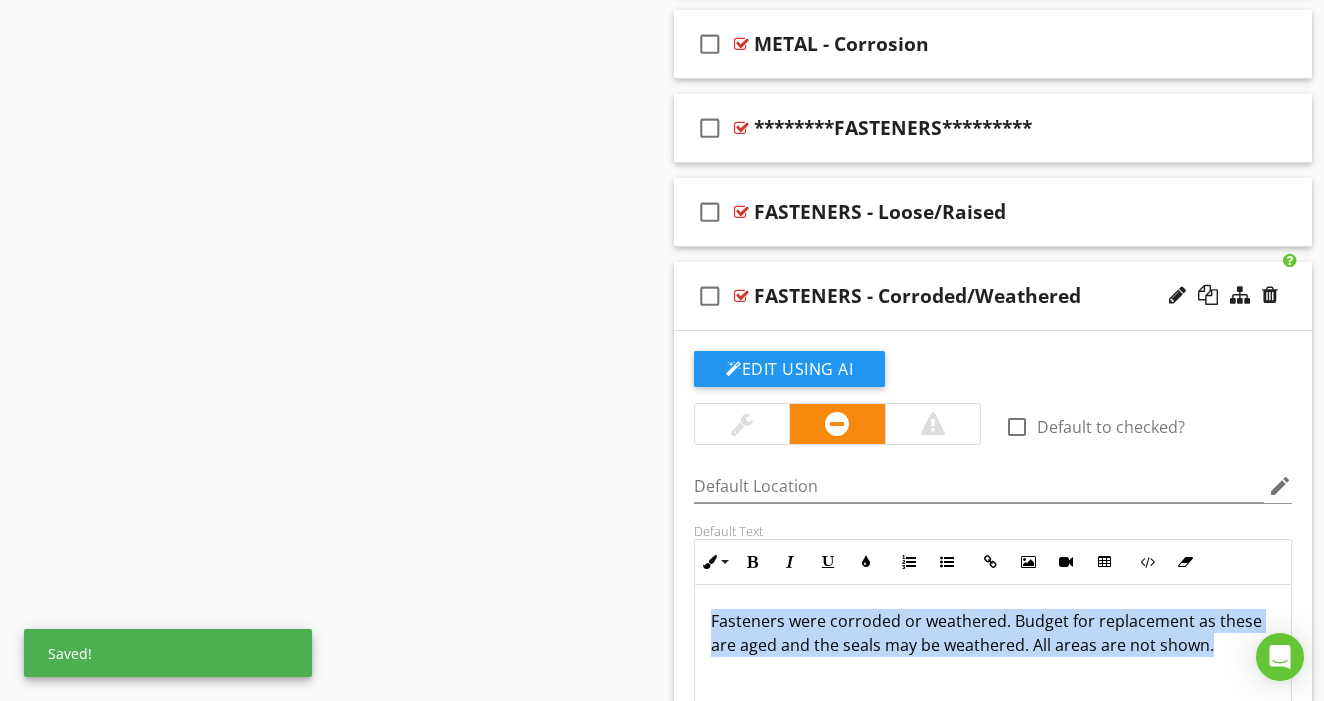 click on "check_box_outline_blank
FASTENERS - Corroded/Weathered" at bounding box center (993, 296) 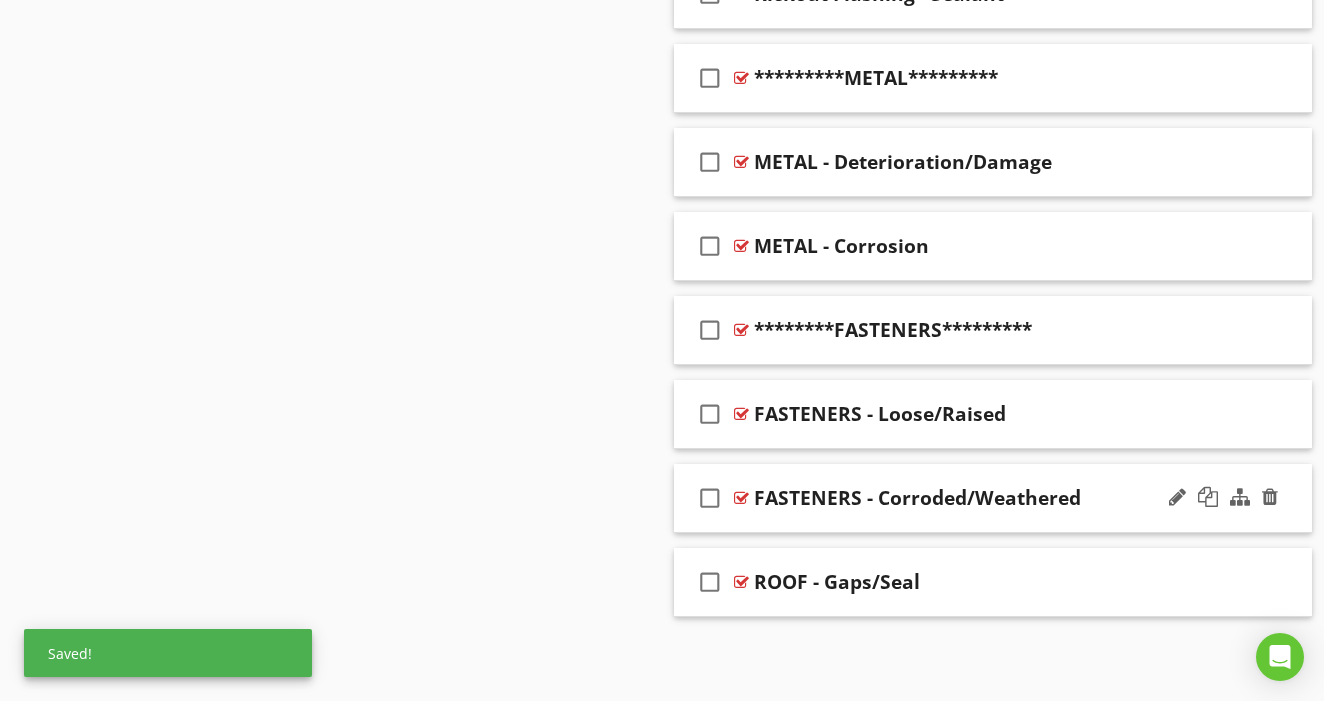 scroll, scrollTop: 1847, scrollLeft: 0, axis: vertical 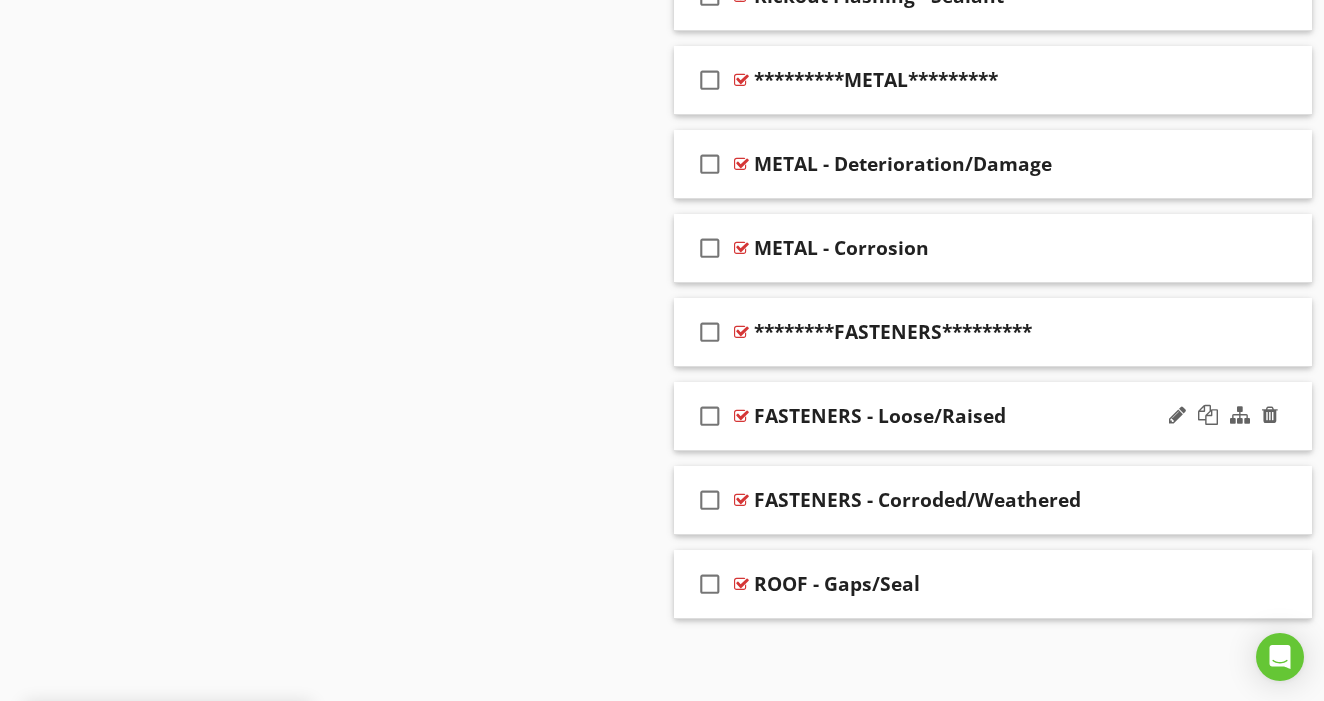 click on "check_box_outline_blank
FASTENERS - Loose/Raised" at bounding box center (993, 416) 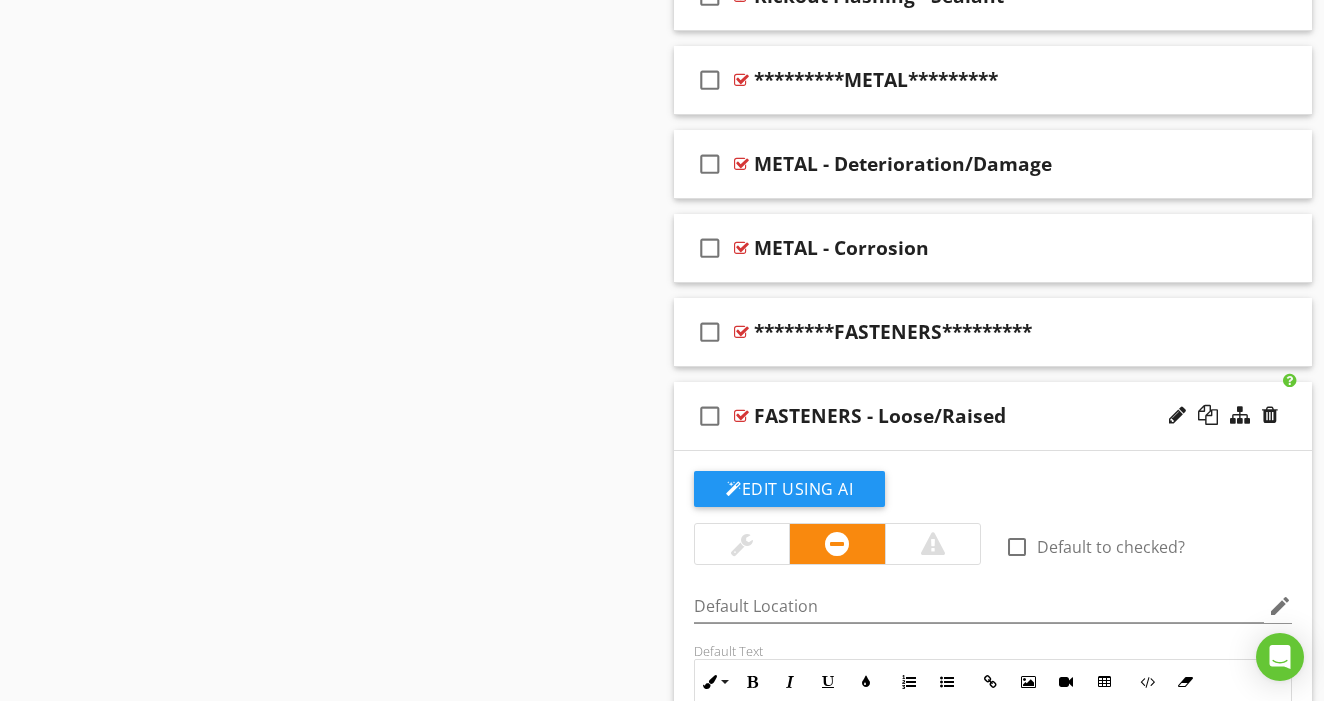 click on "check_box_outline_blank
FASTENERS - Loose/Raised" at bounding box center (993, 416) 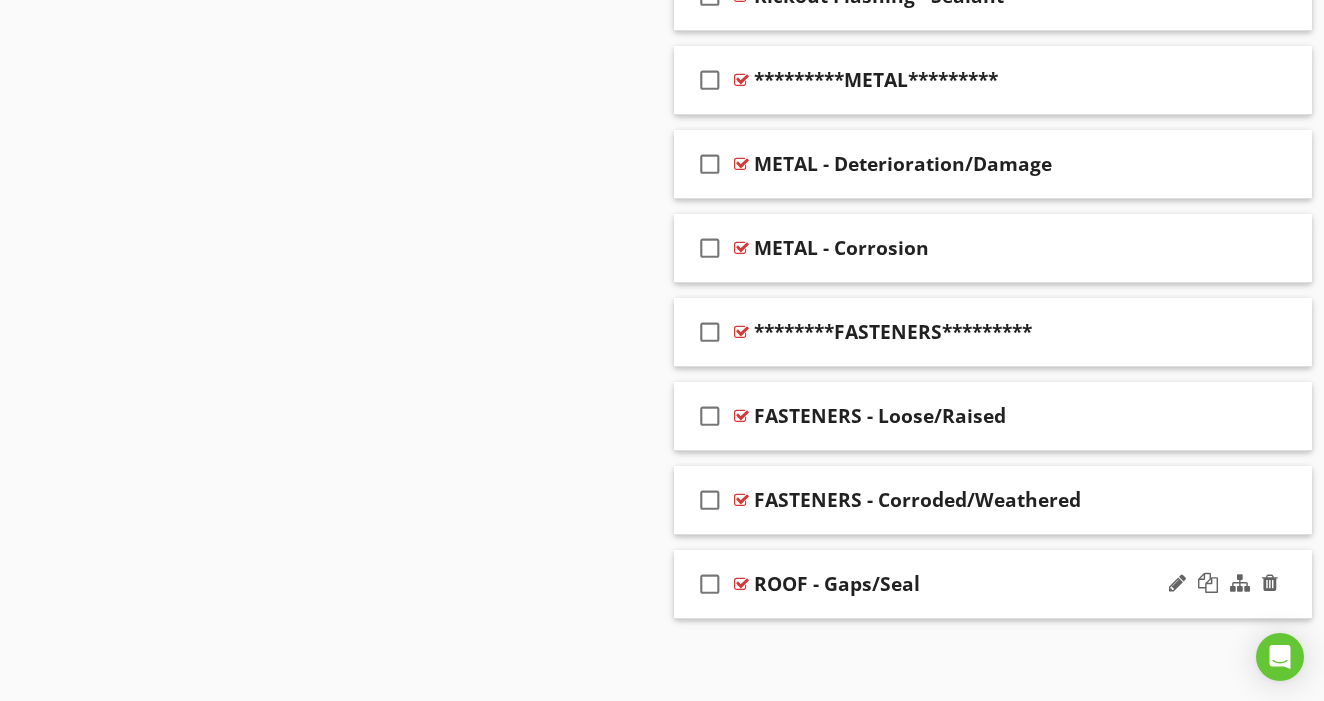 click on "check_box_outline_blank
ROOF - Gaps/Seal" at bounding box center [993, 584] 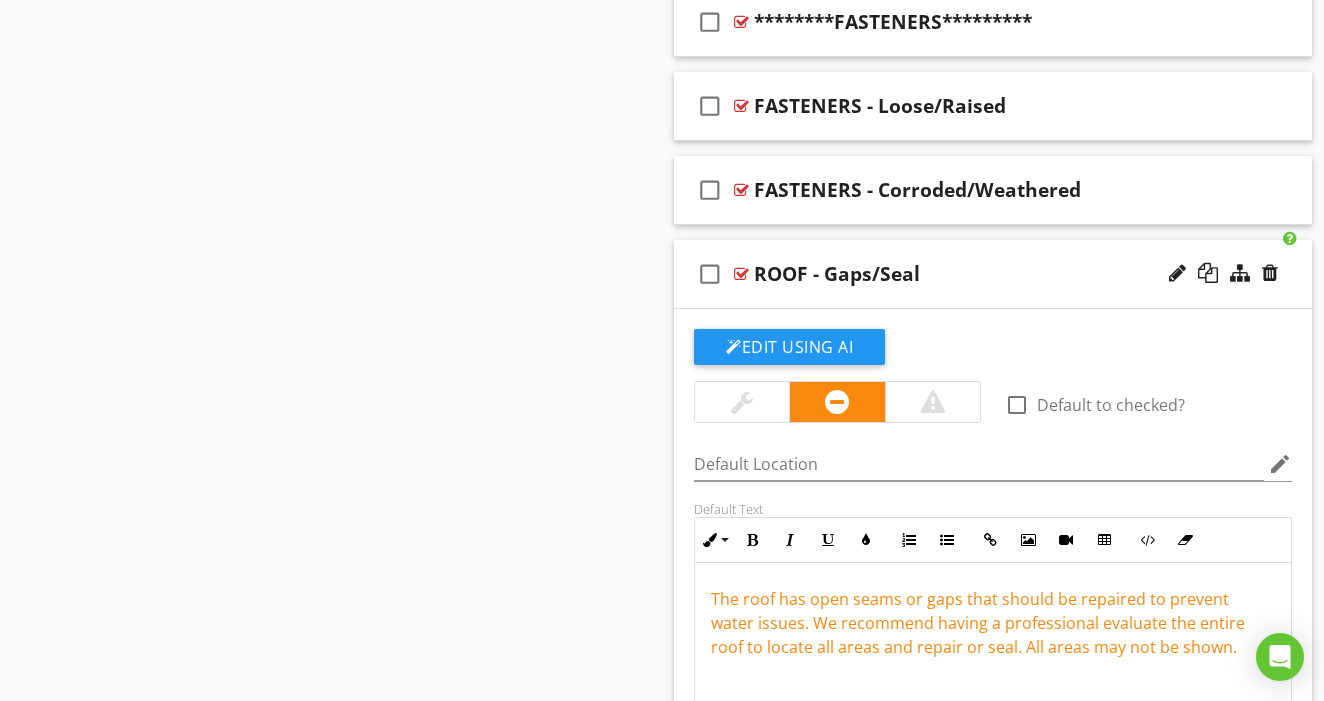 scroll, scrollTop: 2170, scrollLeft: 0, axis: vertical 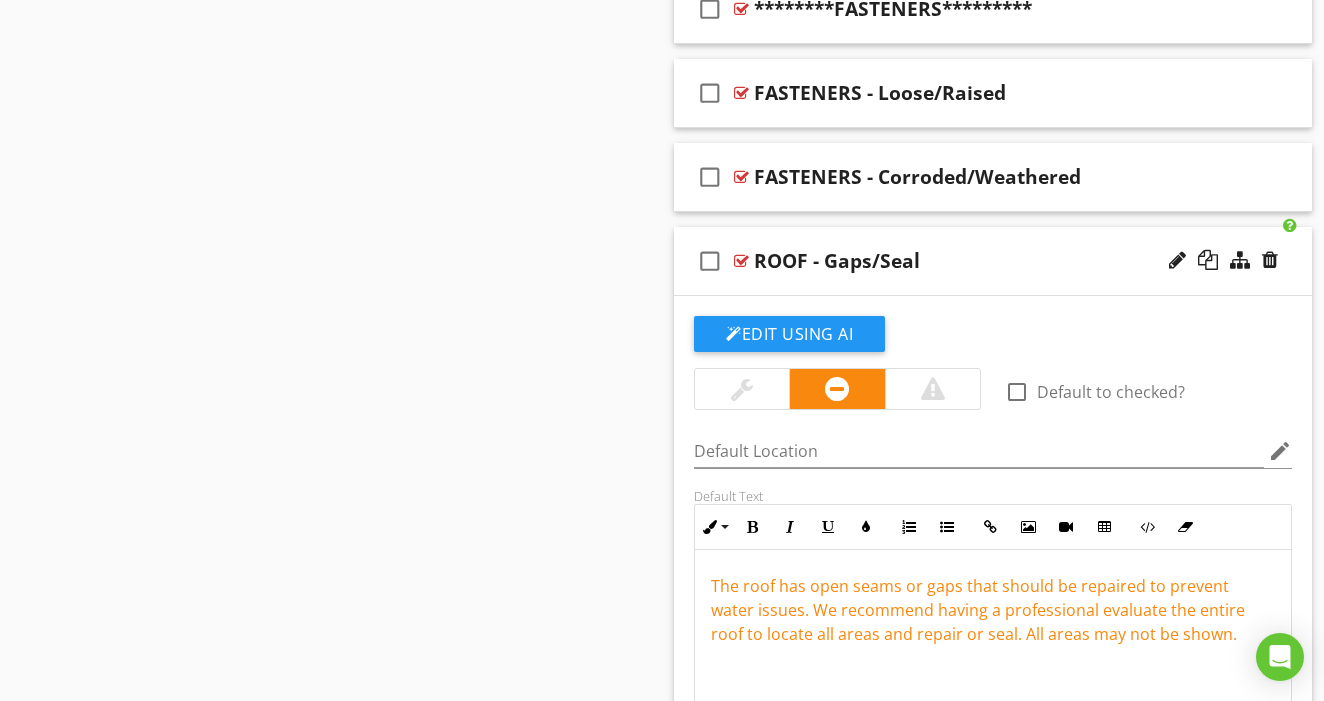 click on "ROOF - Gaps/Seal" at bounding box center (978, 261) 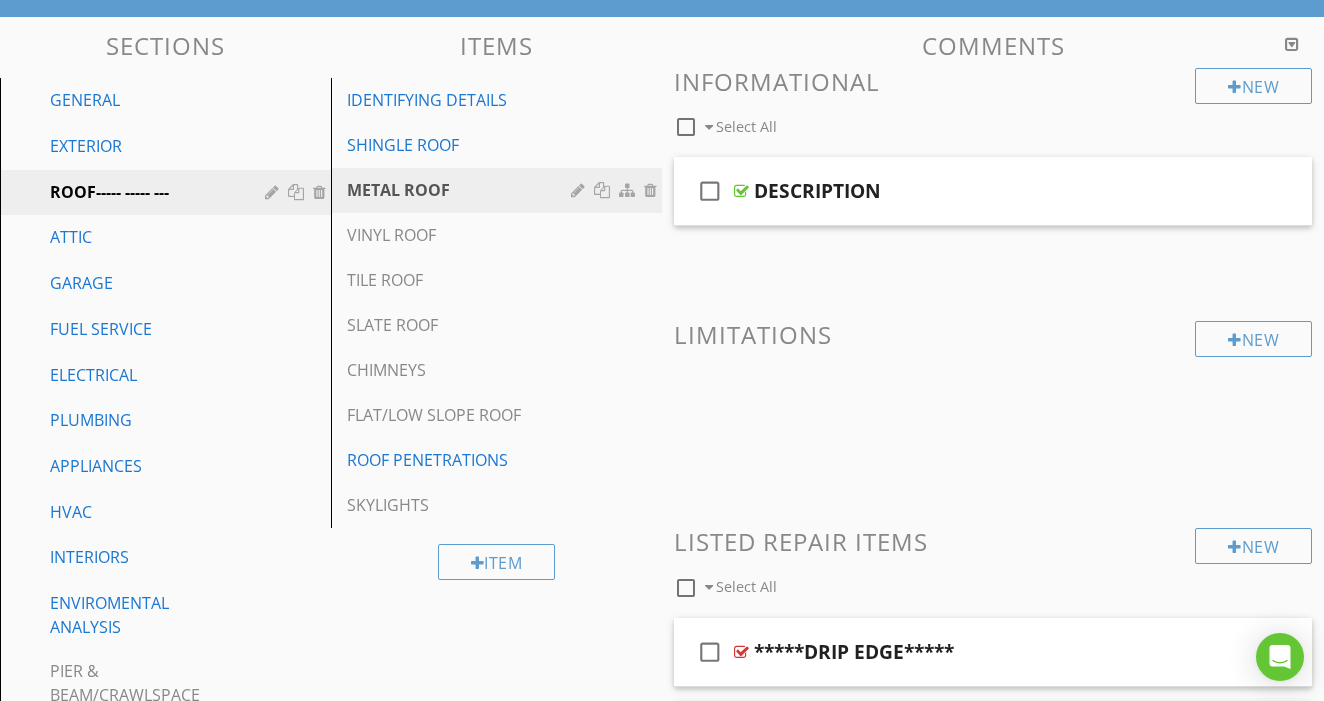 scroll, scrollTop: 113, scrollLeft: 0, axis: vertical 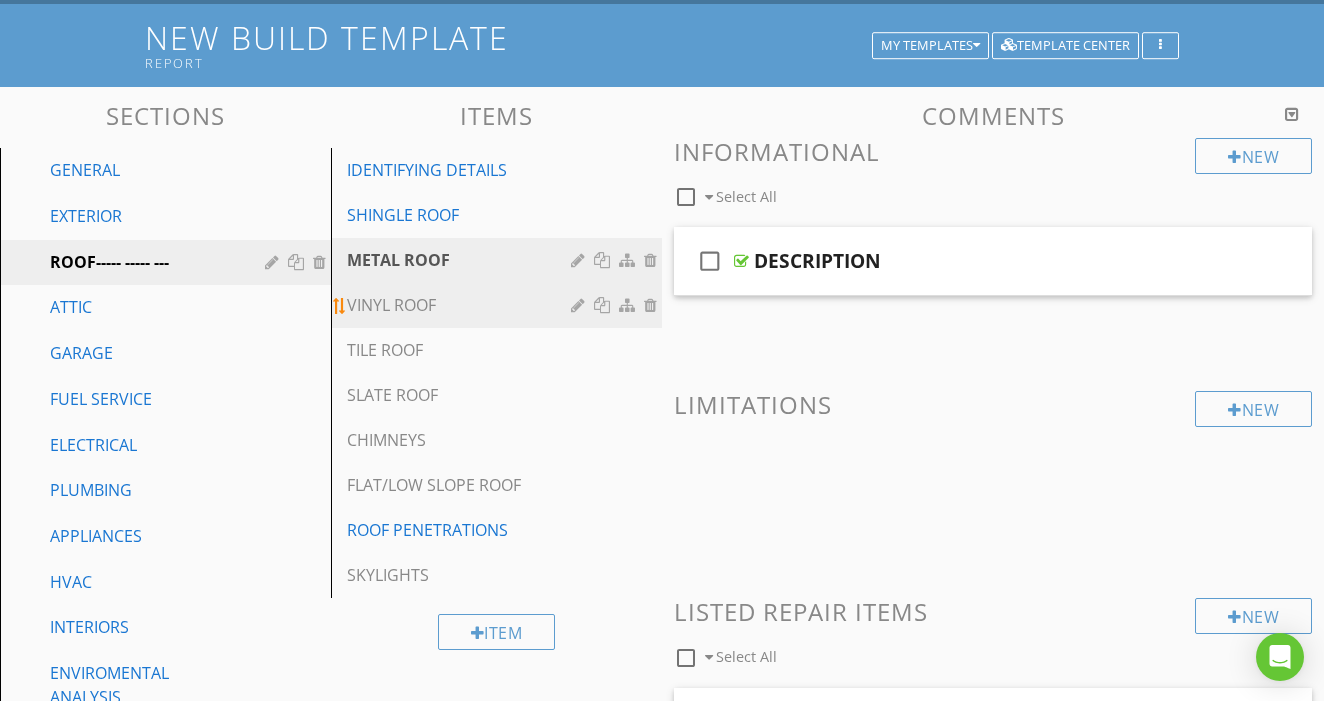 click on "VINYL ROOF" at bounding box center [462, 305] 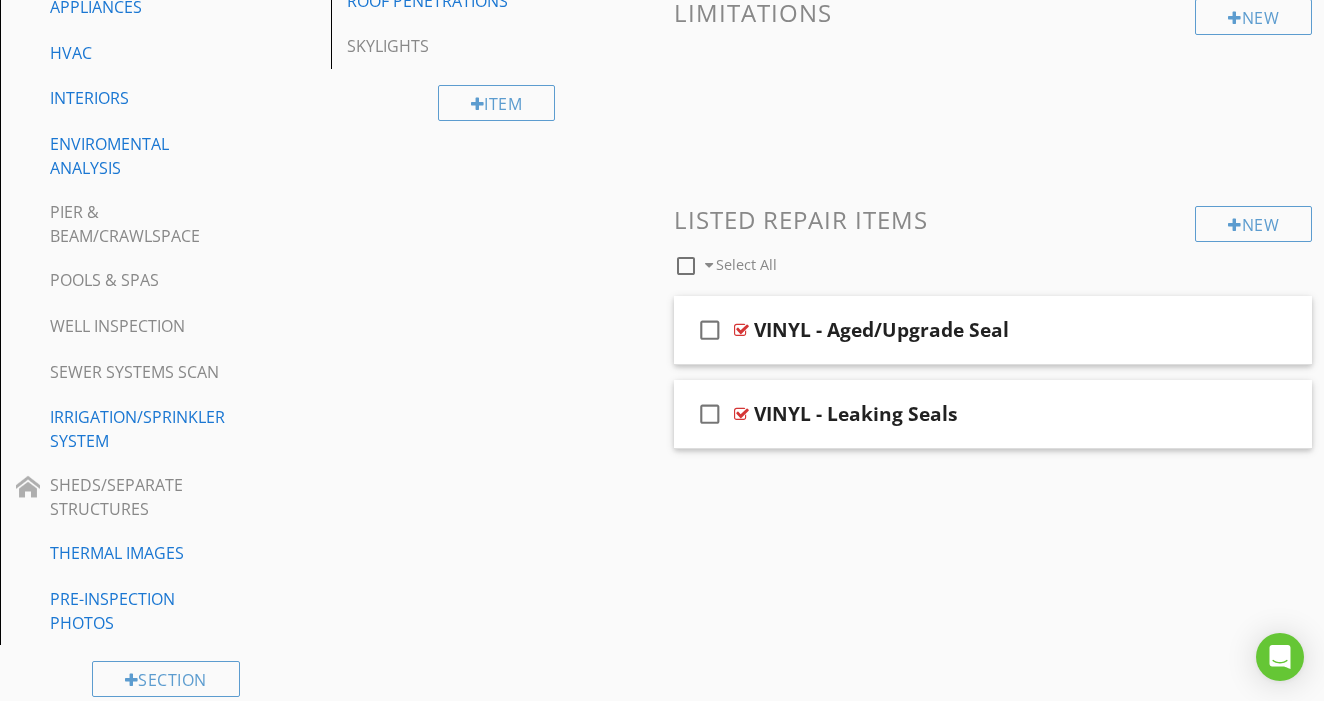scroll, scrollTop: 720, scrollLeft: 0, axis: vertical 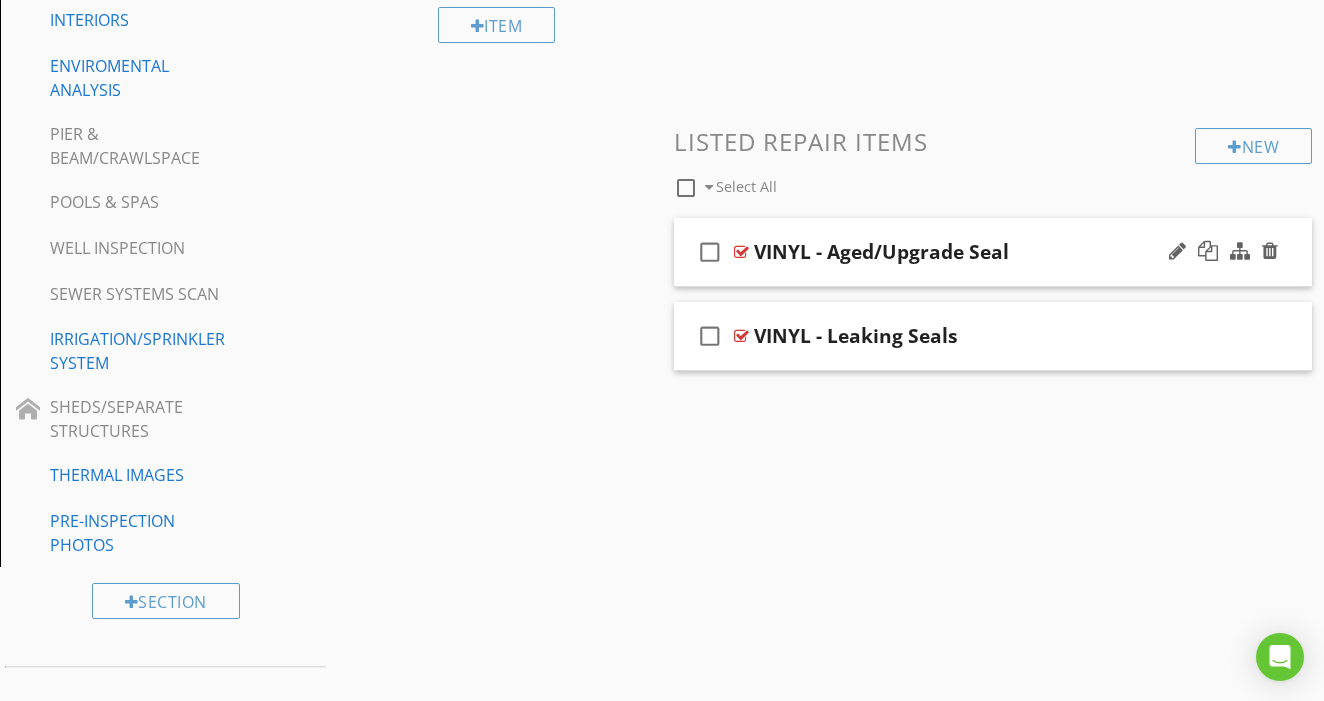 click on "check_box_outline_blank
VINYL - Aged/Upgrade Seal" at bounding box center [993, 252] 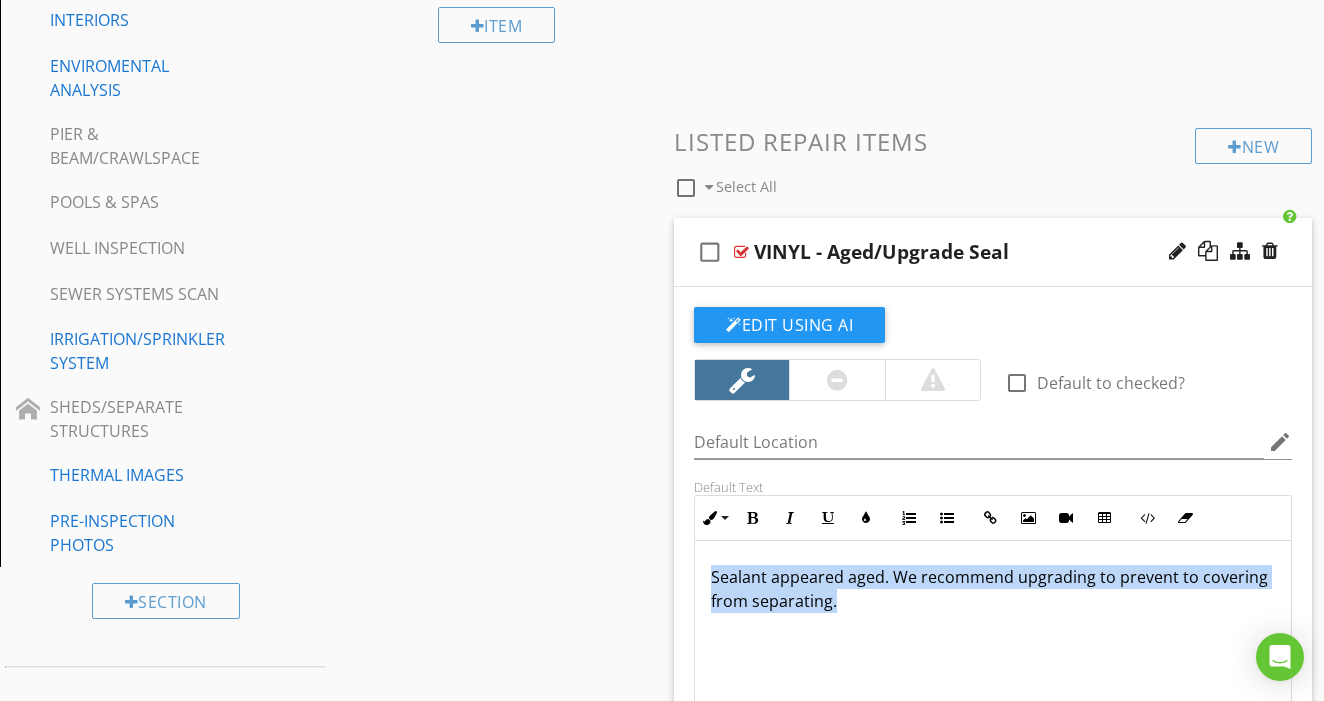 drag, startPoint x: 848, startPoint y: 550, endPoint x: 891, endPoint y: 643, distance: 102.45975 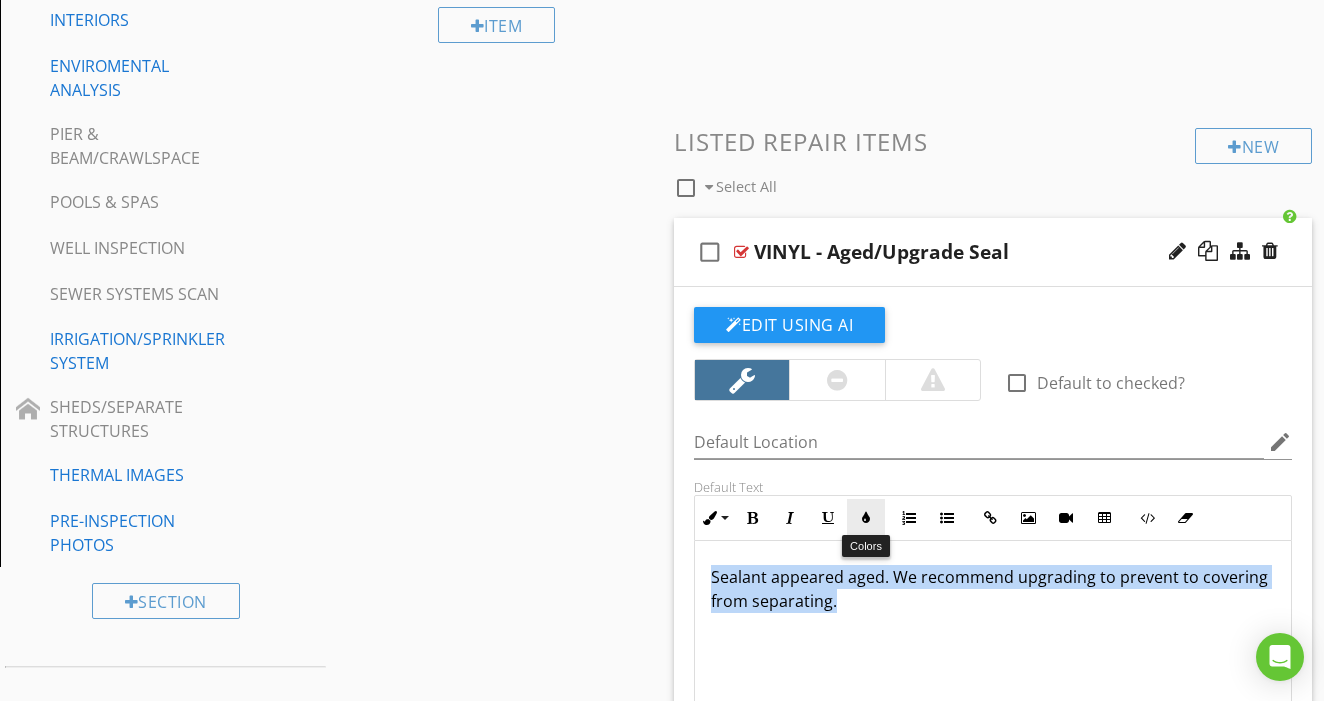 click on "Colors" at bounding box center (866, 518) 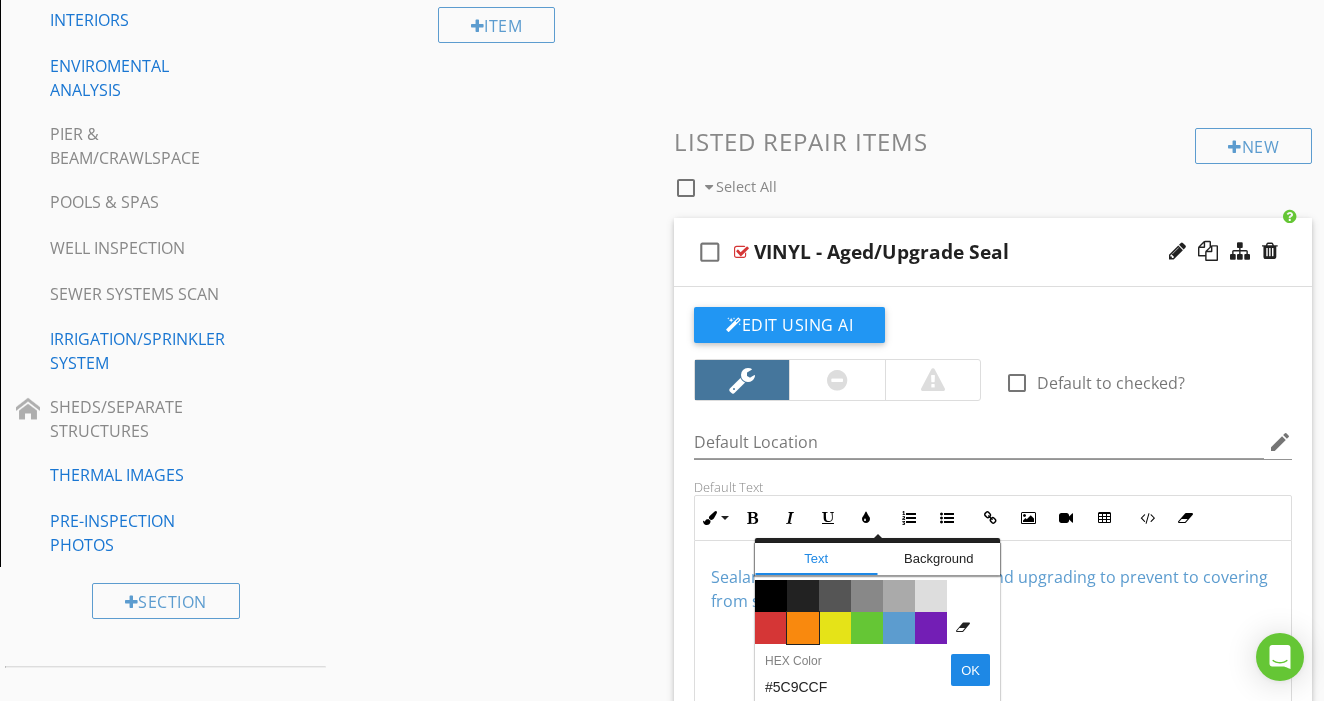 click on "Color #f9890e" at bounding box center [803, 628] 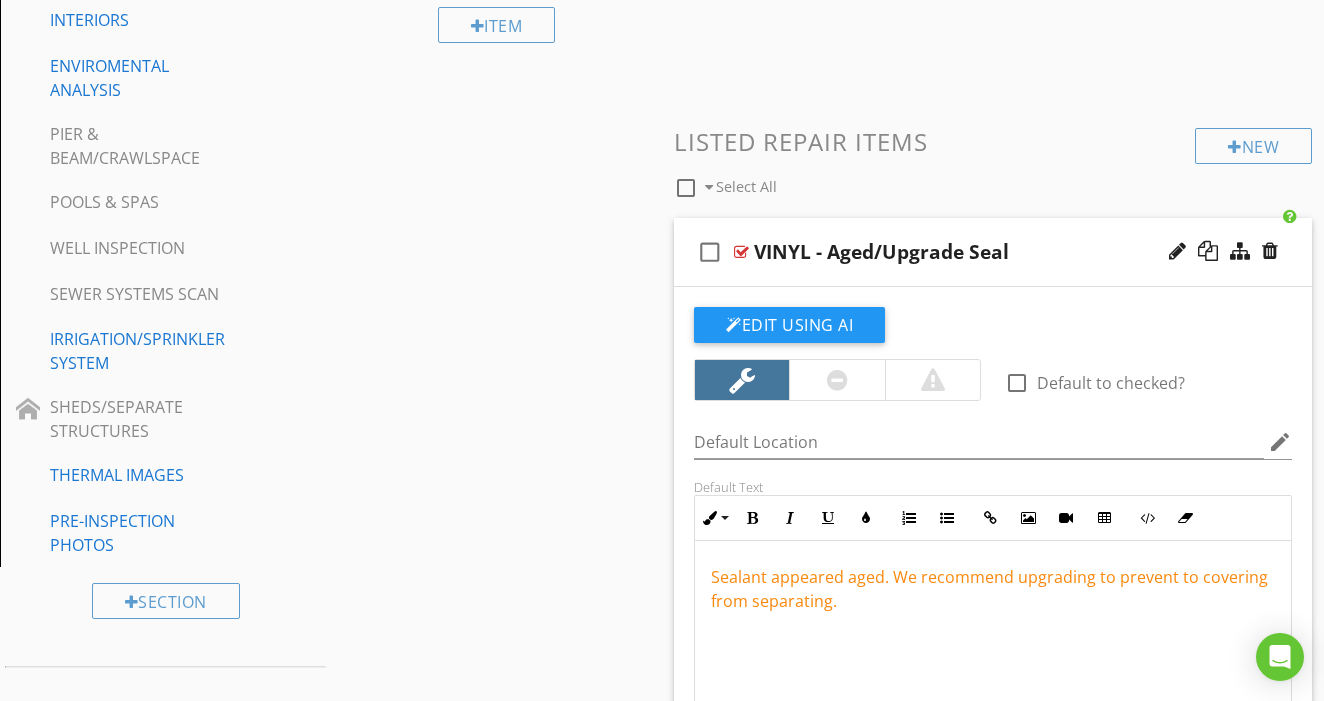 click at bounding box center (836, 380) 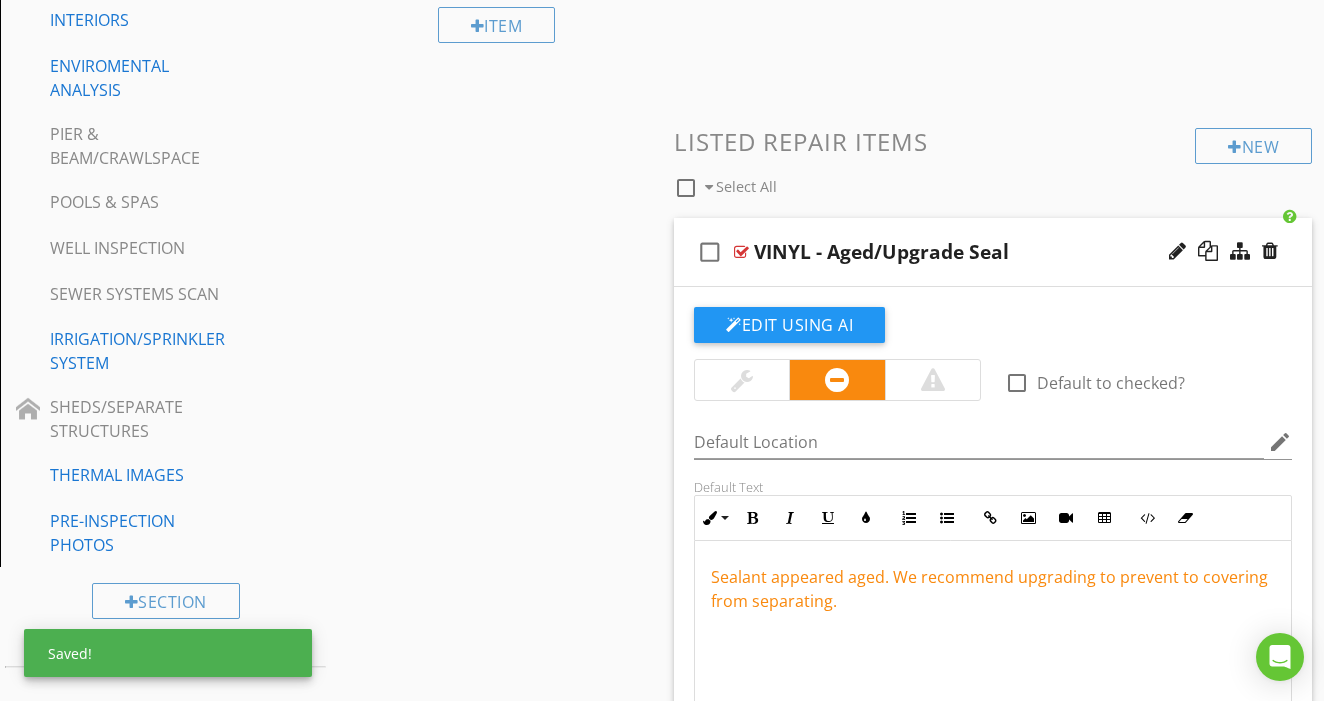 click on "check_box_outline_blank
VINYL - Aged/Upgrade Seal" at bounding box center (993, 252) 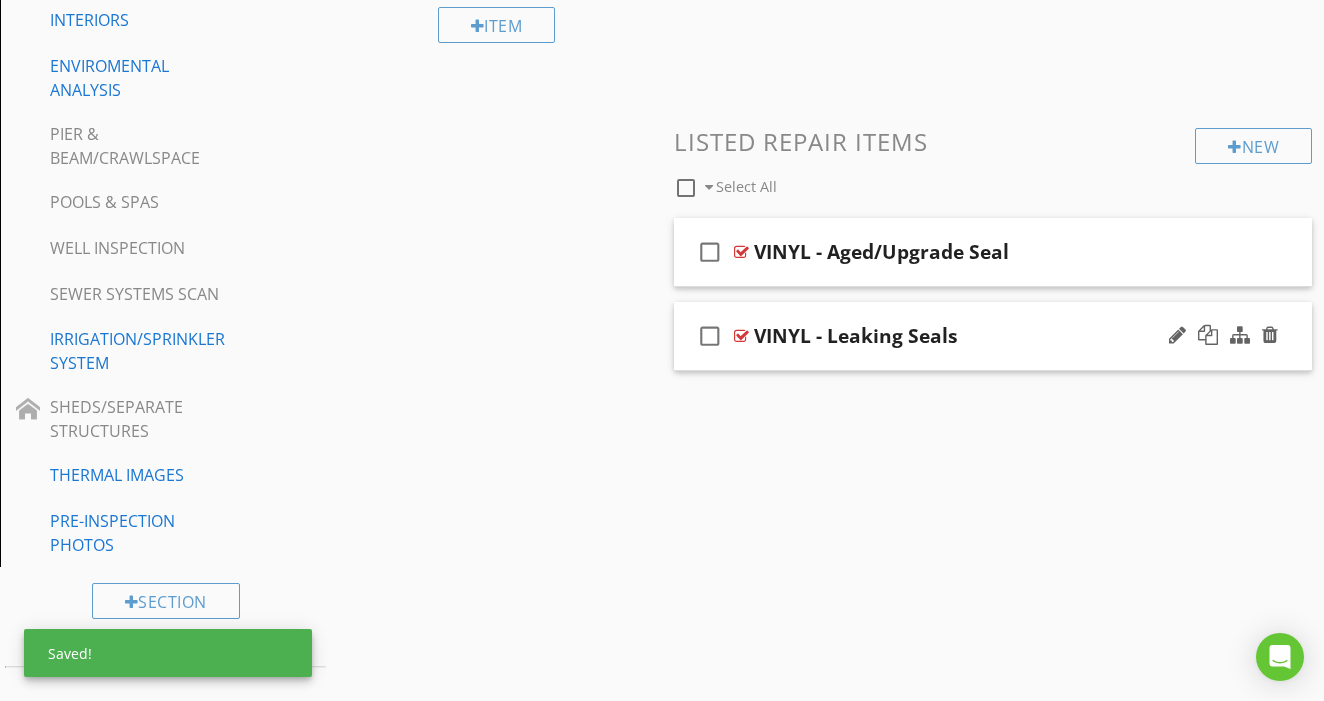 click on "check_box_outline_blank
VINYL - Leaking Seals" at bounding box center [993, 336] 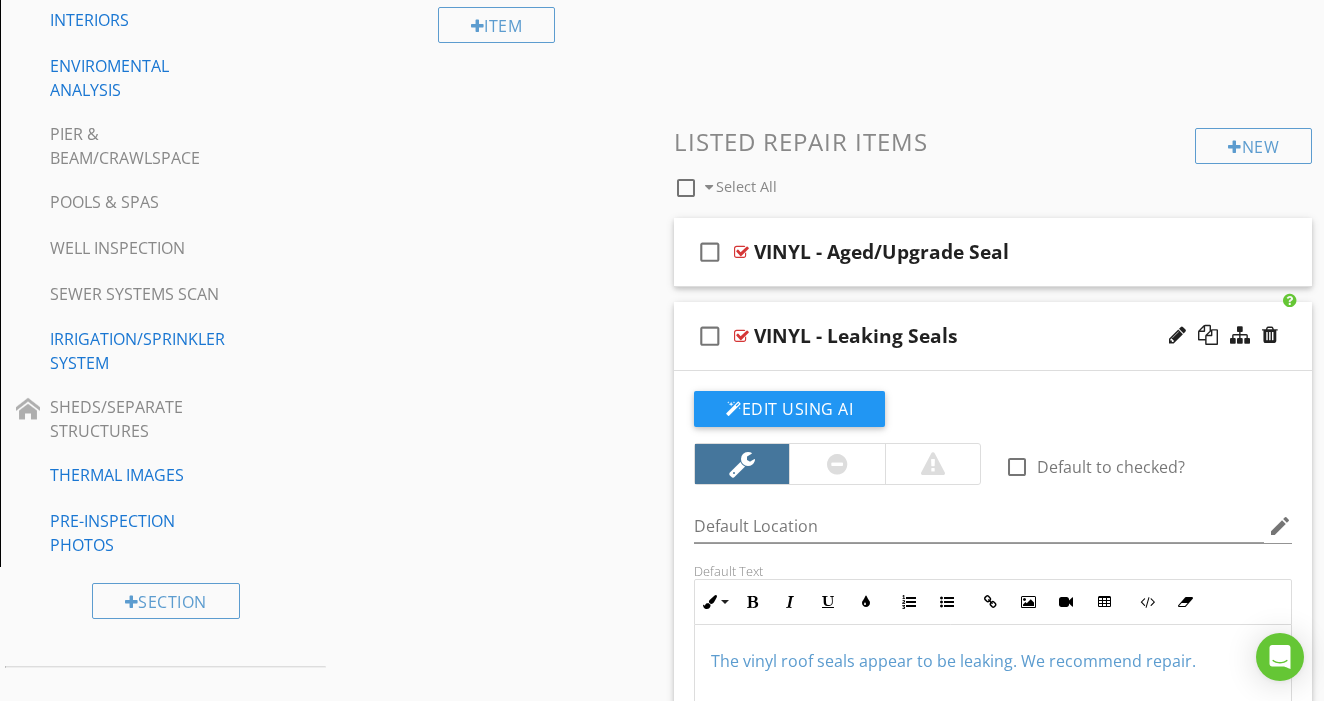 click at bounding box center (837, 464) 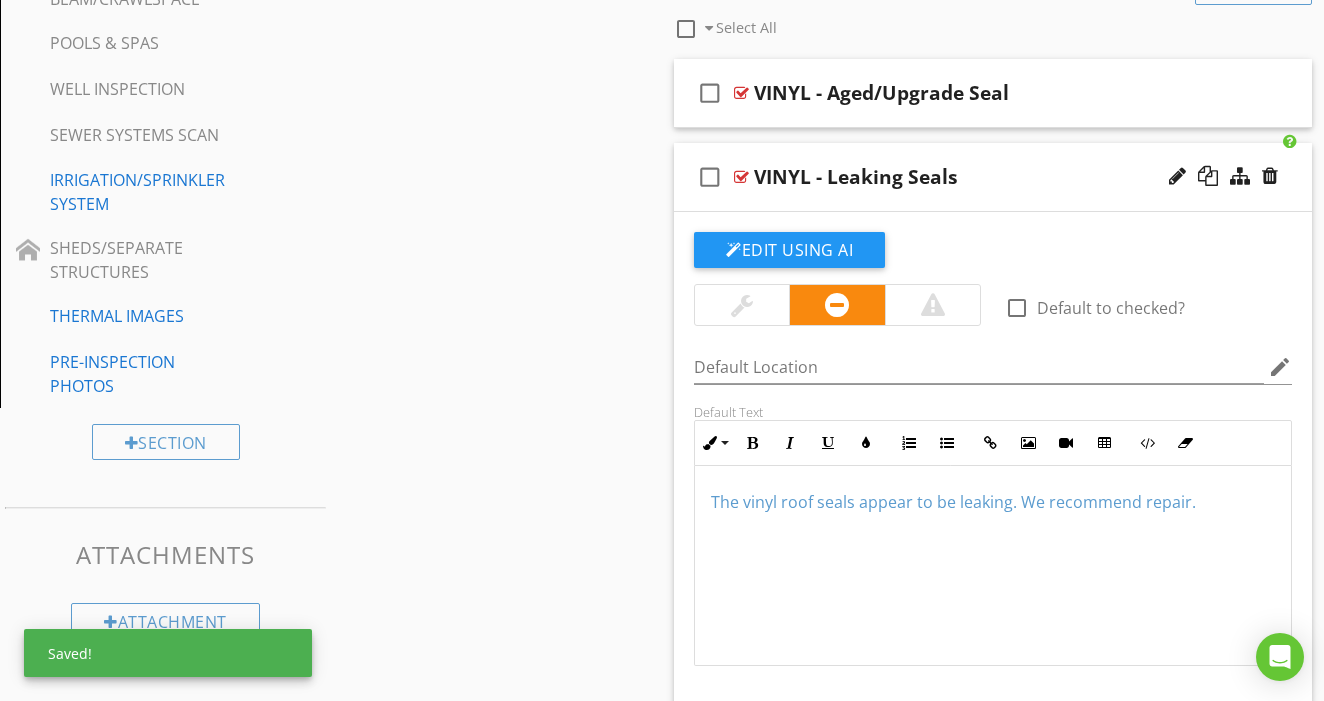 scroll, scrollTop: 883, scrollLeft: 0, axis: vertical 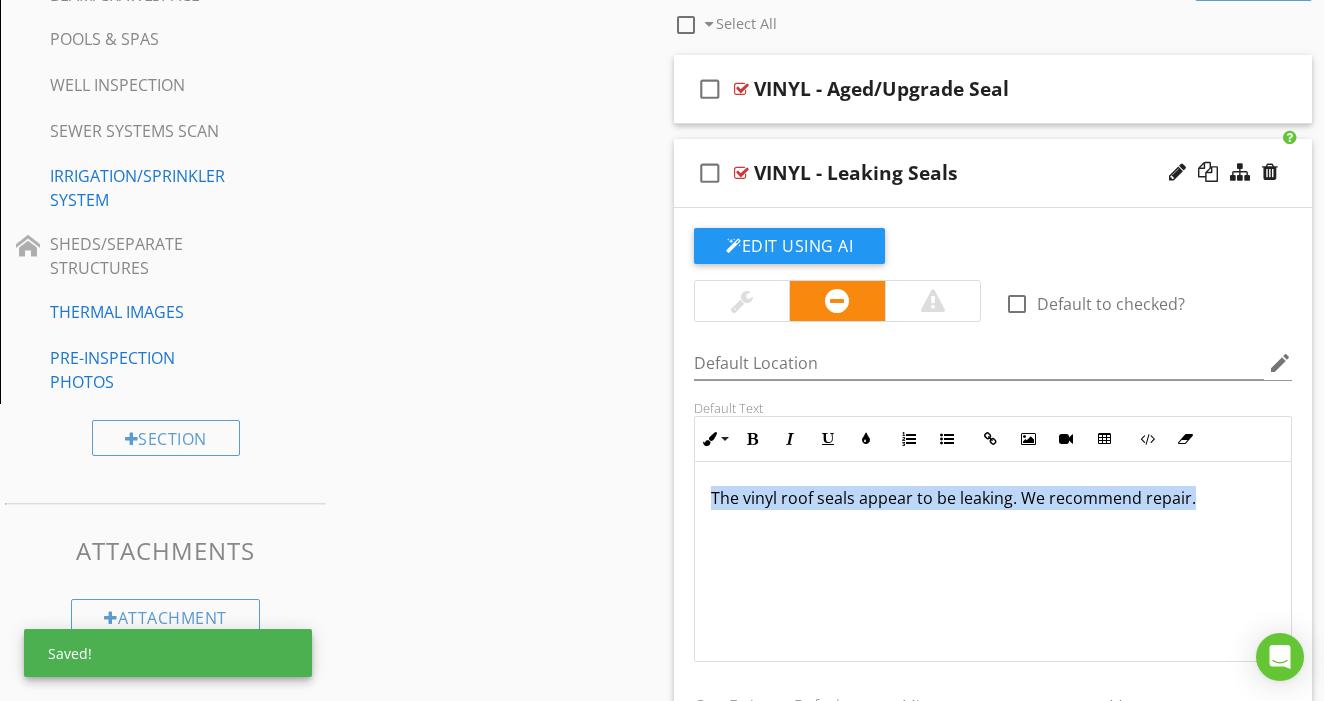 drag, startPoint x: 835, startPoint y: 465, endPoint x: 872, endPoint y: 596, distance: 136.12494 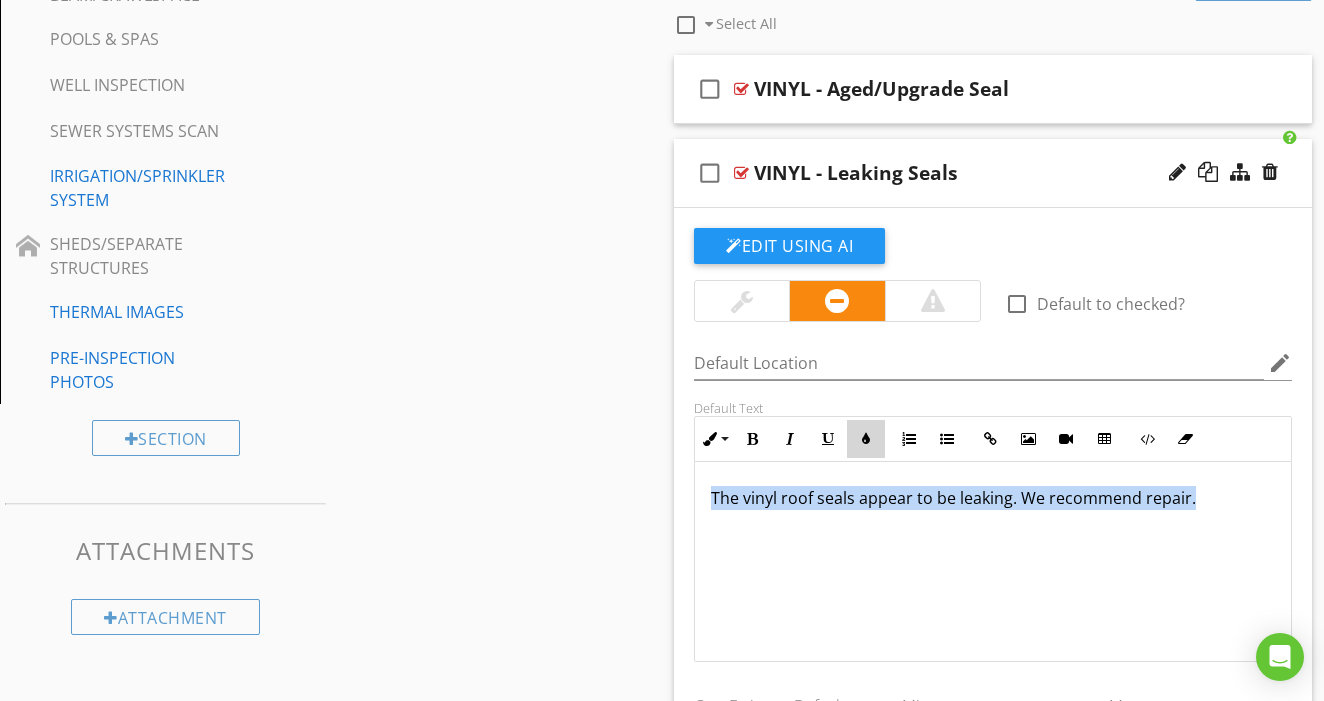 click on "Colors" at bounding box center (866, 439) 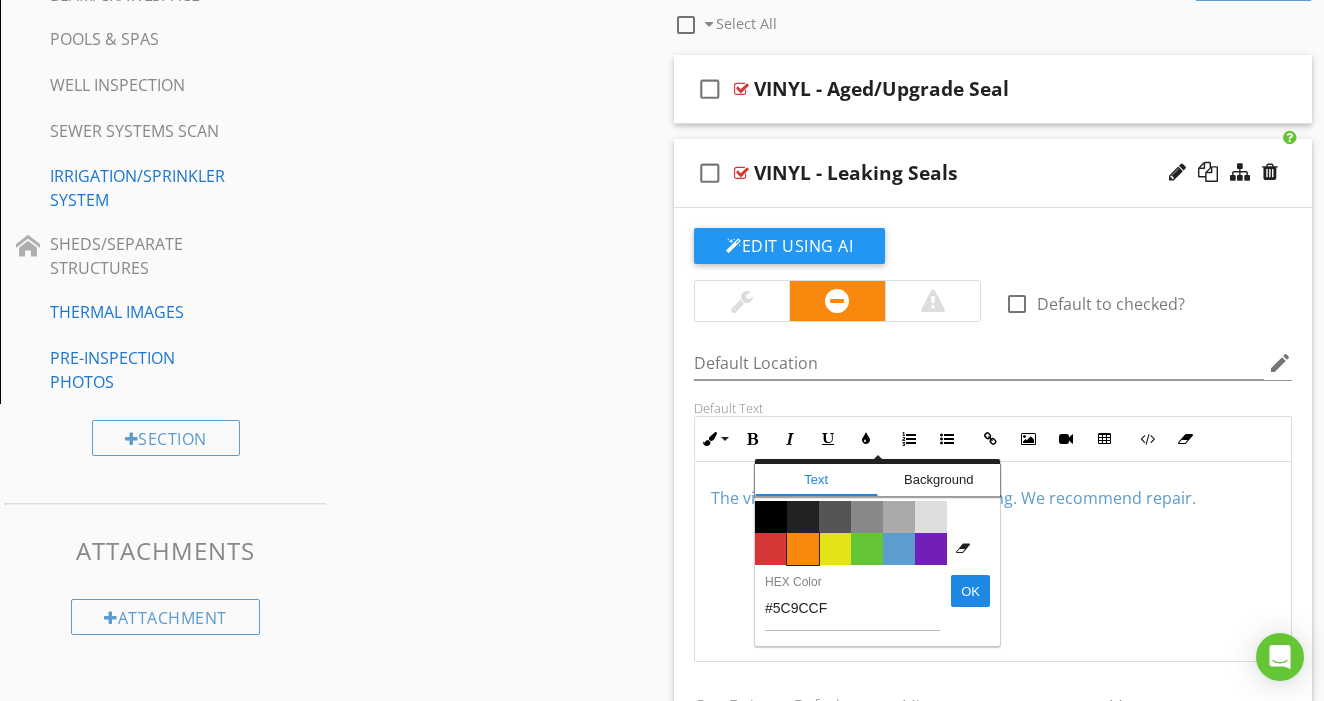 click on "Color #f9890e" at bounding box center [803, 549] 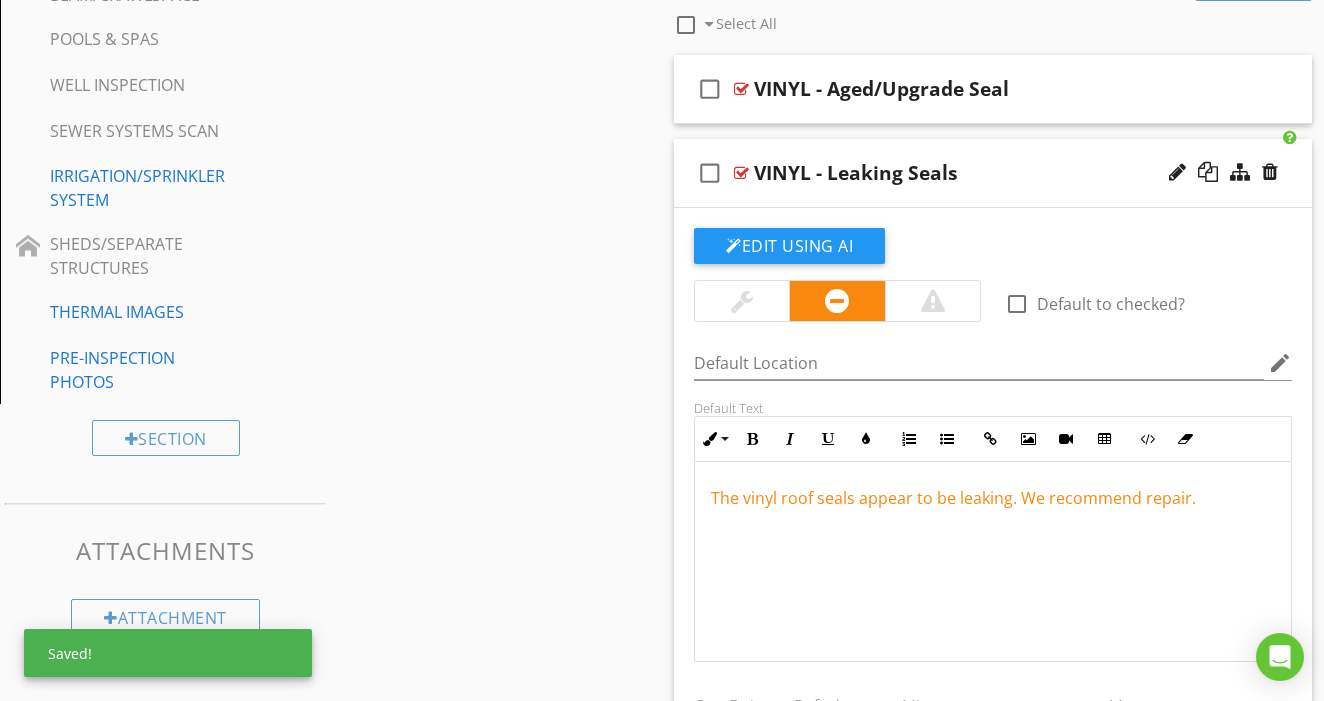 click on "VINYL - Leaking Seals" at bounding box center (978, 173) 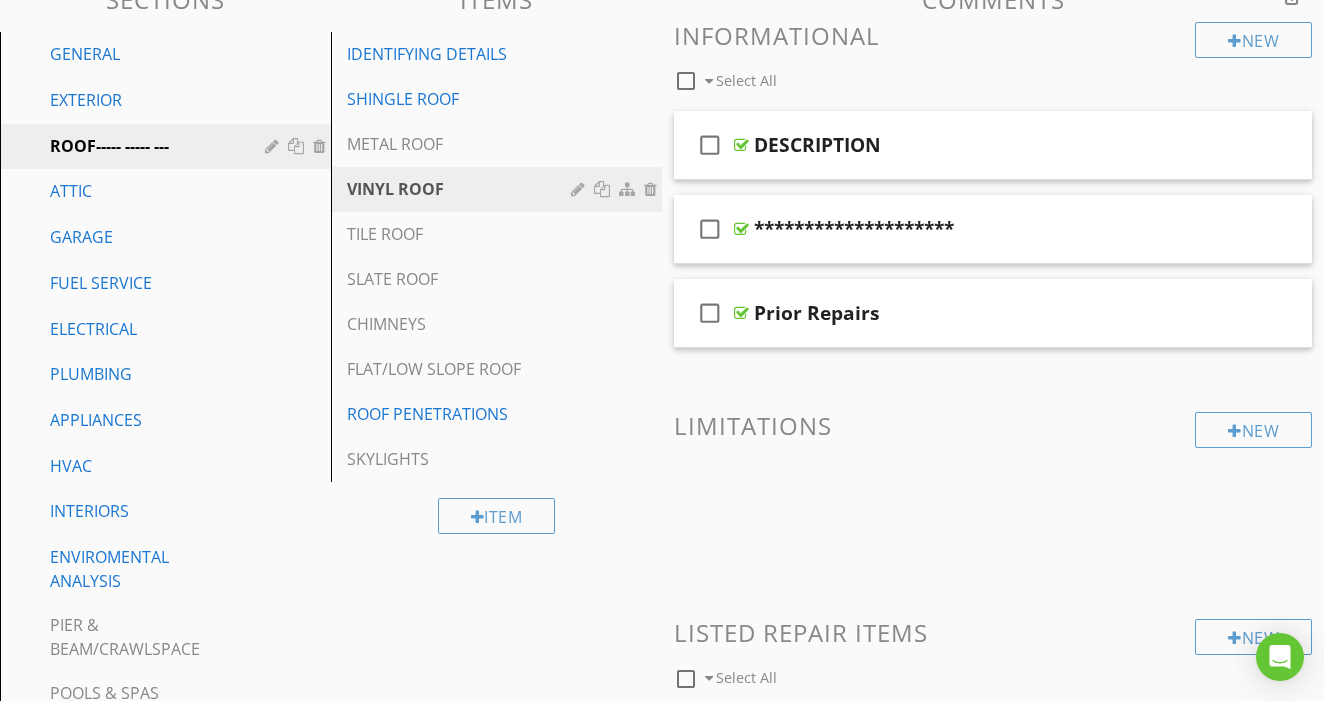 scroll, scrollTop: 147, scrollLeft: 0, axis: vertical 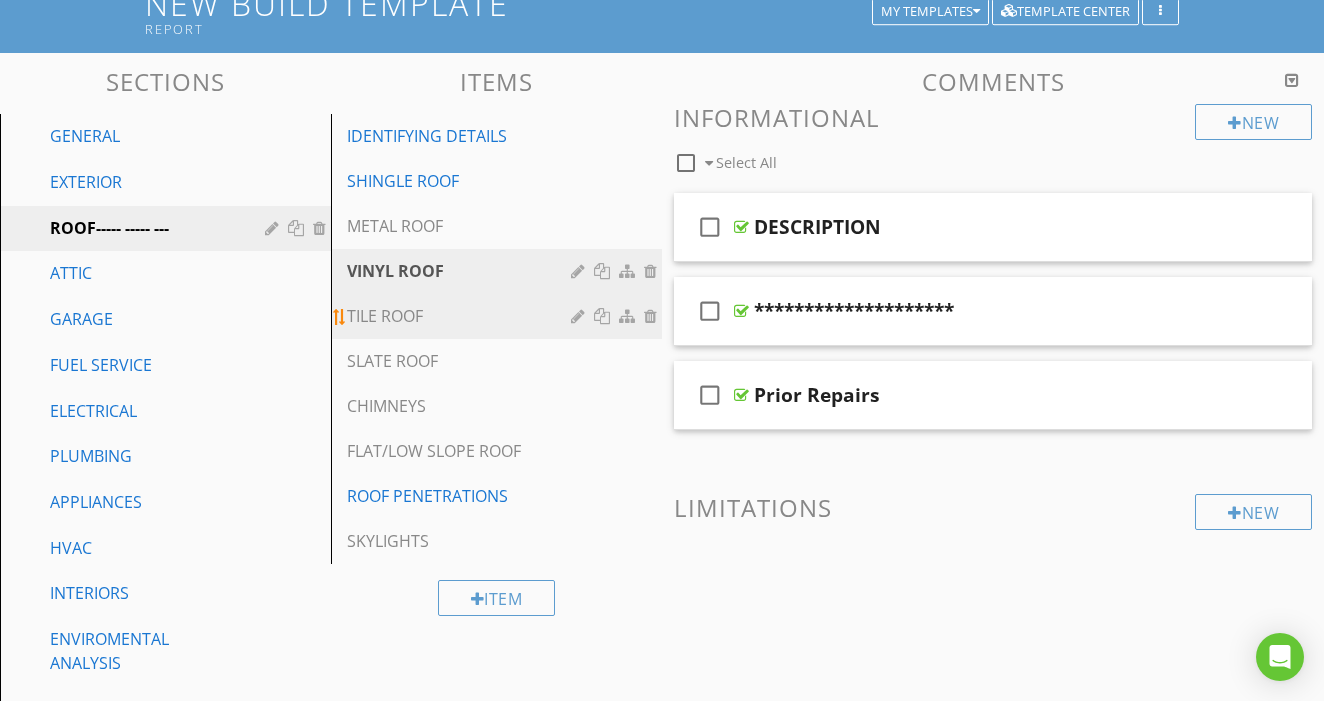 click on "TILE ROOF" at bounding box center (462, 316) 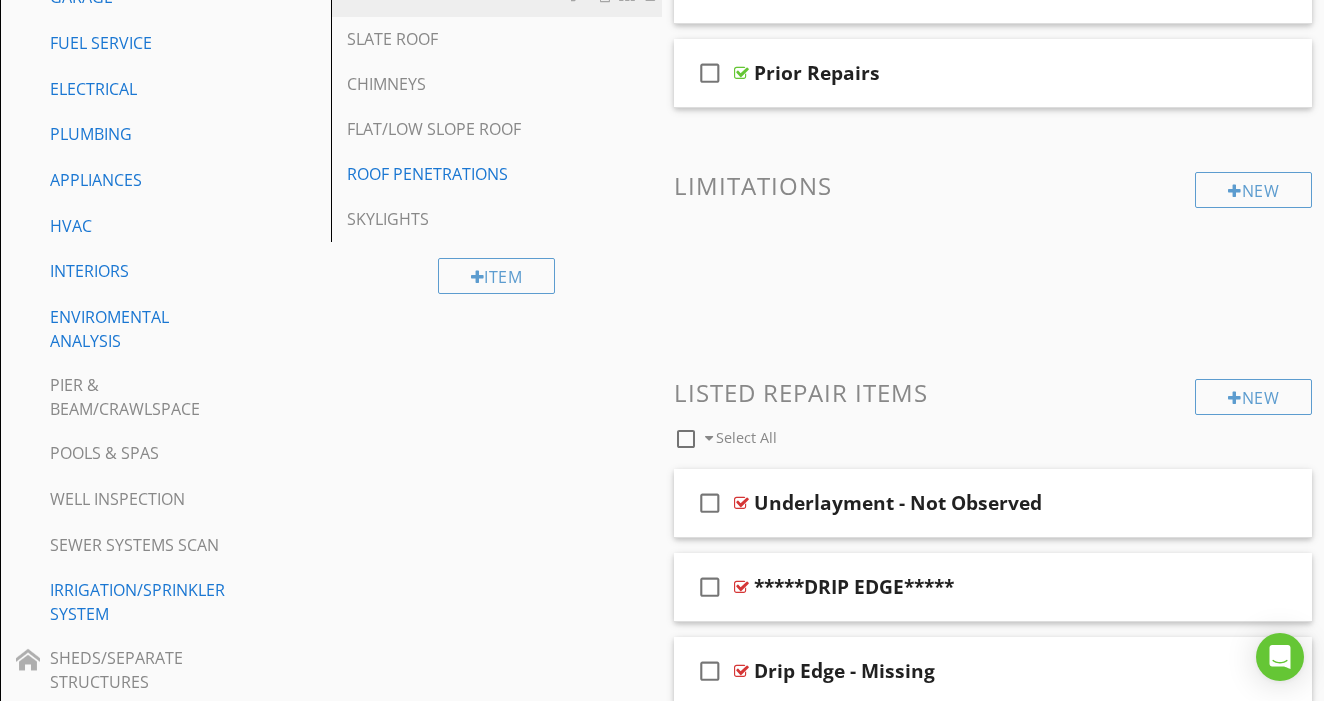 scroll, scrollTop: 765, scrollLeft: 0, axis: vertical 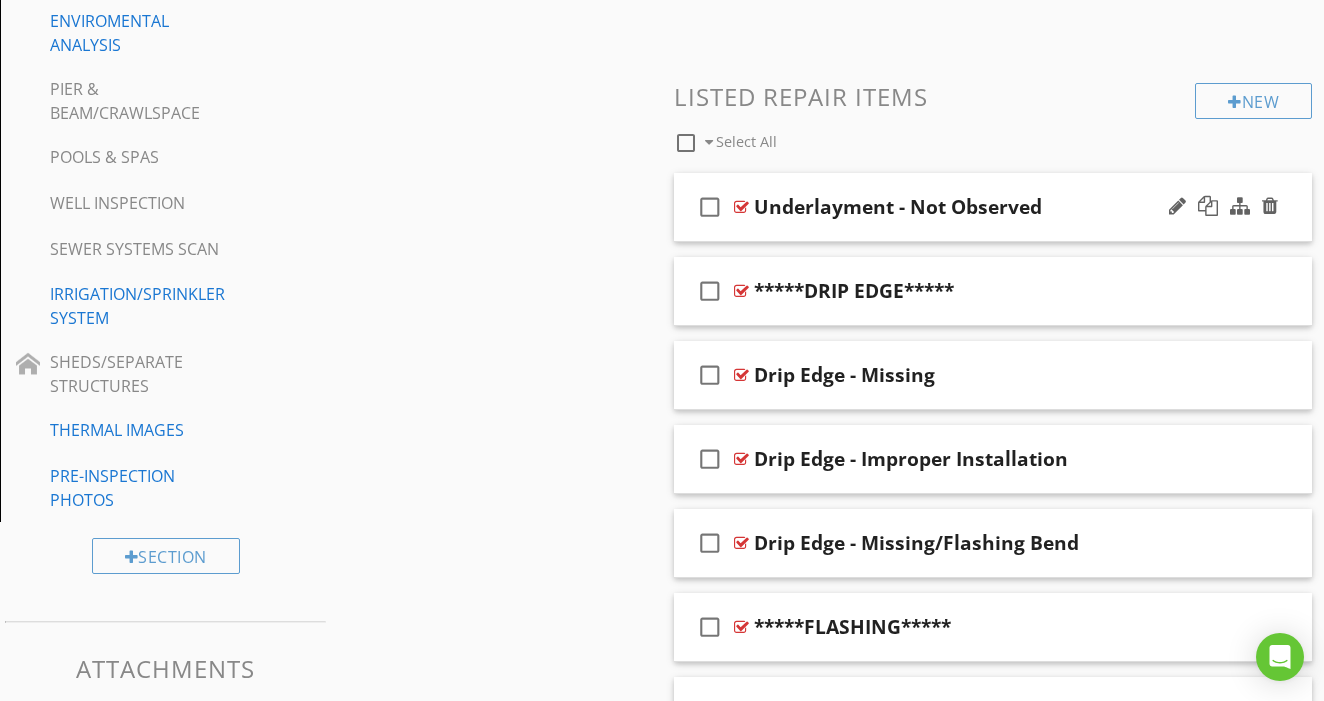 click on "check_box_outline_blank
Underlayment - Not Observed" at bounding box center [993, 207] 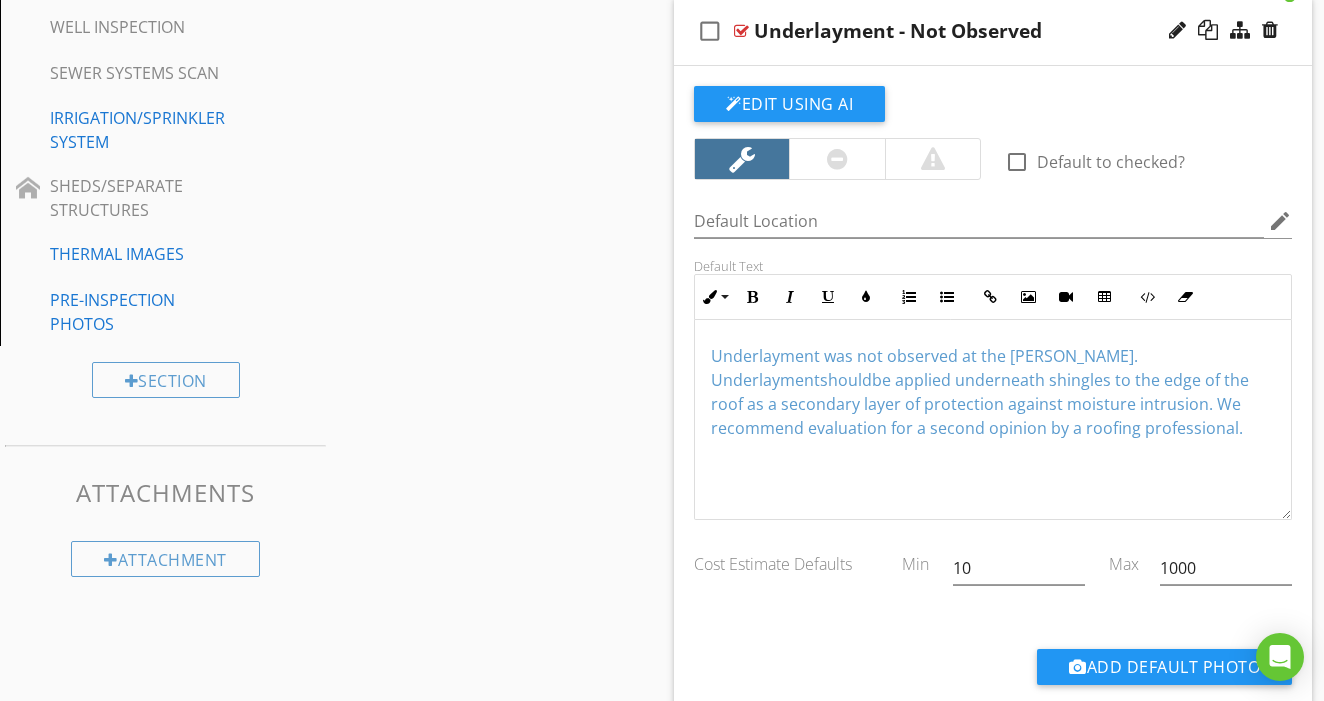 scroll, scrollTop: 944, scrollLeft: 0, axis: vertical 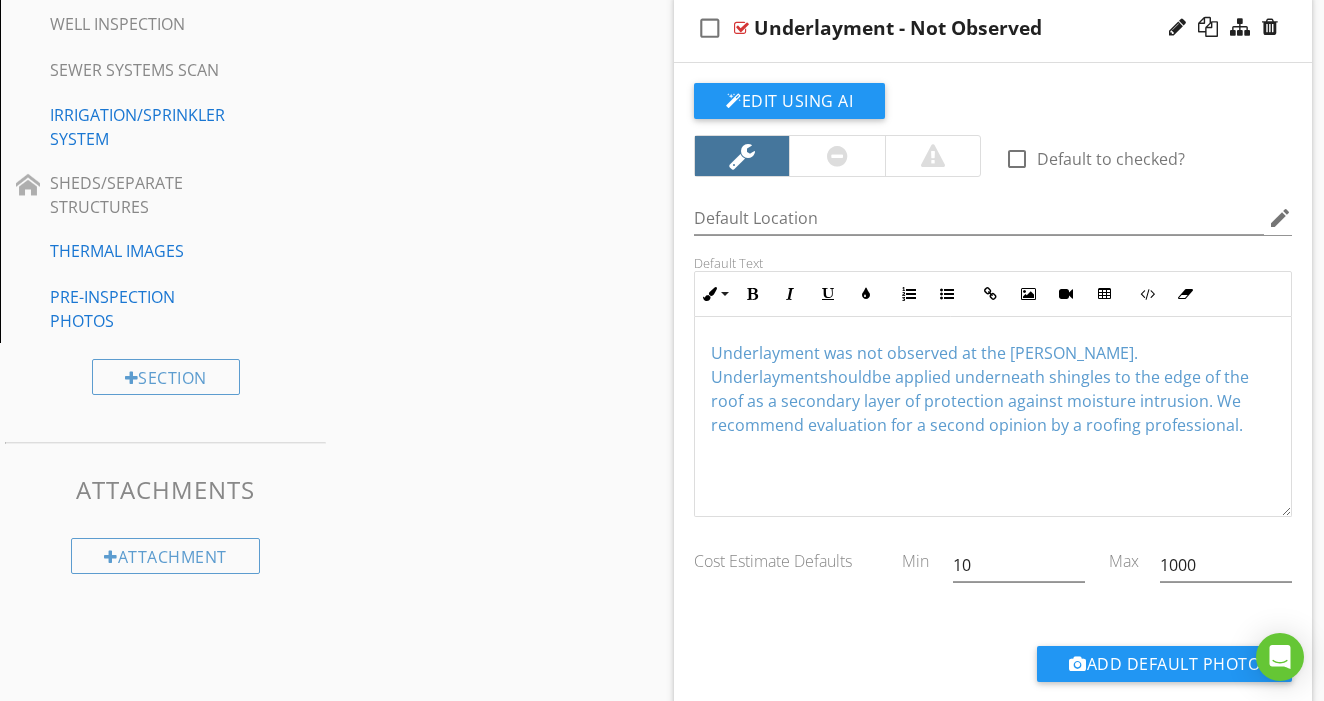 click at bounding box center (837, 156) 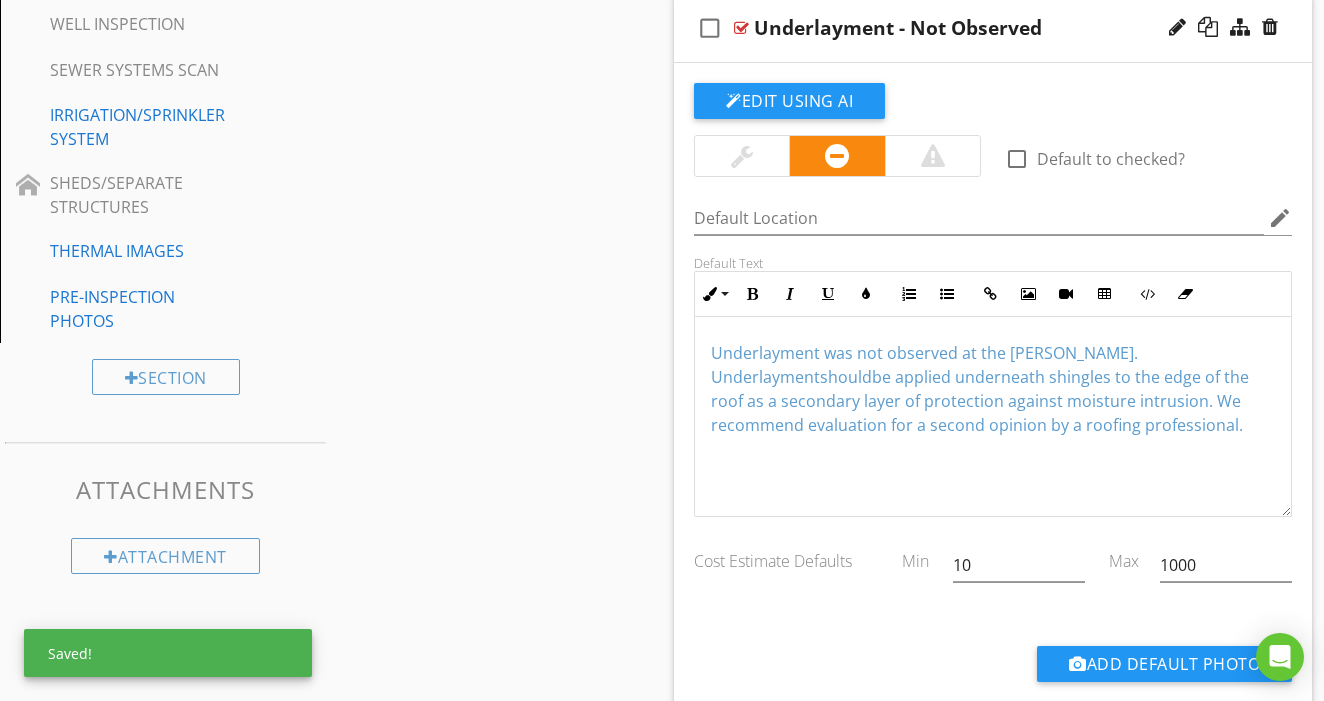 drag, startPoint x: 826, startPoint y: 327, endPoint x: 846, endPoint y: 484, distance: 158.26875 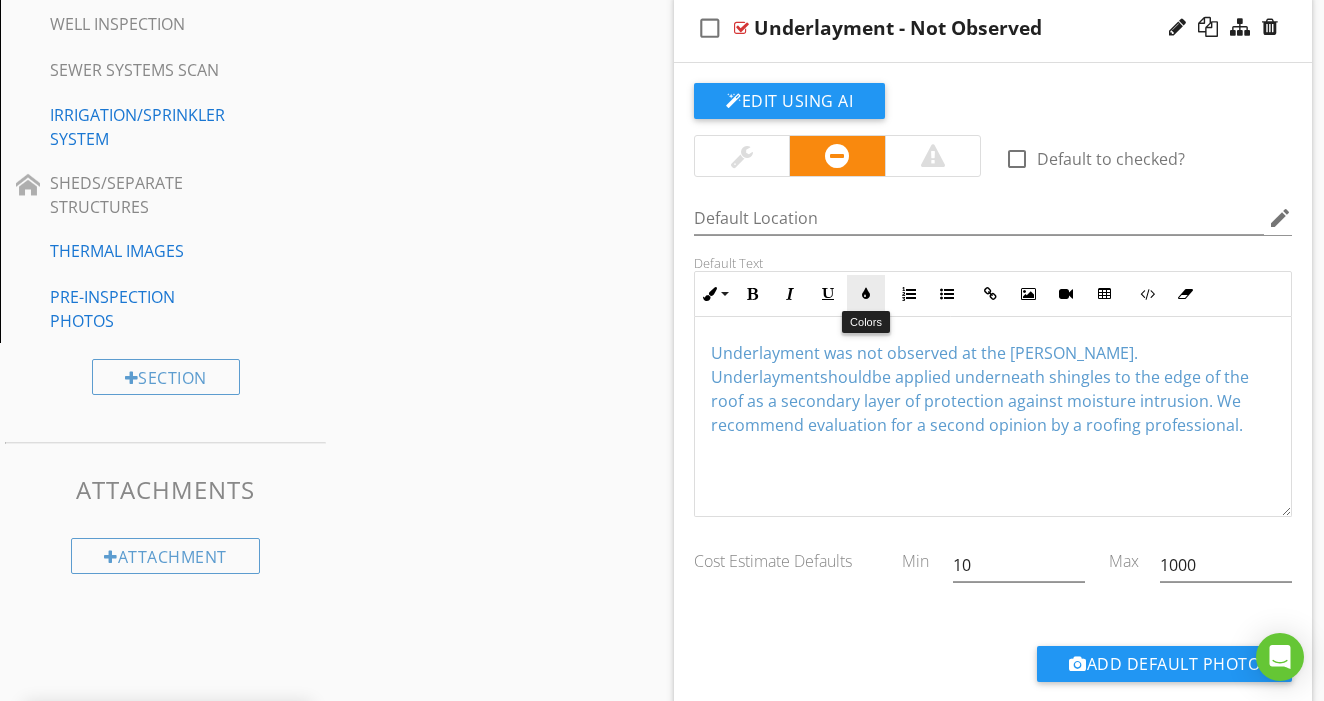 click at bounding box center [866, 294] 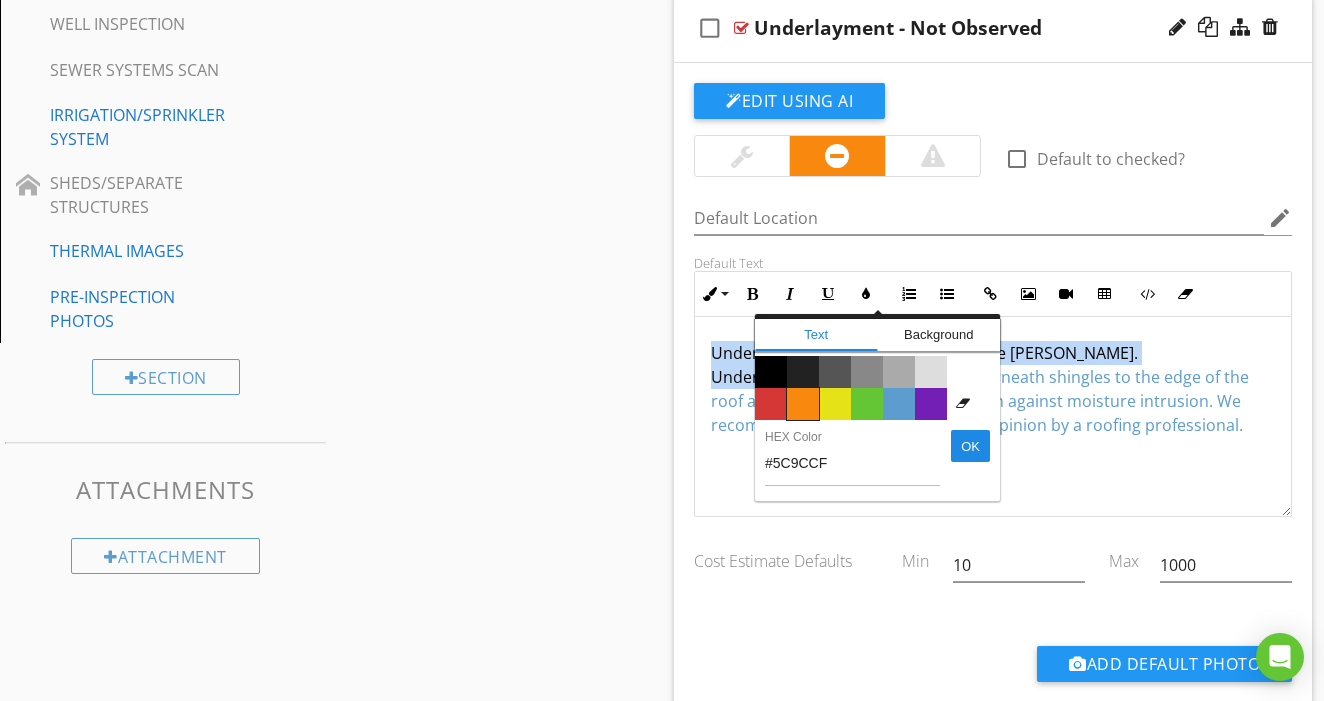 click on "Color #f9890e" at bounding box center (803, 404) 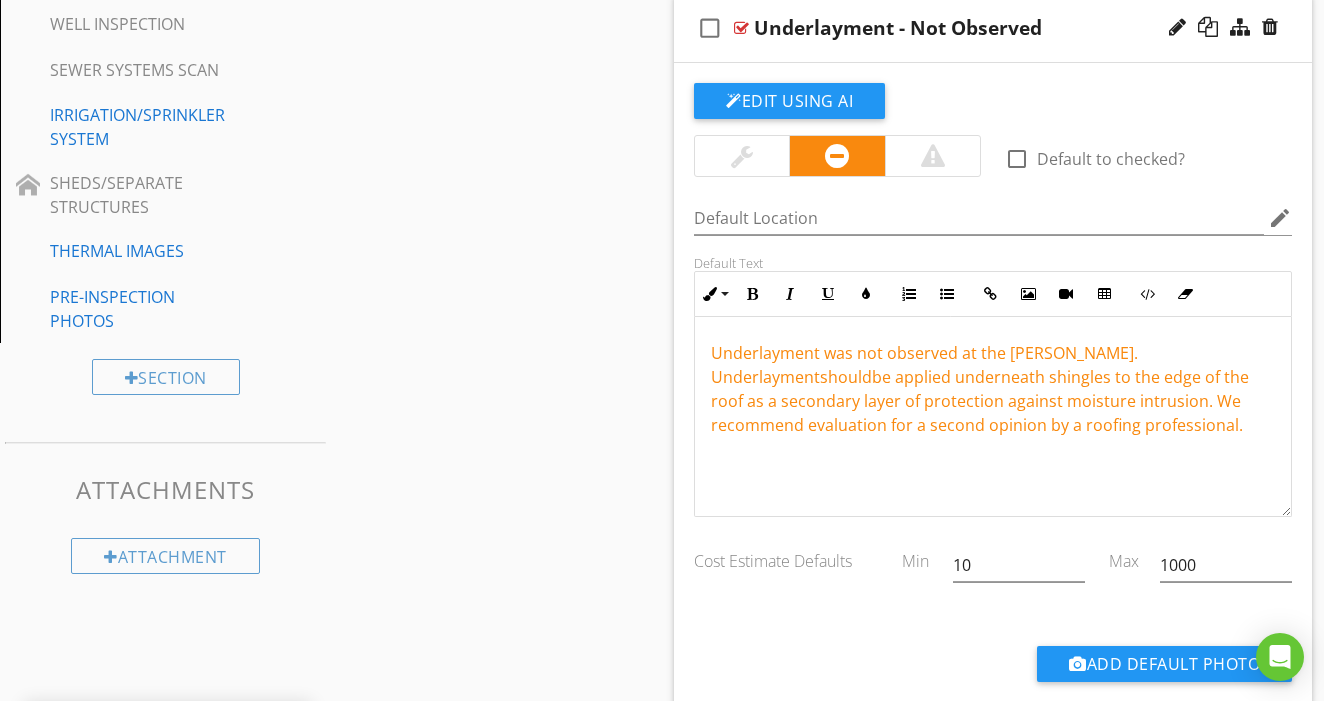 click on "check_box_outline_blank
Underlayment - Not Observed" at bounding box center (993, 28) 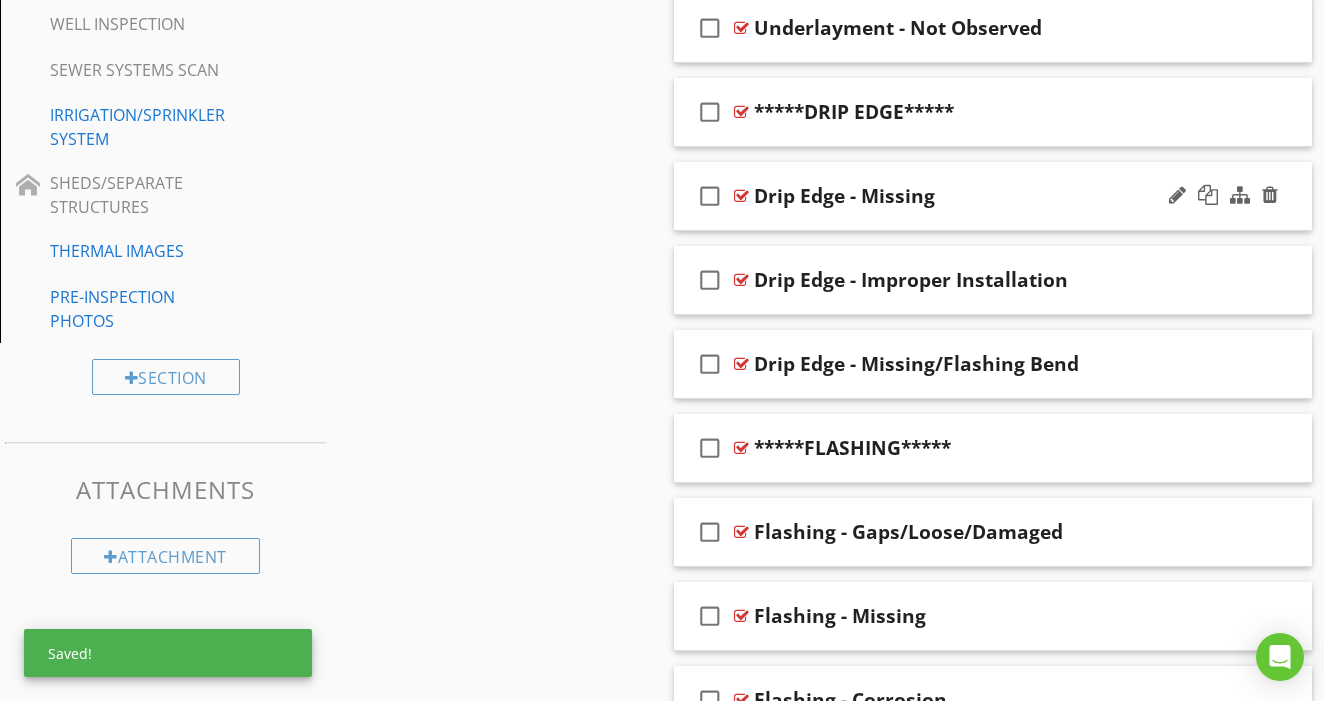 click on "check_box_outline_blank
Drip Edge - Missing" at bounding box center [993, 196] 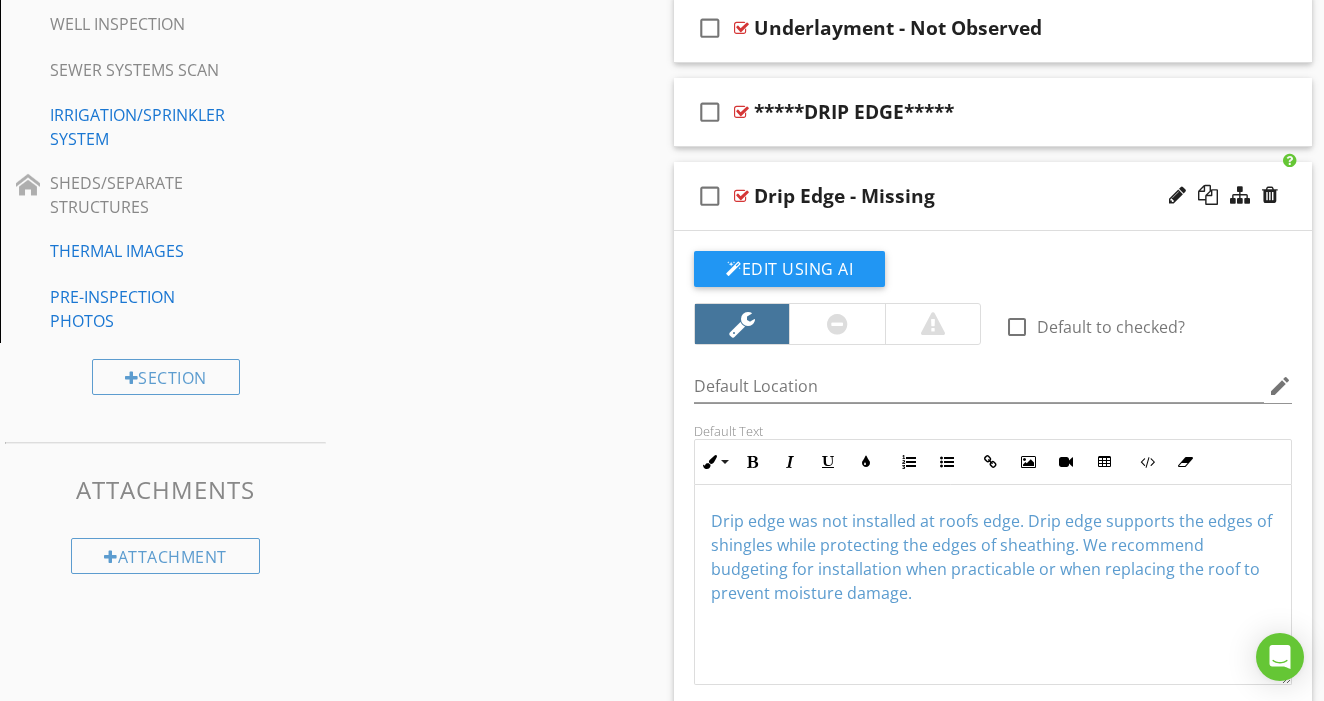 click at bounding box center (837, 324) 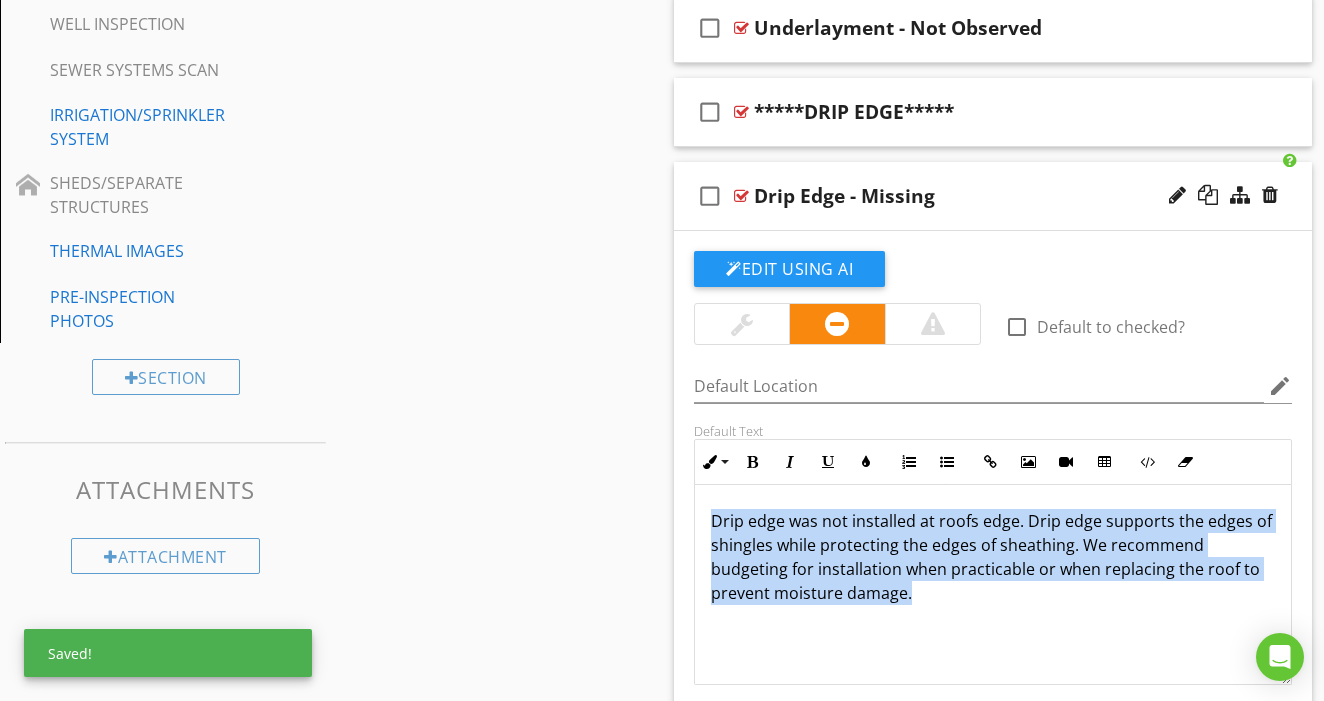 drag, startPoint x: 832, startPoint y: 490, endPoint x: 866, endPoint y: 622, distance: 136.30847 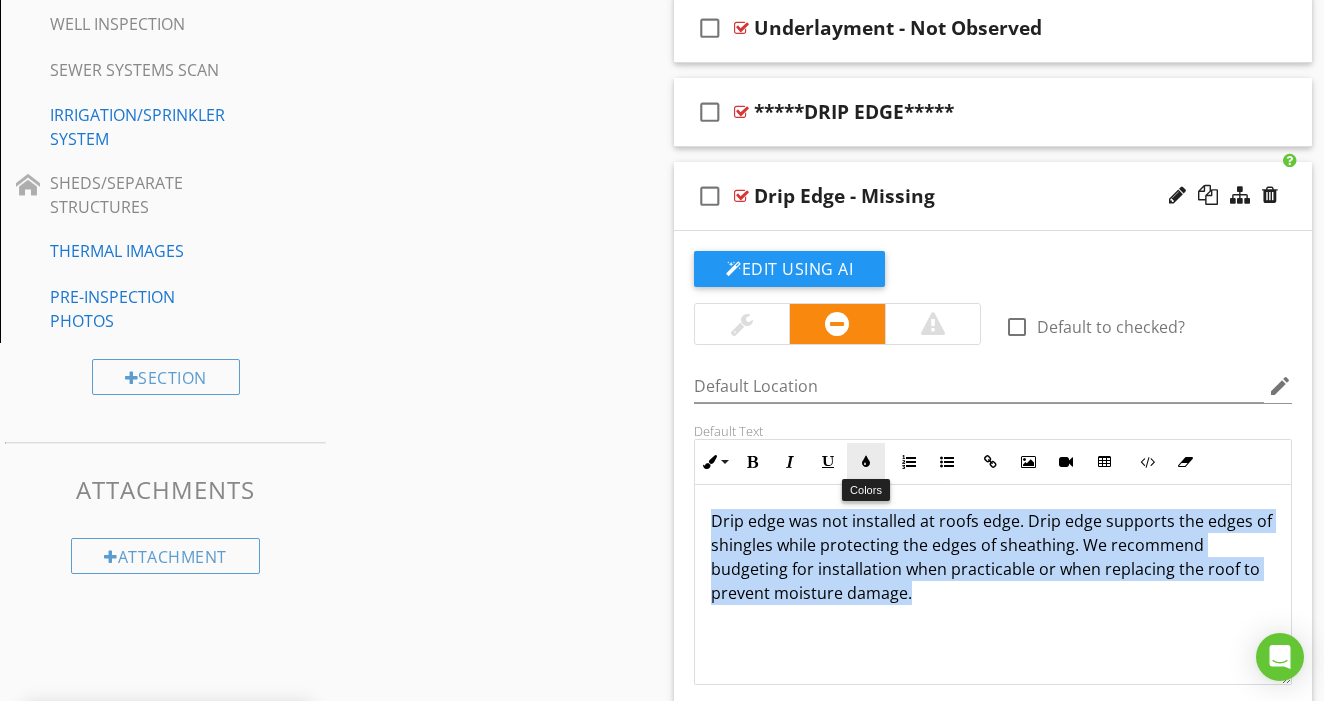 click on "Colors" at bounding box center (866, 462) 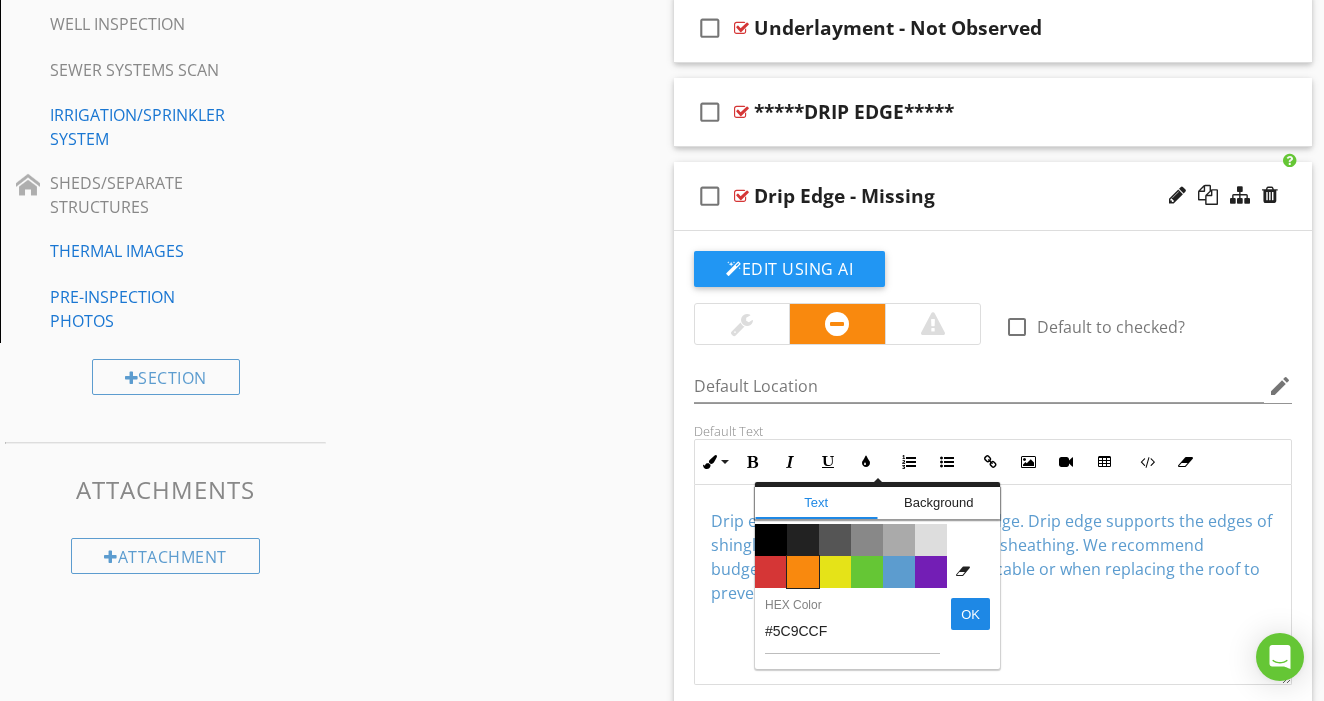 click on "Color #f9890e" at bounding box center (803, 572) 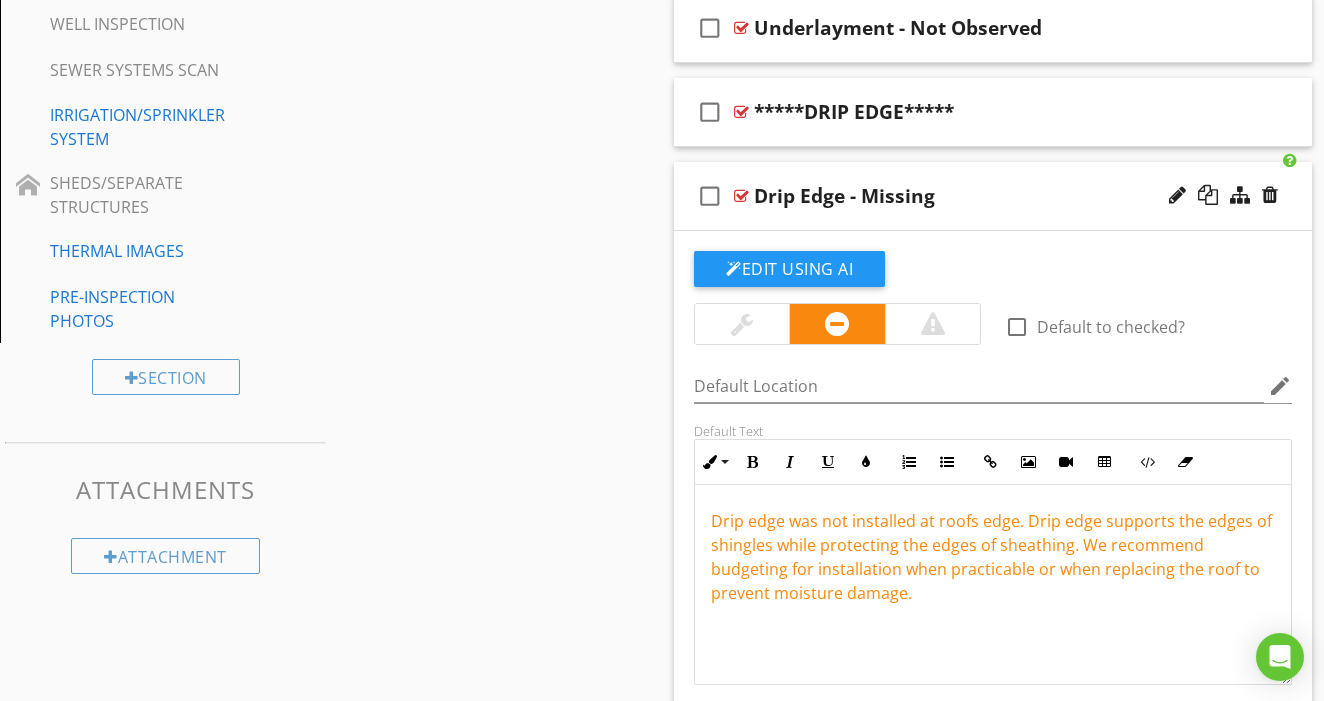 click on "check_box_outline_blank
Drip Edge - Missing" at bounding box center (993, 196) 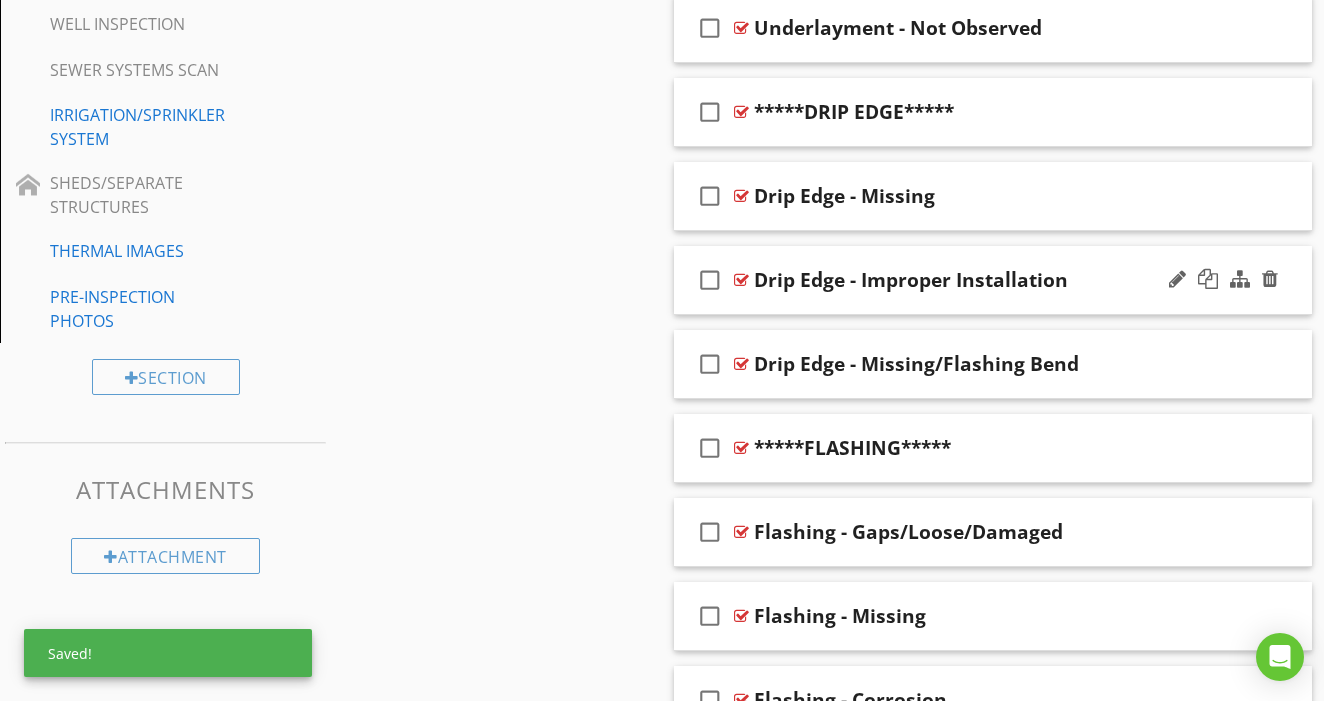 click on "check_box_outline_blank
Drip Edge - Improper Installation" at bounding box center [993, 280] 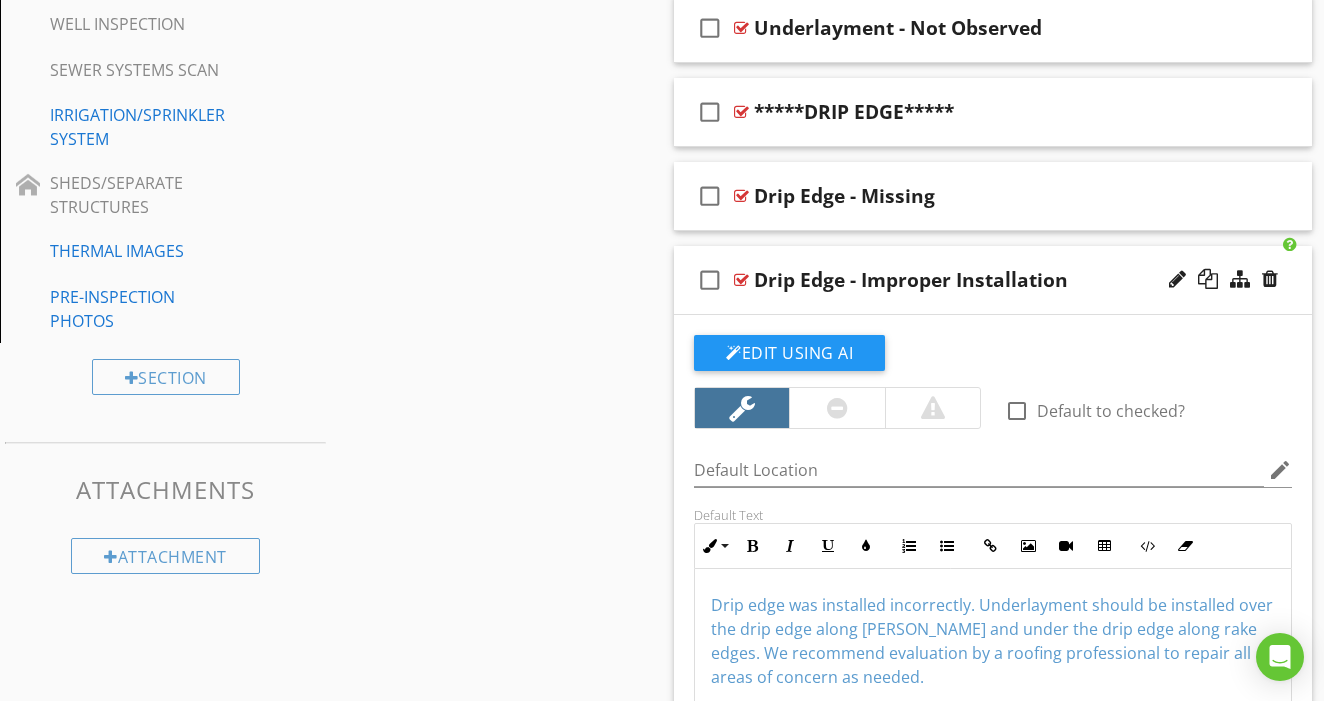 click at bounding box center [836, 408] 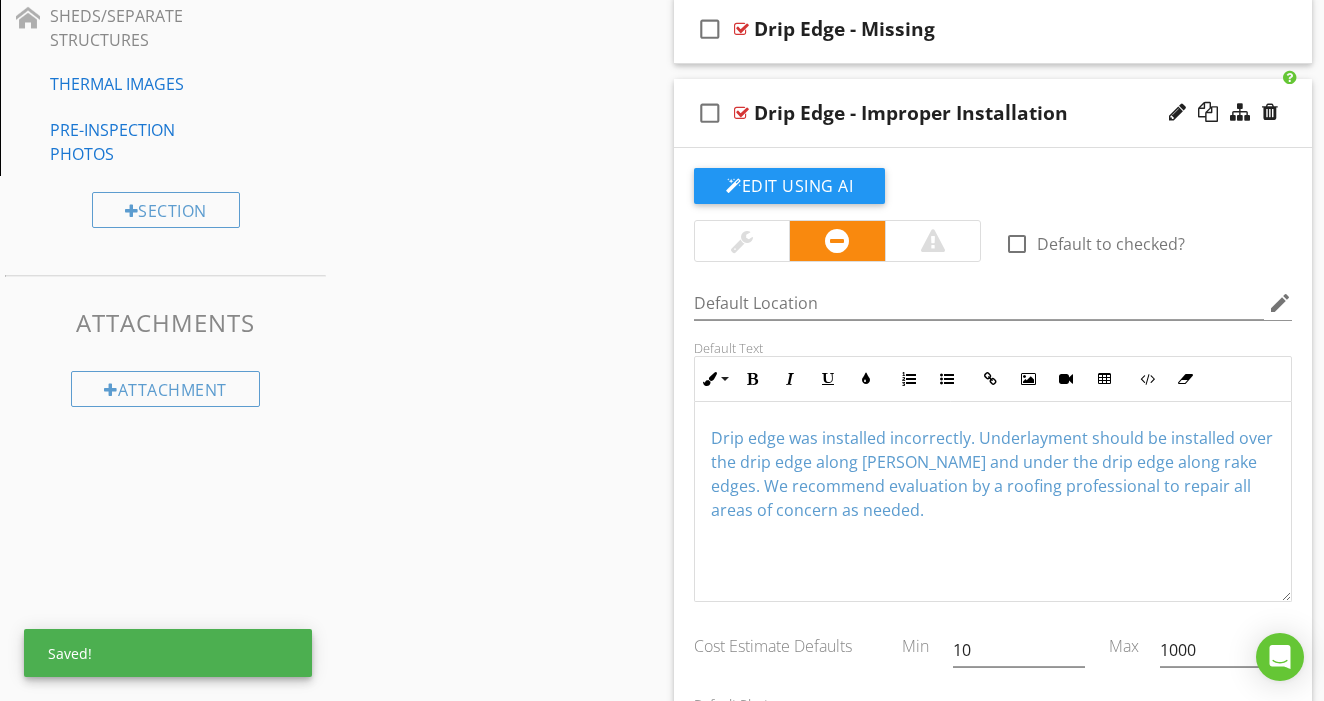 scroll, scrollTop: 1112, scrollLeft: 0, axis: vertical 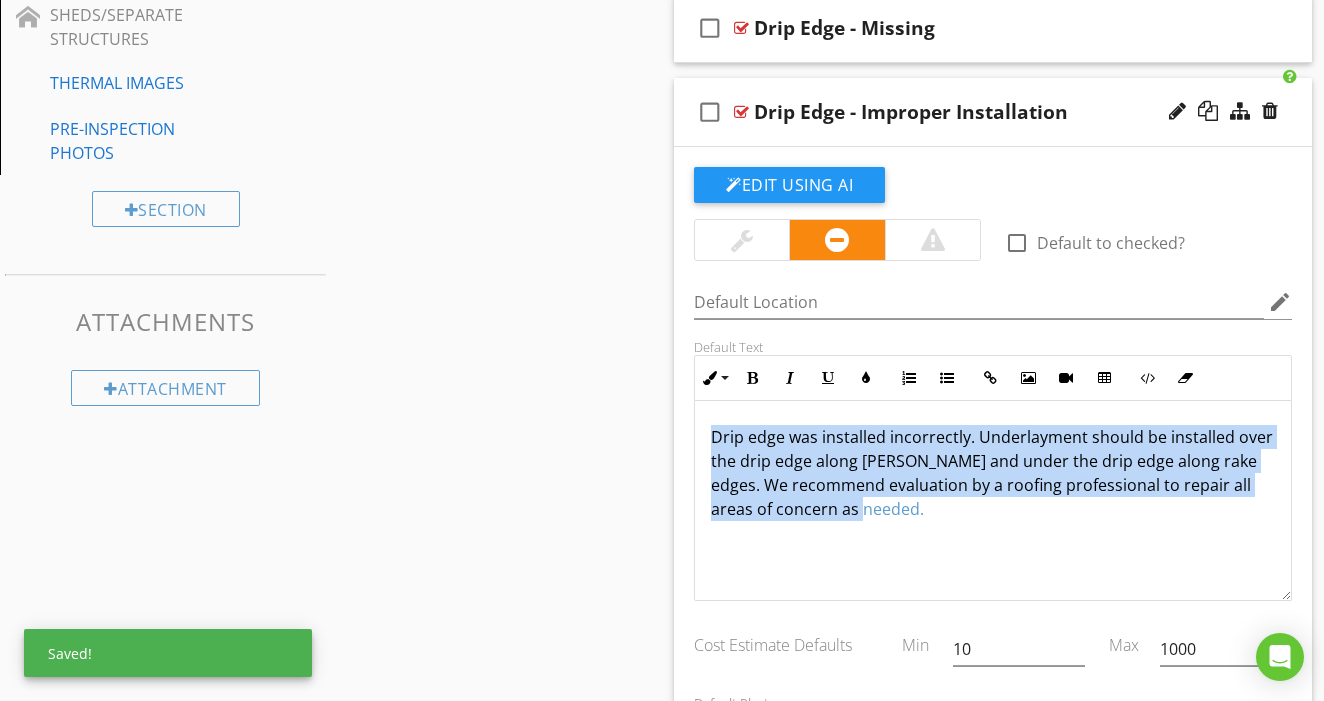 drag, startPoint x: 841, startPoint y: 418, endPoint x: 867, endPoint y: 527, distance: 112.05802 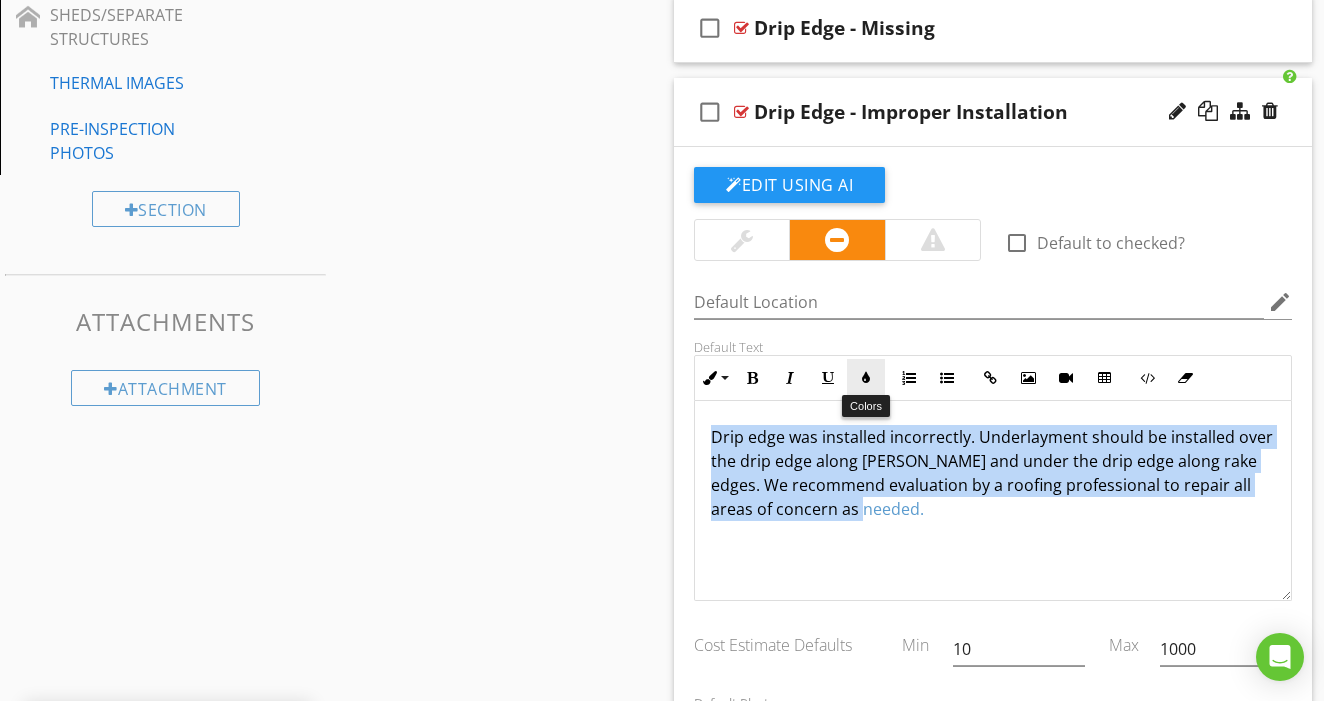 click on "Colors" at bounding box center [866, 378] 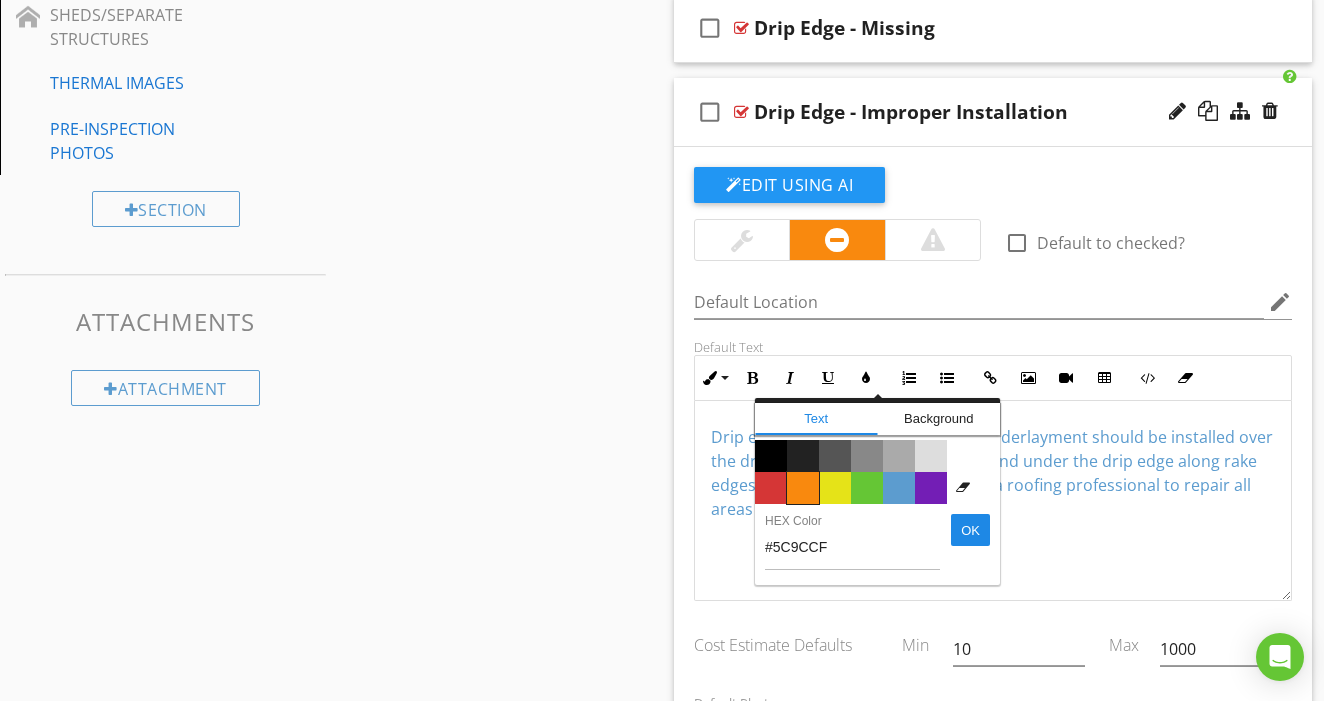 click on "Color #f9890e" at bounding box center (803, 488) 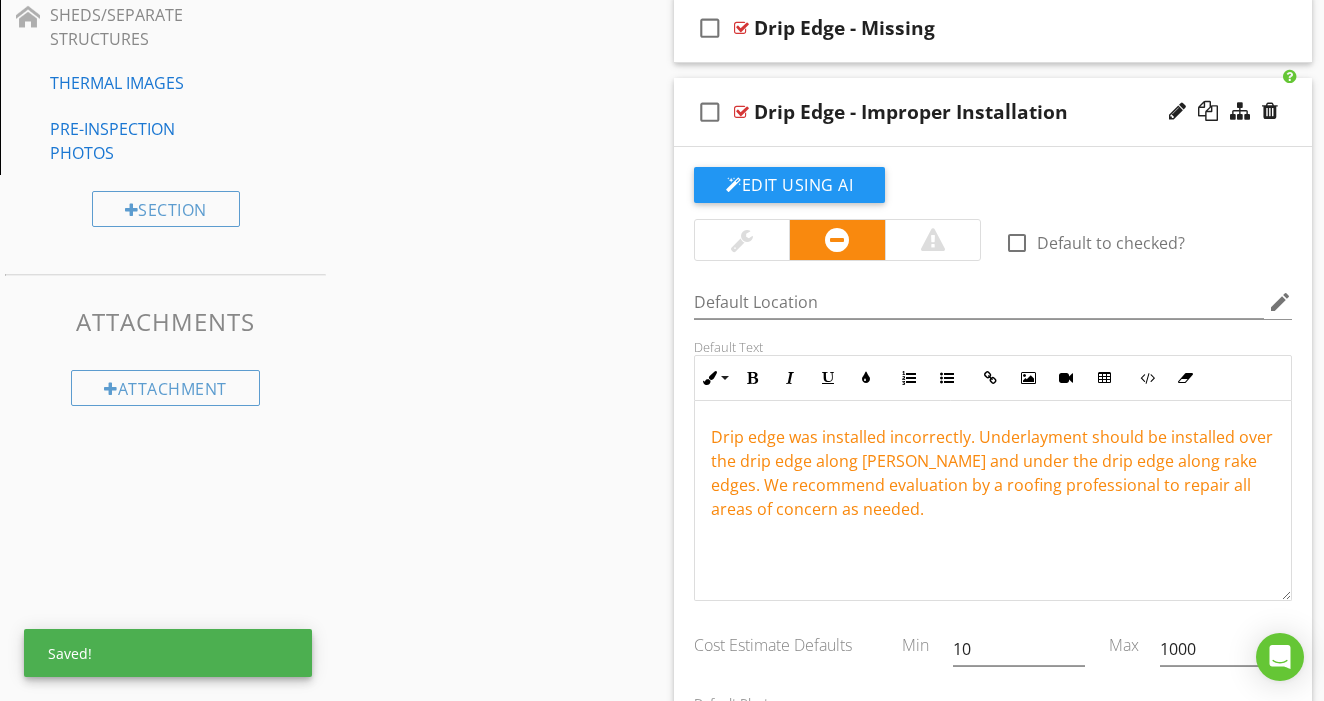 click on "check_box_outline_blank
Drip Edge - Improper Installation" at bounding box center (993, 112) 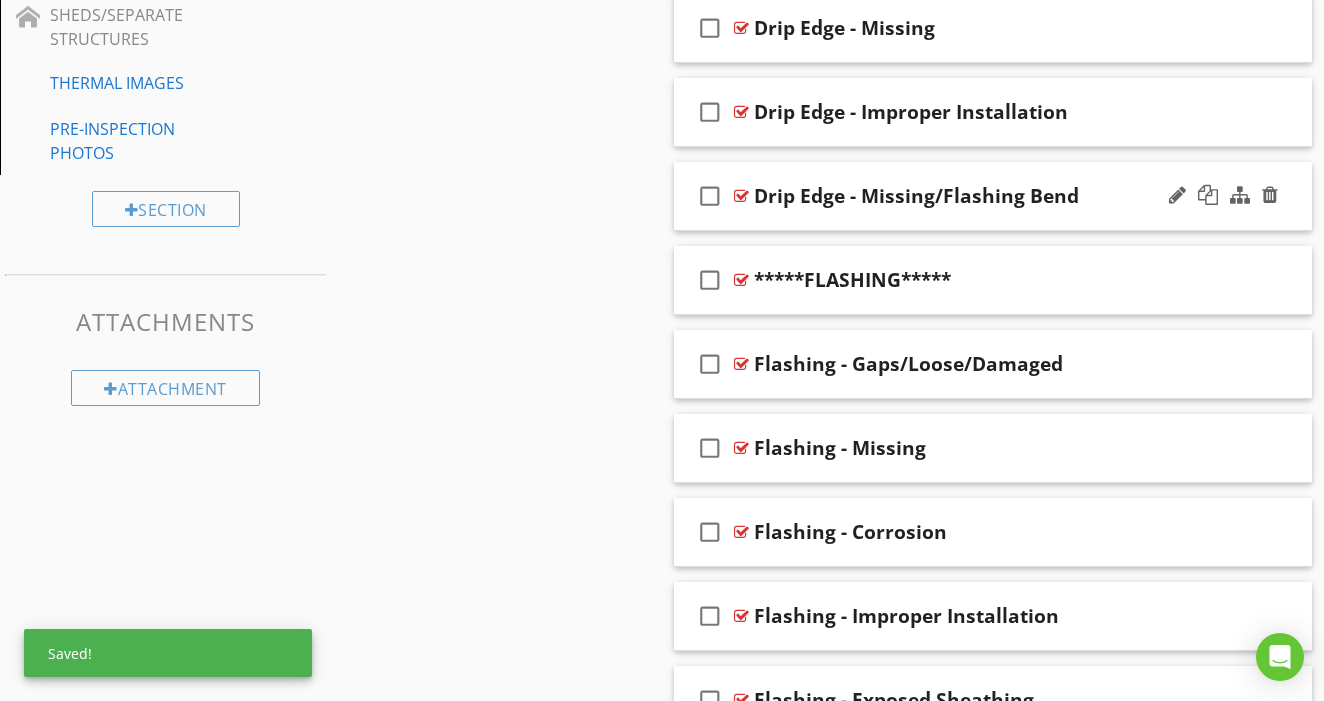 click on "check_box_outline_blank
Drip Edge - Missing/Flashing Bend" at bounding box center (993, 196) 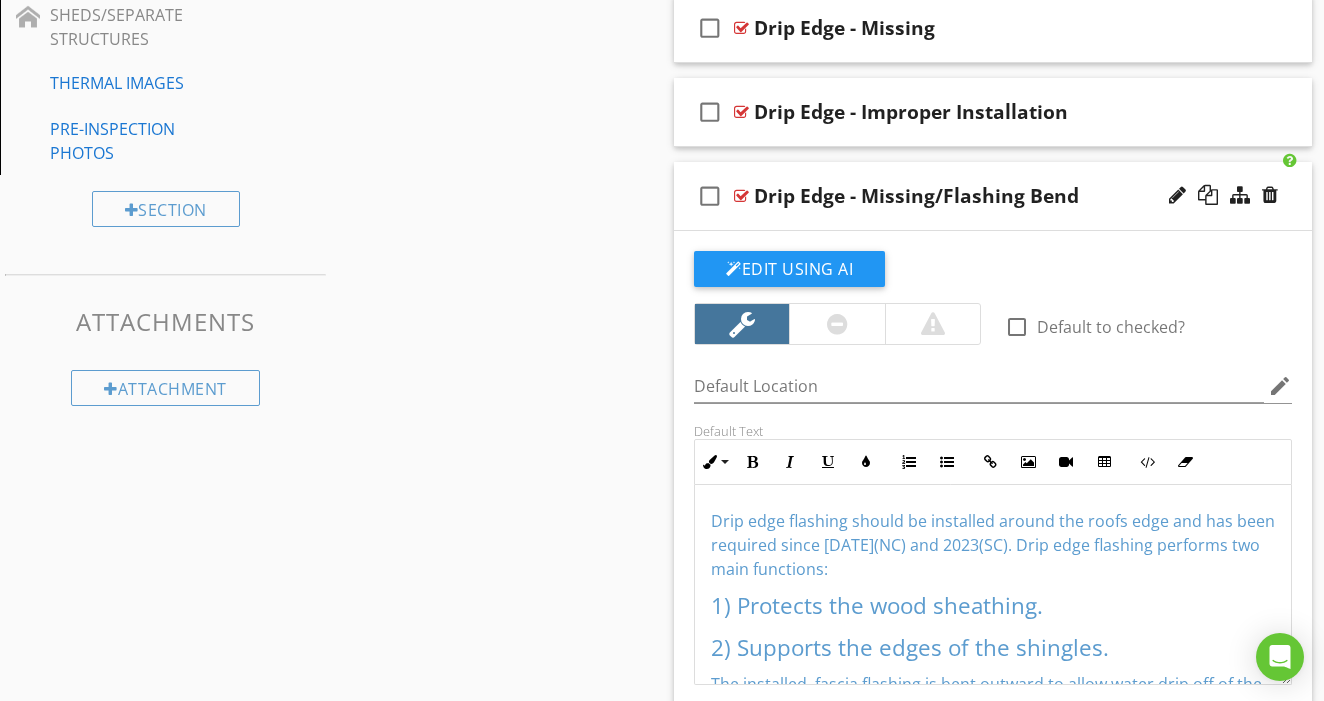 click at bounding box center [837, 324] 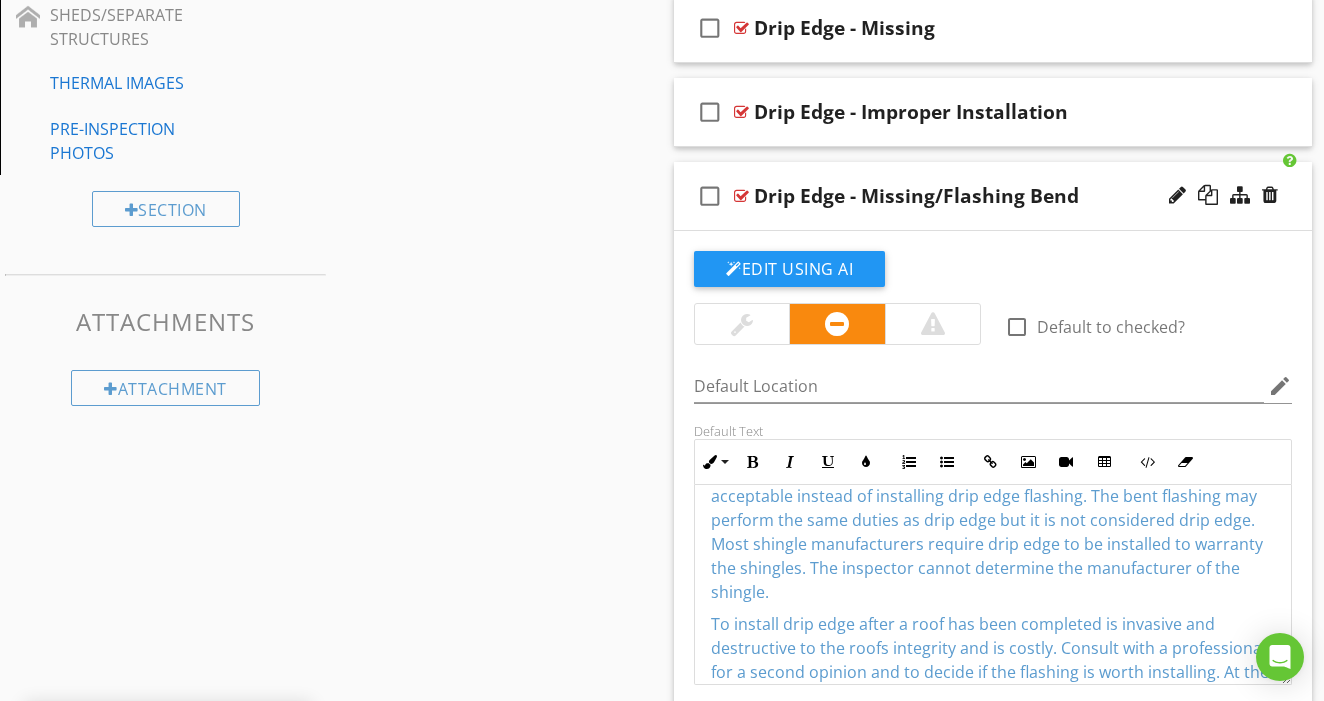 scroll, scrollTop: 331, scrollLeft: 0, axis: vertical 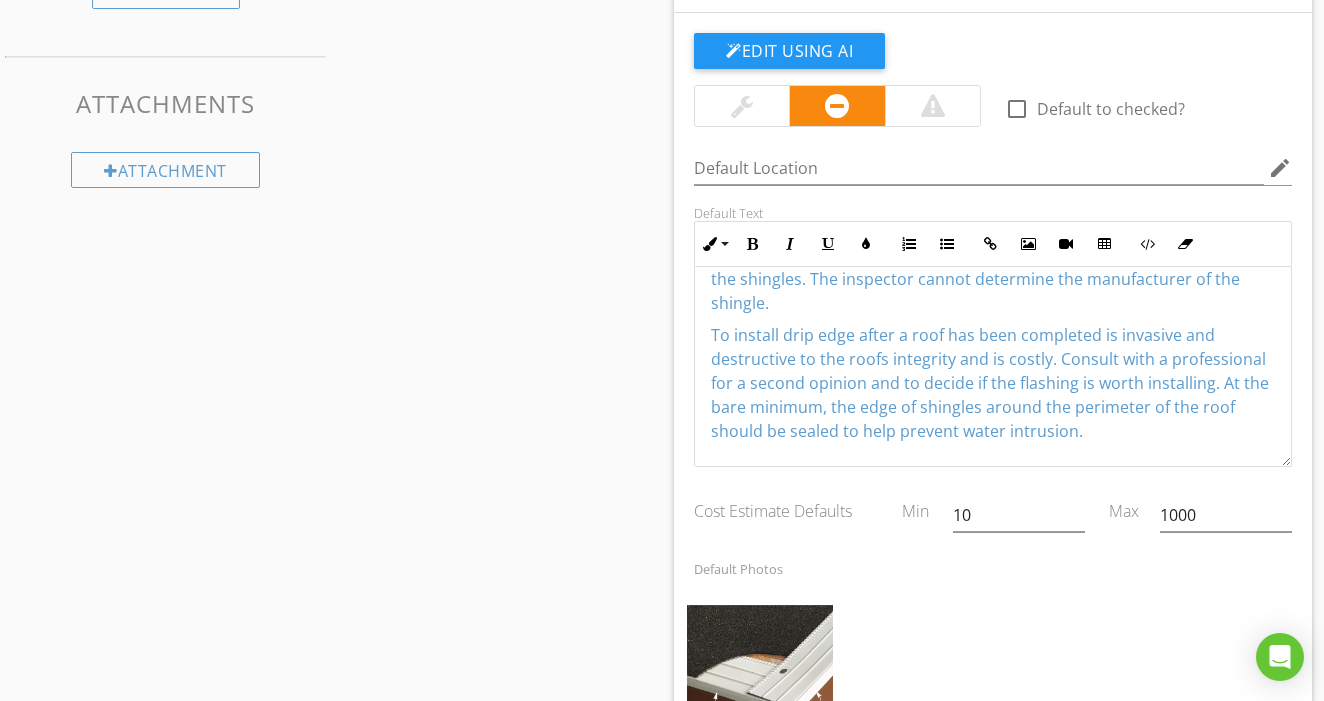 drag, startPoint x: 813, startPoint y: 495, endPoint x: 867, endPoint y: 730, distance: 241.12445 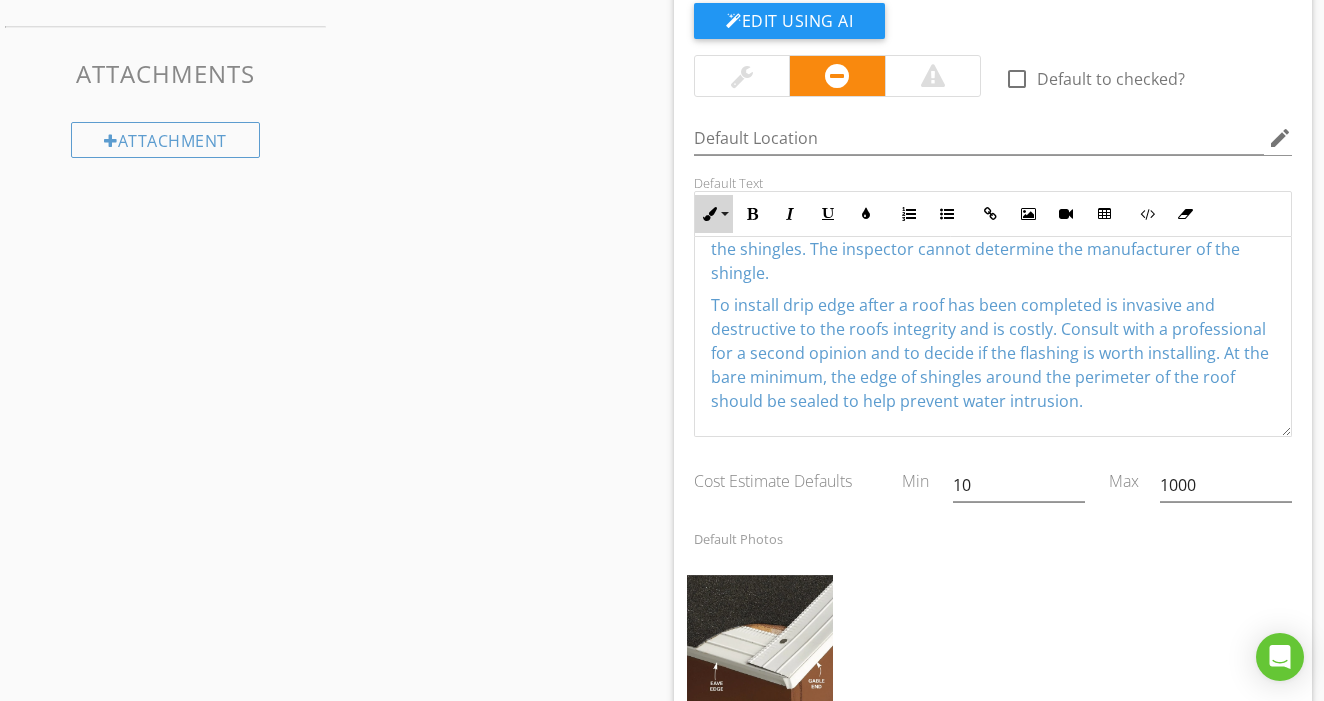 click on "Inline Style" at bounding box center (714, 214) 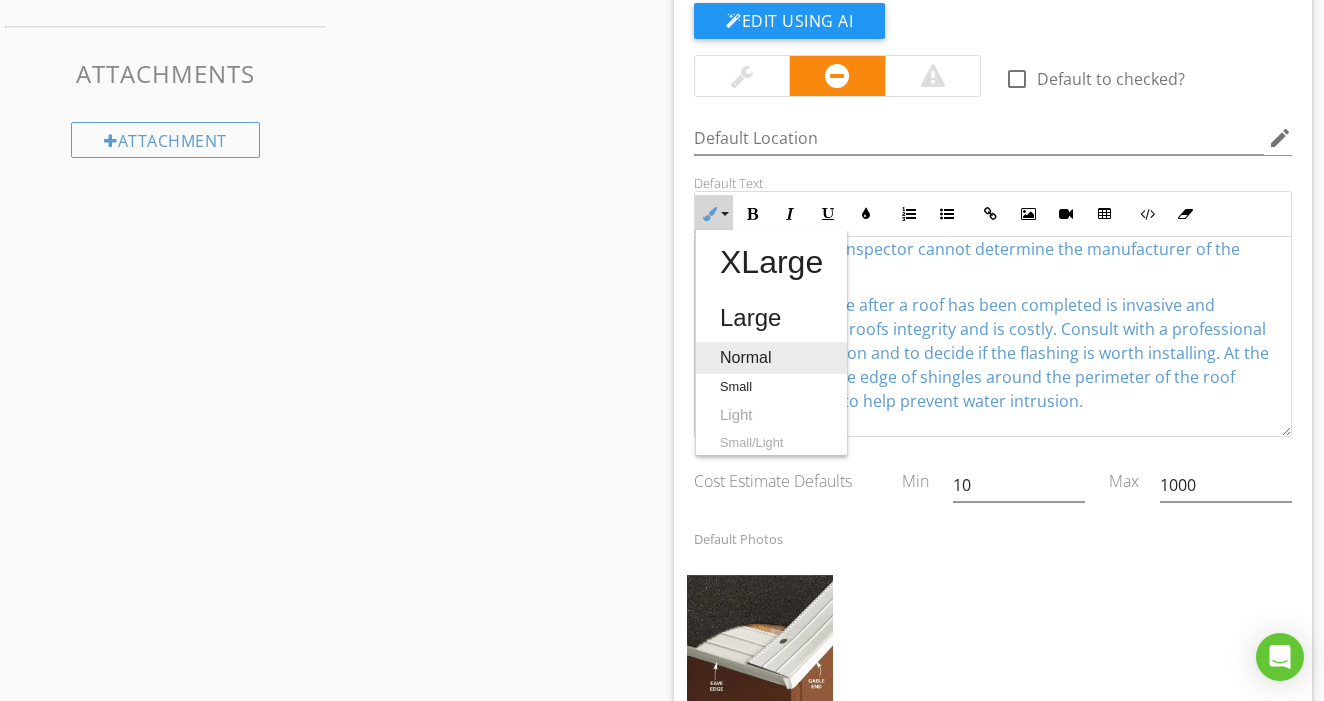 click on "Normal" at bounding box center [771, 358] 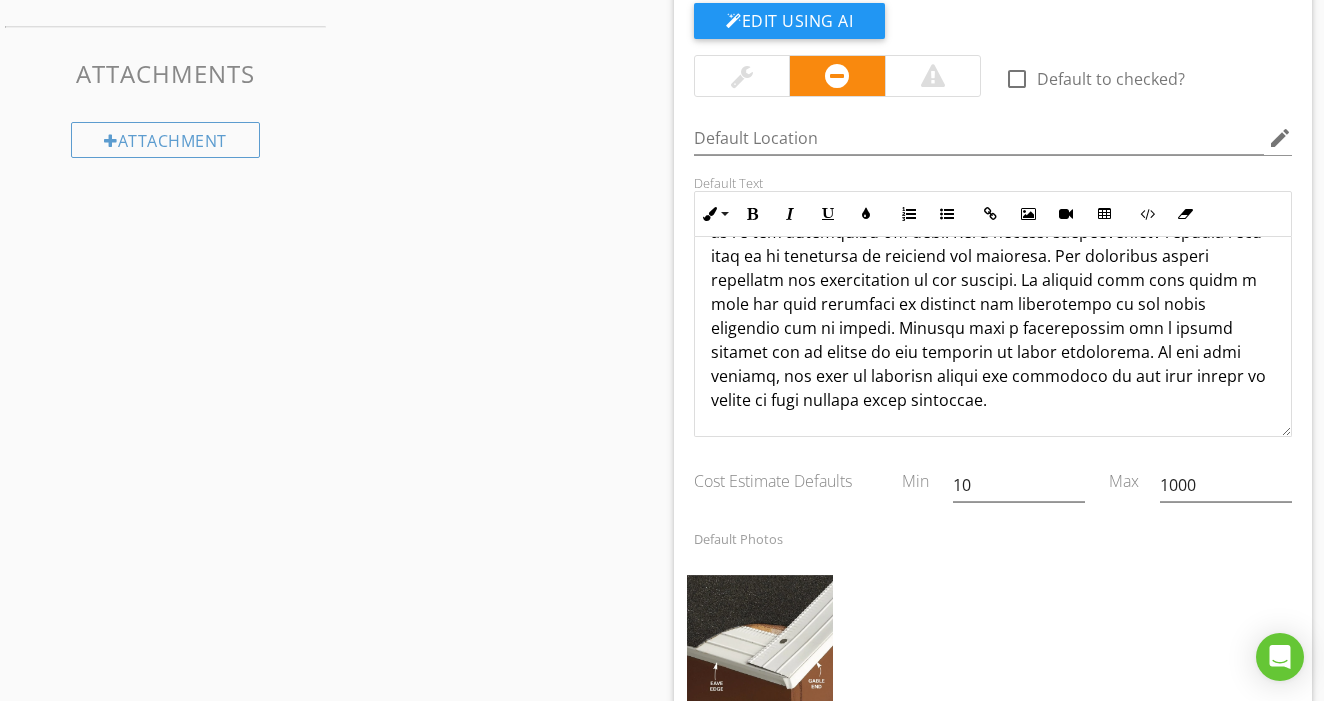 scroll, scrollTop: 1, scrollLeft: 0, axis: vertical 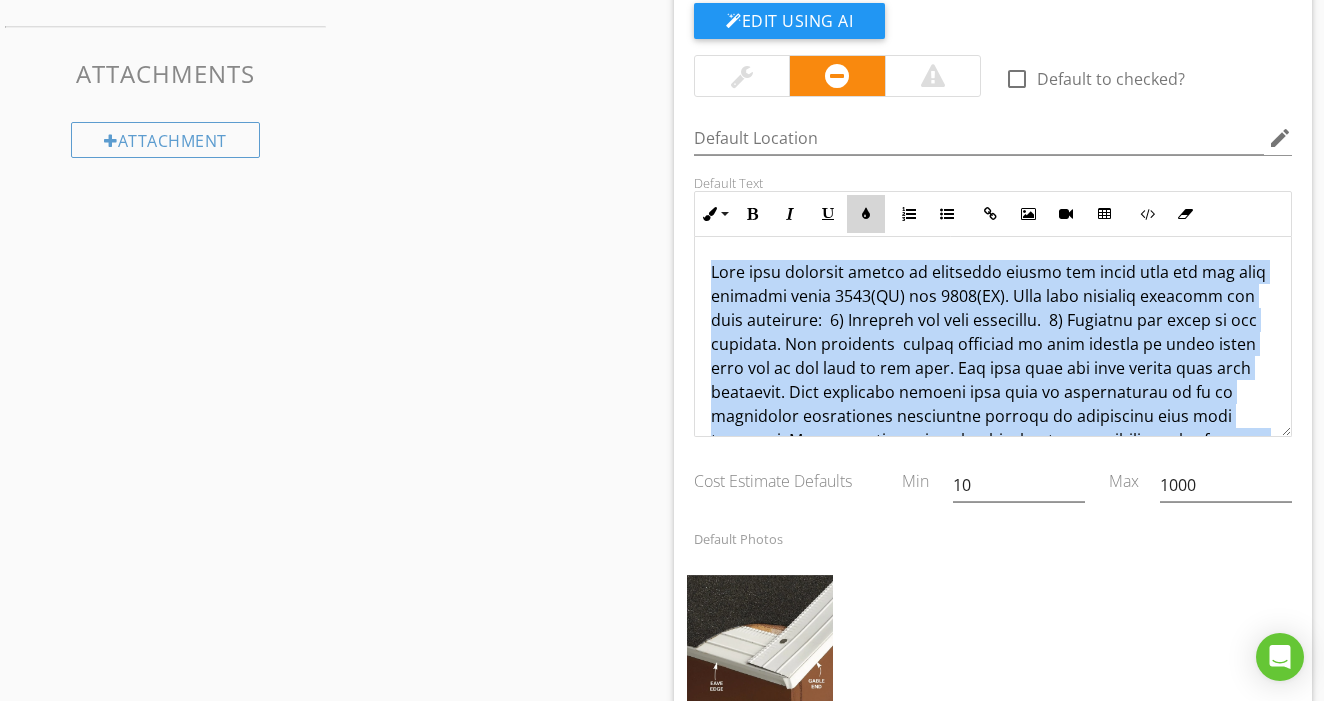 click at bounding box center (866, 214) 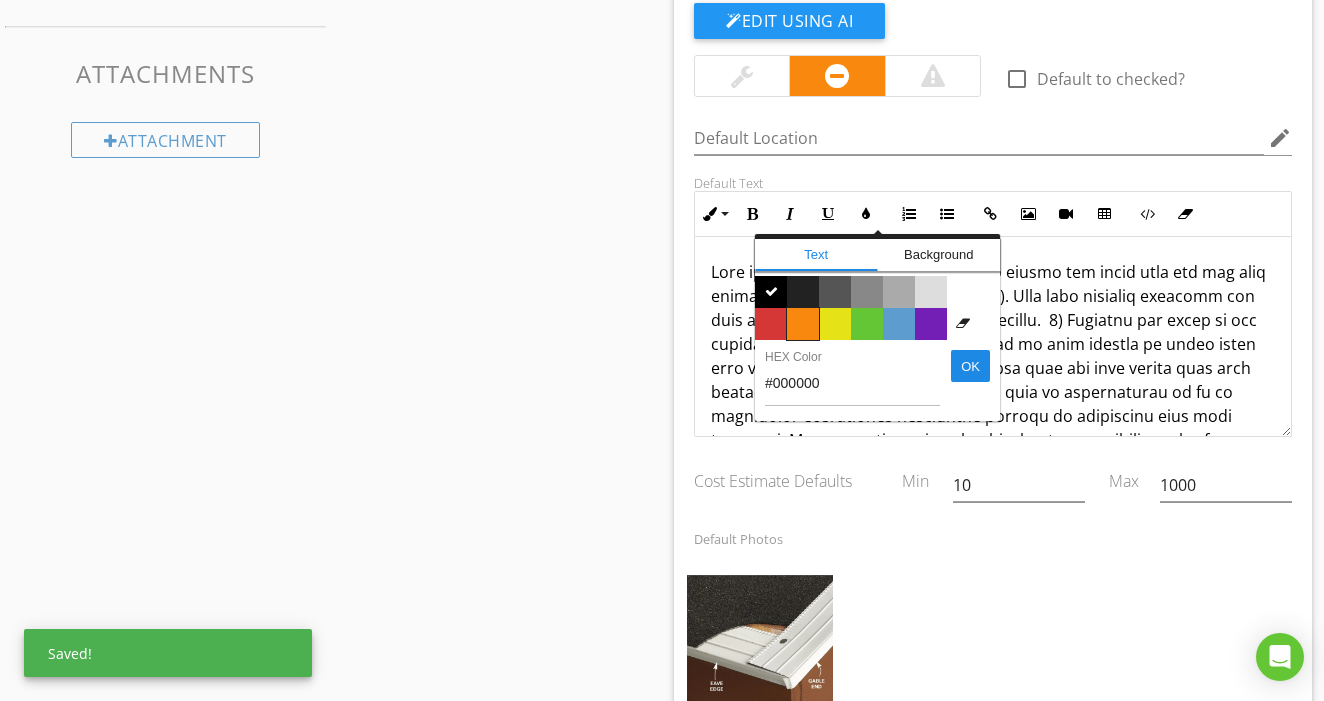 click on "Color #f9890e" at bounding box center (803, 324) 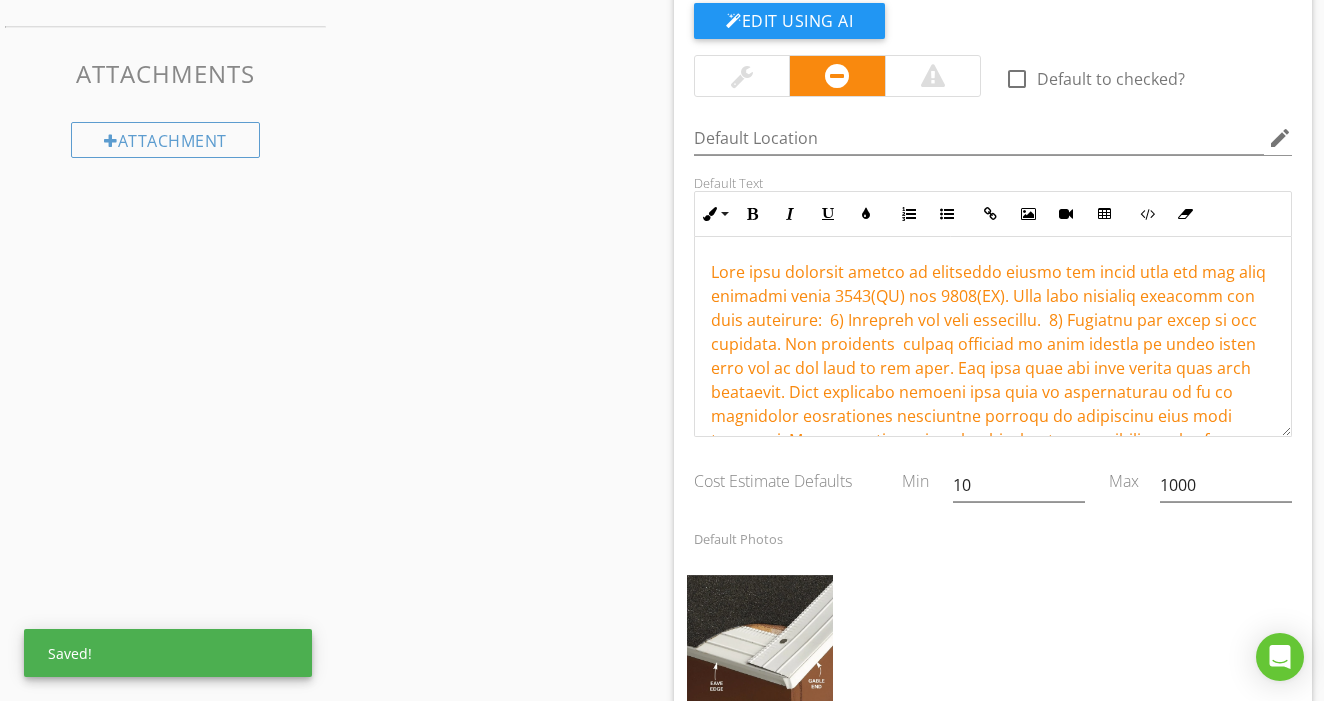 click at bounding box center (989, 452) 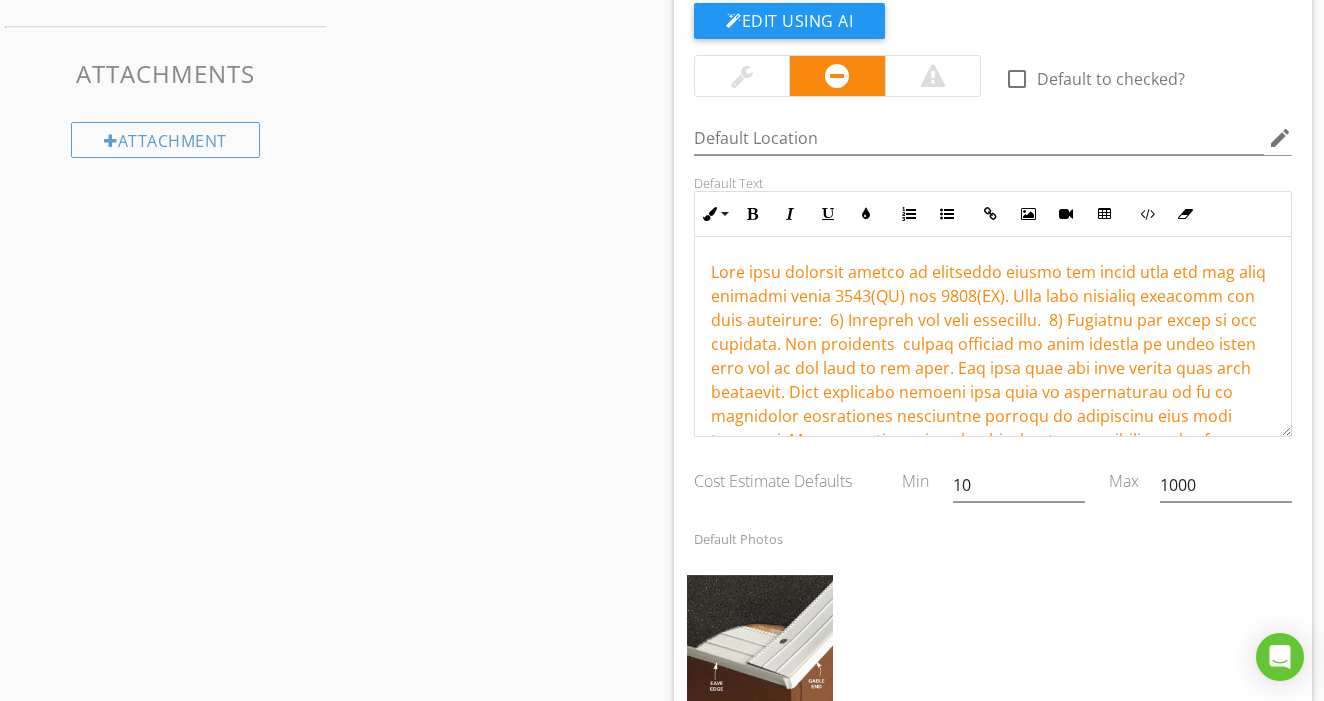 click at bounding box center [989, 452] 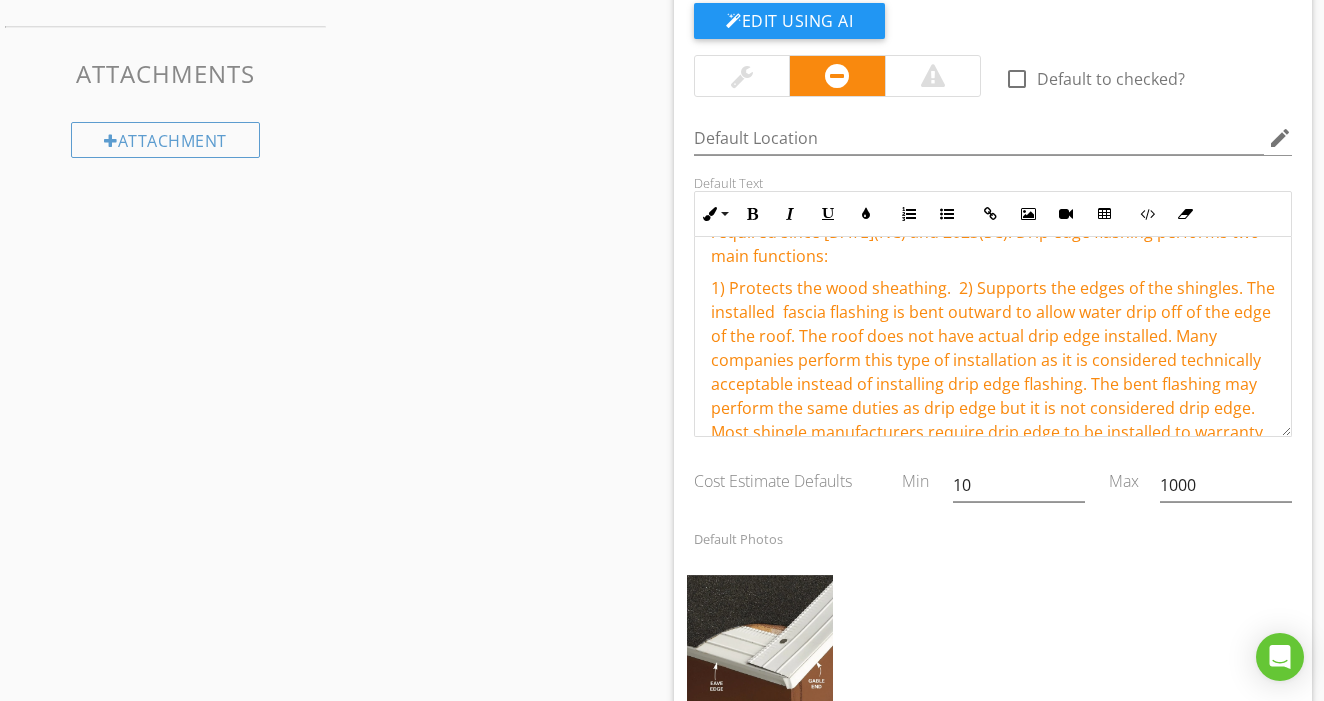 scroll, scrollTop: 78, scrollLeft: 0, axis: vertical 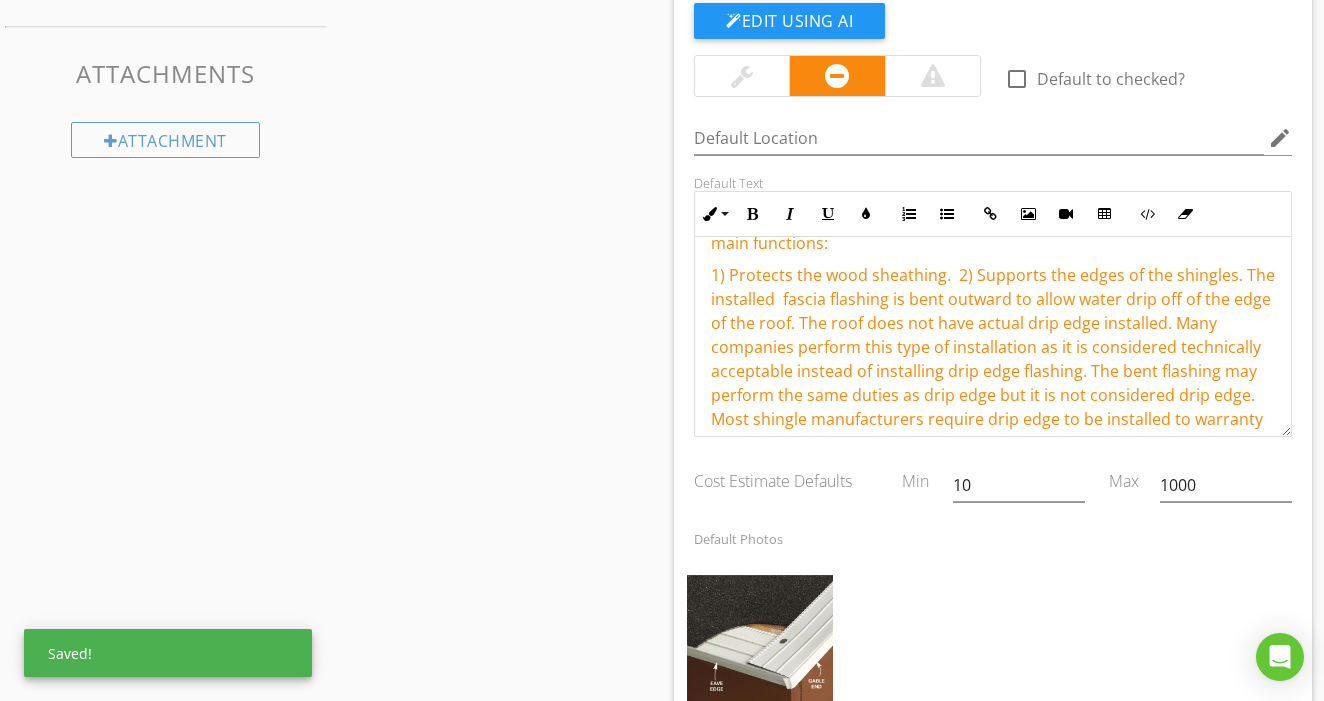click on "1) Protects the wood sheathing.  2) Supports the edges of the shingles. The installed  fascia flashing is bent outward to allow water drip off of the edge of the roof. The roof does not have actual drip edge installed. Many companies perform this type of installation as it is considered technically acceptable instead of installing drip edge flashing. The bent flashing may perform the same duties as drip edge but it is not considered drip edge. Most shingle manufacturers require drip edge to be installed to warranty the shingles. The inspector cannot determine the manufacturer of the shingle. To install drip edge after a roof has been completed is invasive and destructive to the roofs integrity and is costly. Consult with a professional for a second opinion and to decide if the flashing is worth installing. At the bare minimum, the edge of shingles around the perimeter of the roof should be sealed to help prevent water intrusion." at bounding box center [993, 419] 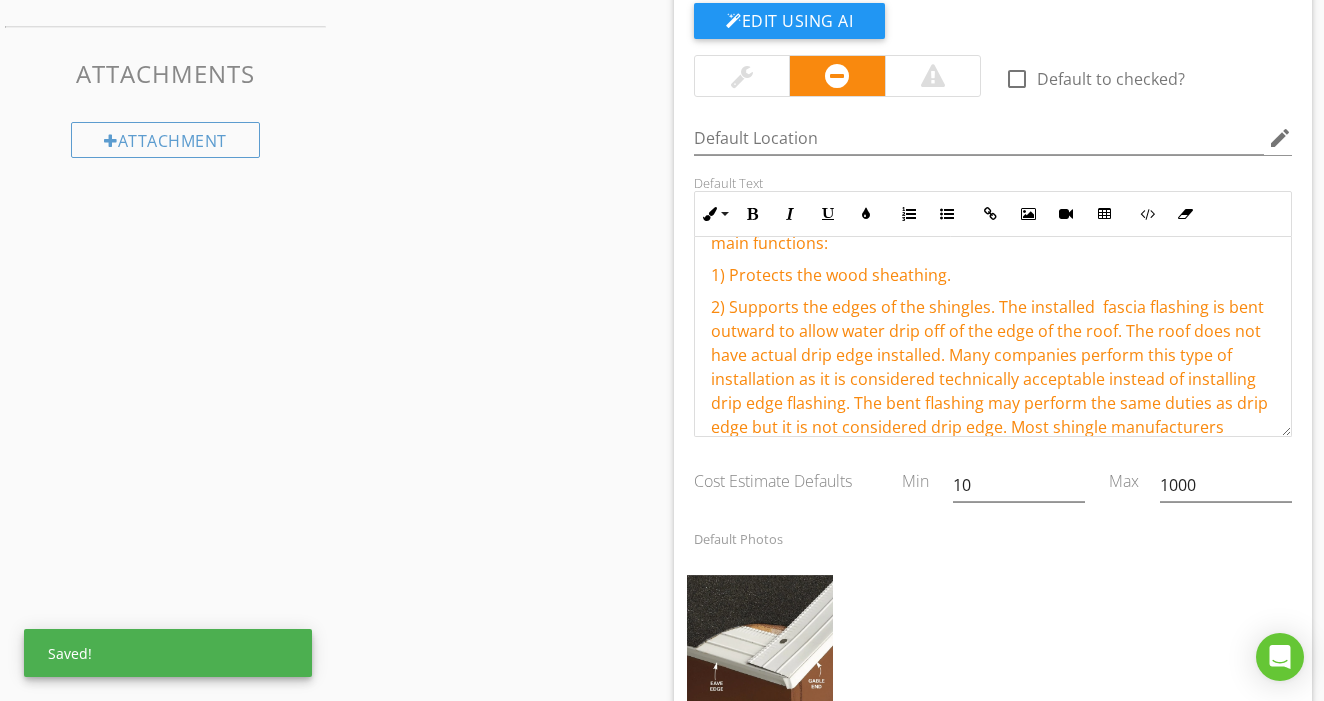 click on "2) Supports the edges of the shingles. The installed  fascia flashing is bent outward to allow water drip off of the edge of the roof. The roof does not have actual drip edge installed. Many companies perform this type of installation as it is considered technically acceptable instead of installing drip edge flashing. The bent flashing may perform the same duties as drip edge but it is not considered drip edge. Most shingle manufacturers require drip edge to be installed to warranty the shingles. The inspector cannot determine the manufacturer of the shingle. To install drip edge after a roof has been completed is invasive and destructive to the roofs integrity and is costly. Consult with a professional for a second opinion and to decide if the flashing is worth installing. At the bare minimum, the edge of shingles around the perimeter of the roof should be sealed to help prevent water intrusion." at bounding box center (993, 451) 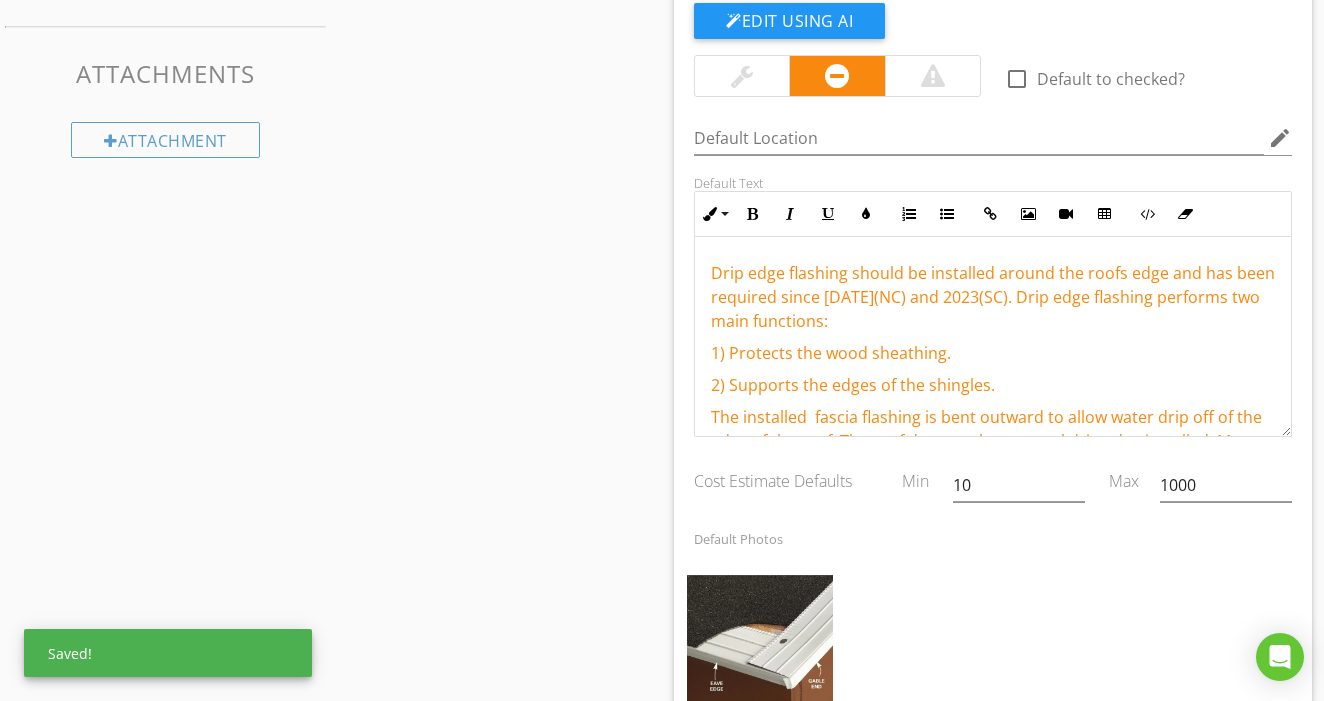 scroll, scrollTop: 21, scrollLeft: 0, axis: vertical 